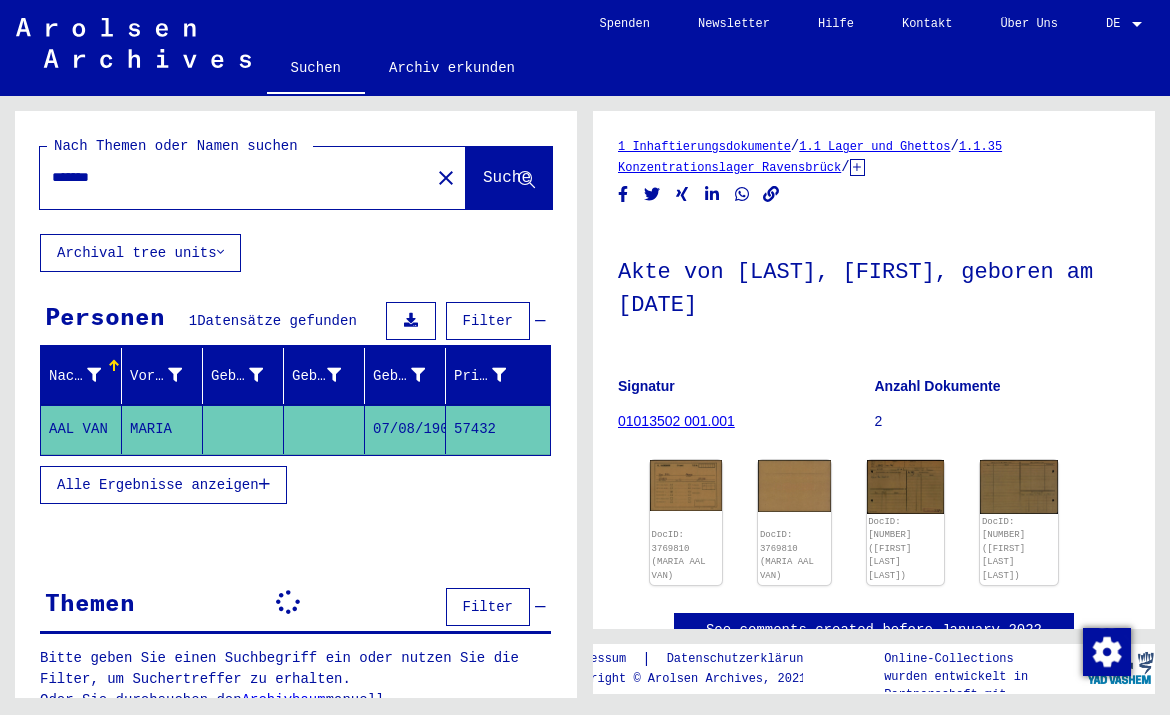 scroll, scrollTop: 0, scrollLeft: 0, axis: both 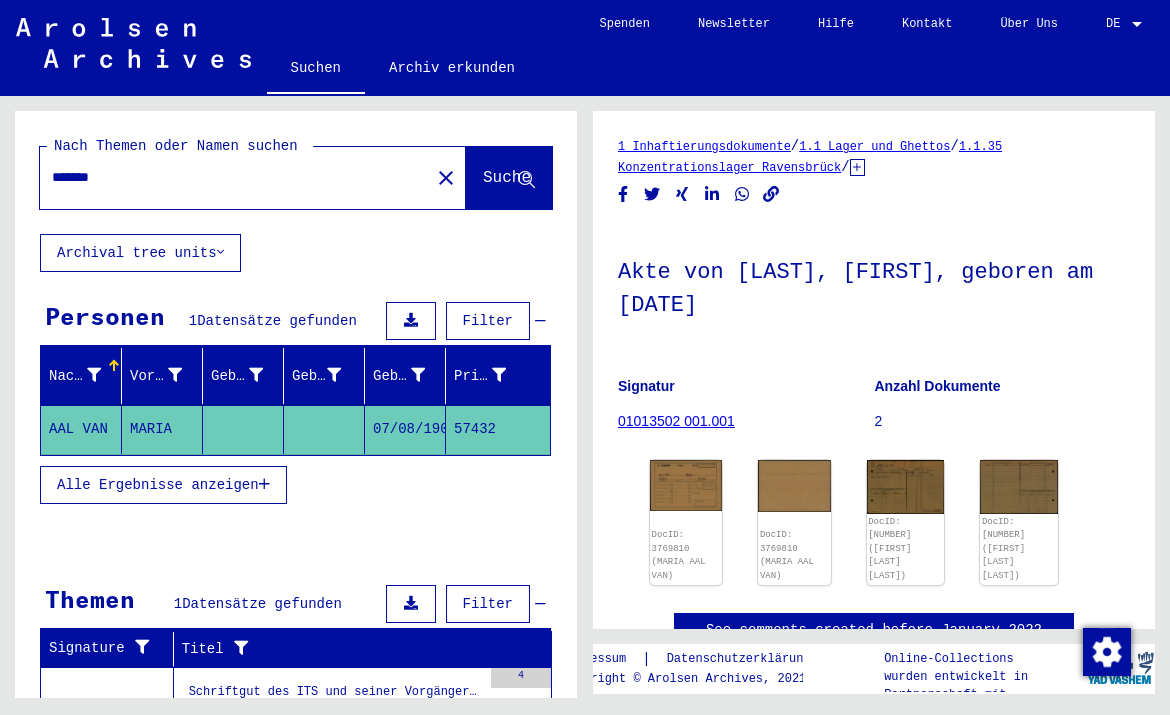drag, startPoint x: 161, startPoint y: 180, endPoint x: 48, endPoint y: 171, distance: 113.35784 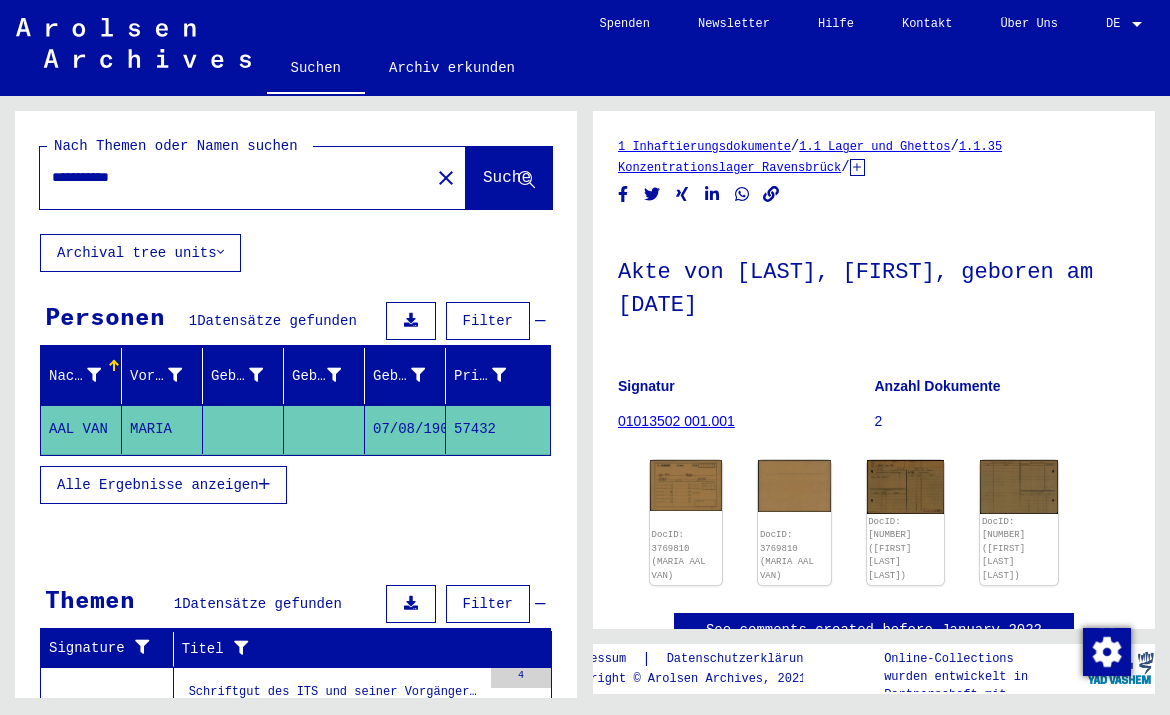type on "**********" 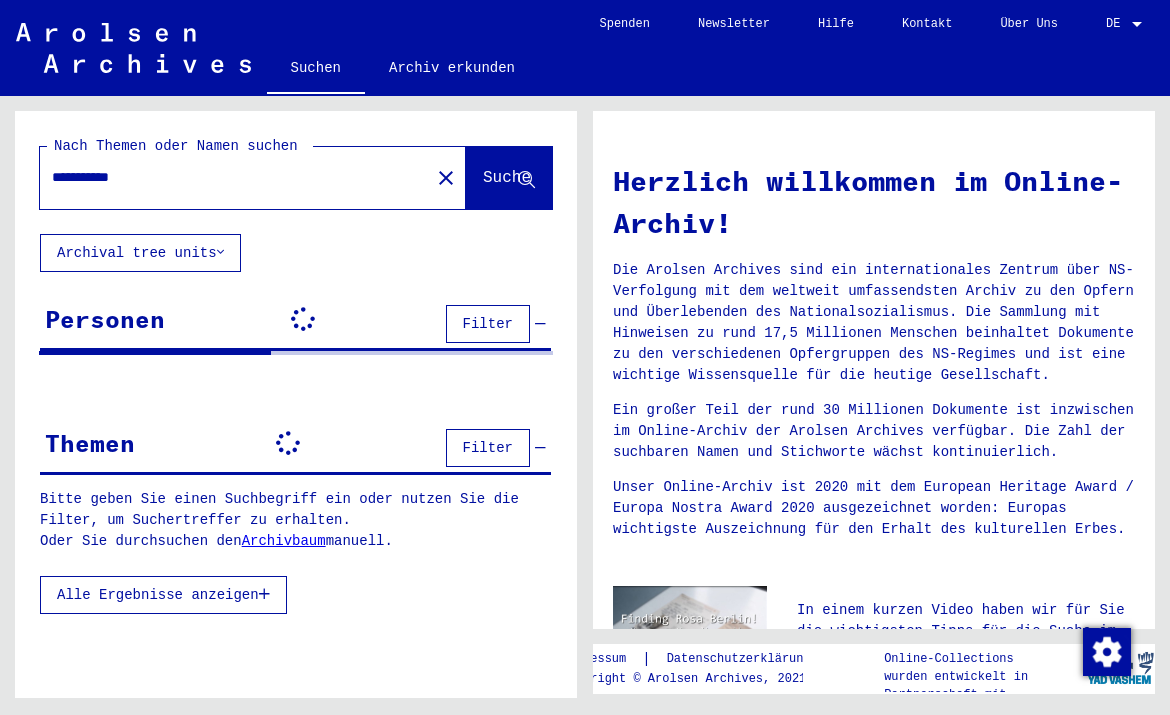 scroll, scrollTop: 0, scrollLeft: 0, axis: both 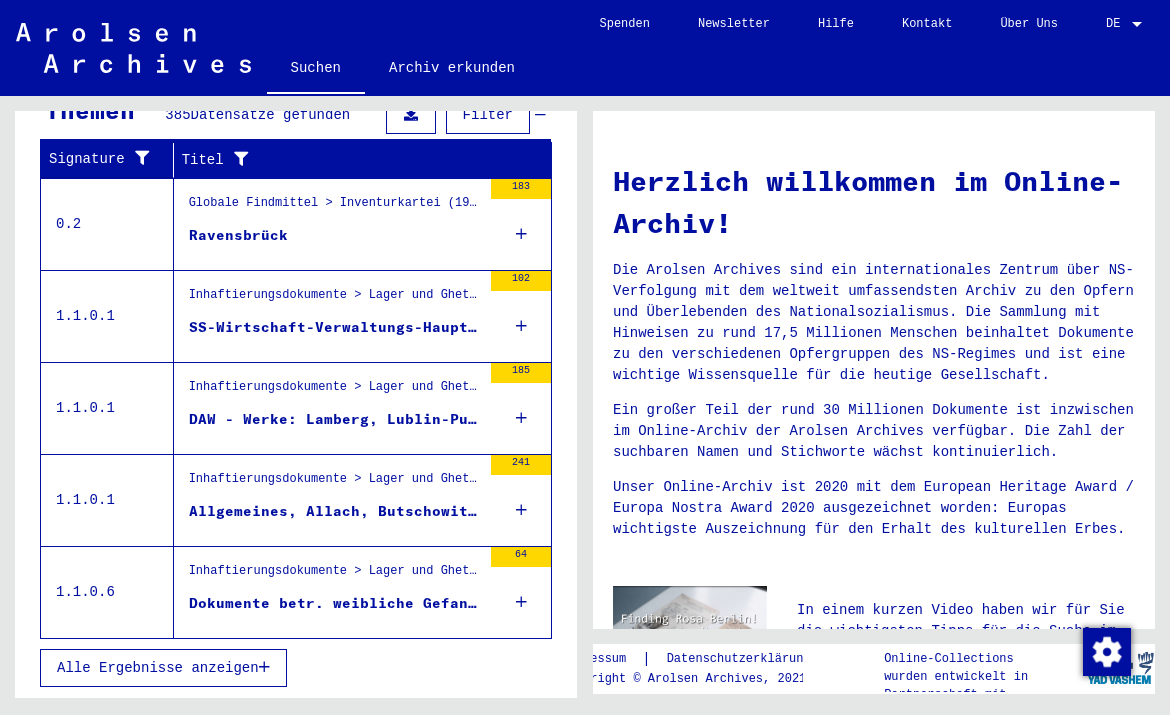 click on "Alle Ergebnisse anzeigen" at bounding box center (163, 668) 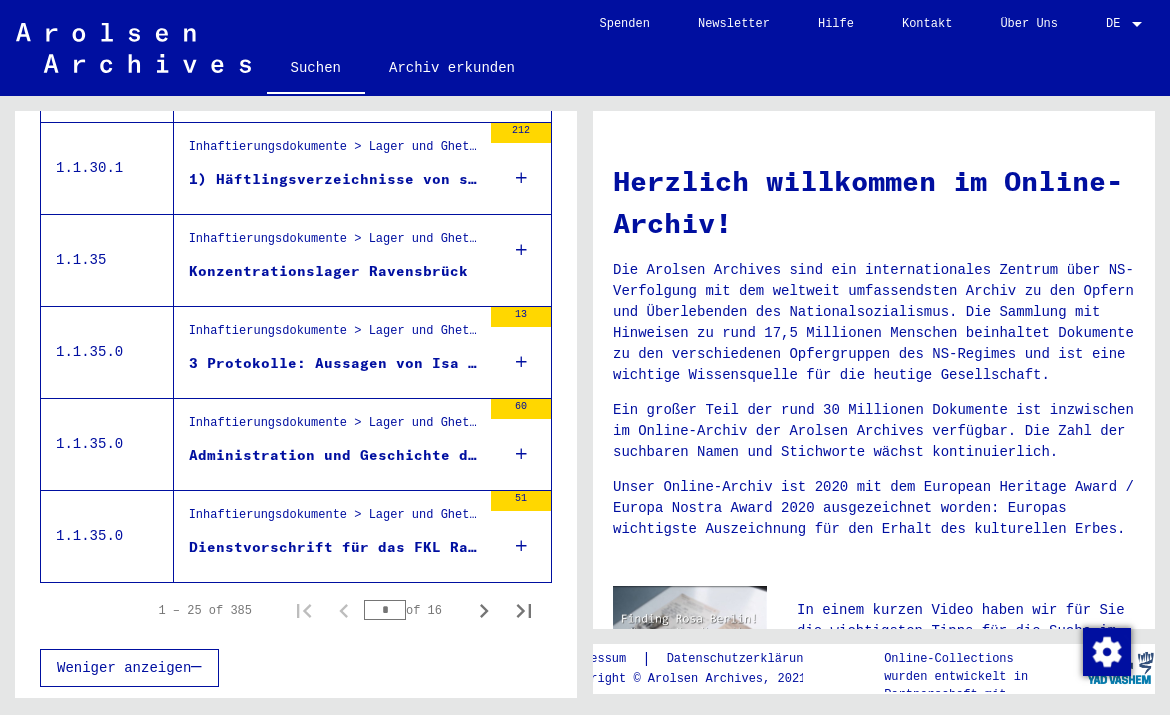scroll, scrollTop: 2227, scrollLeft: 0, axis: vertical 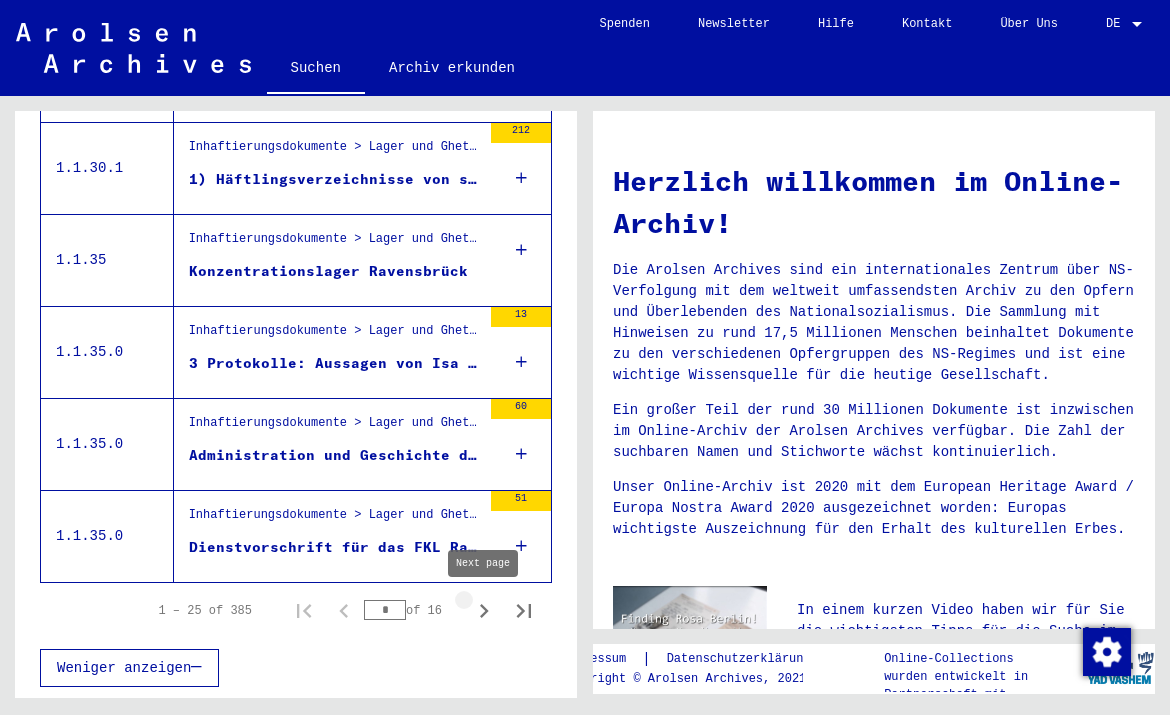 click 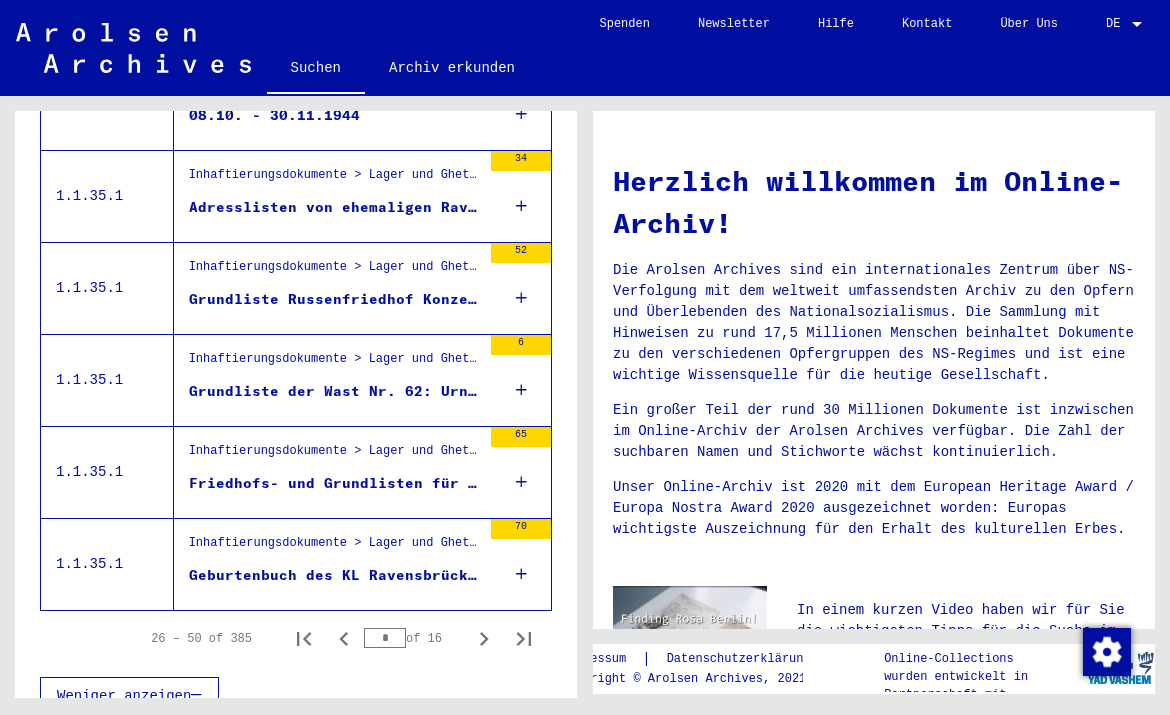 scroll, scrollTop: 2194, scrollLeft: 0, axis: vertical 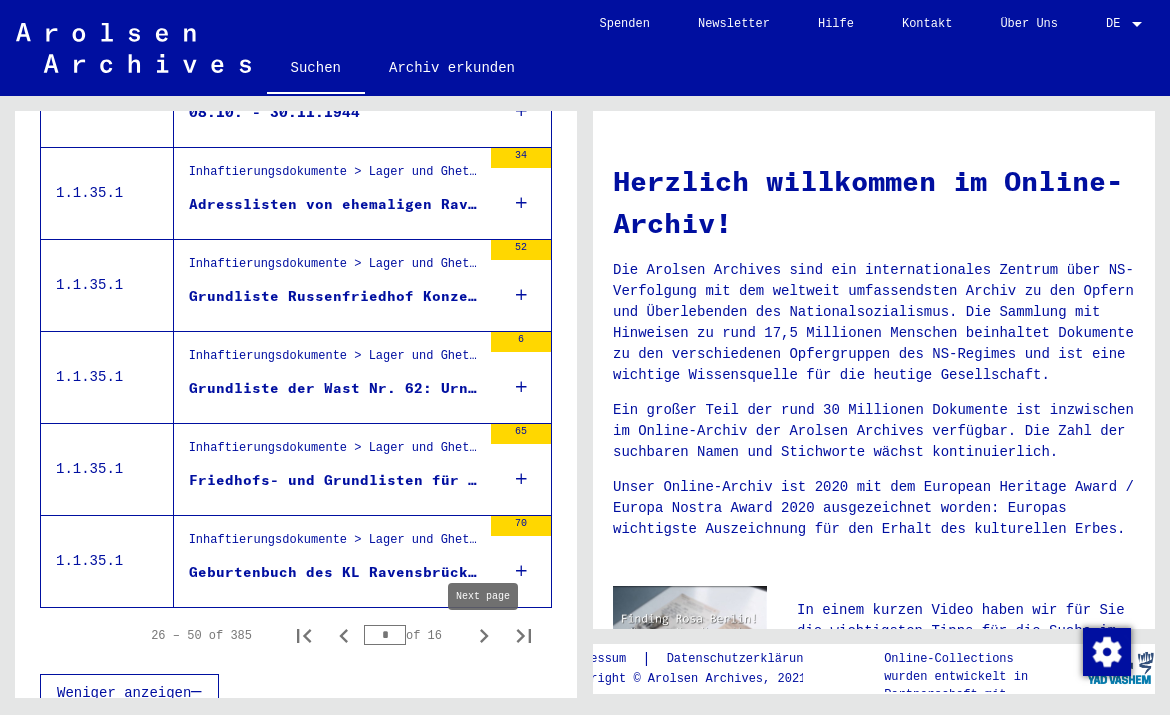 click 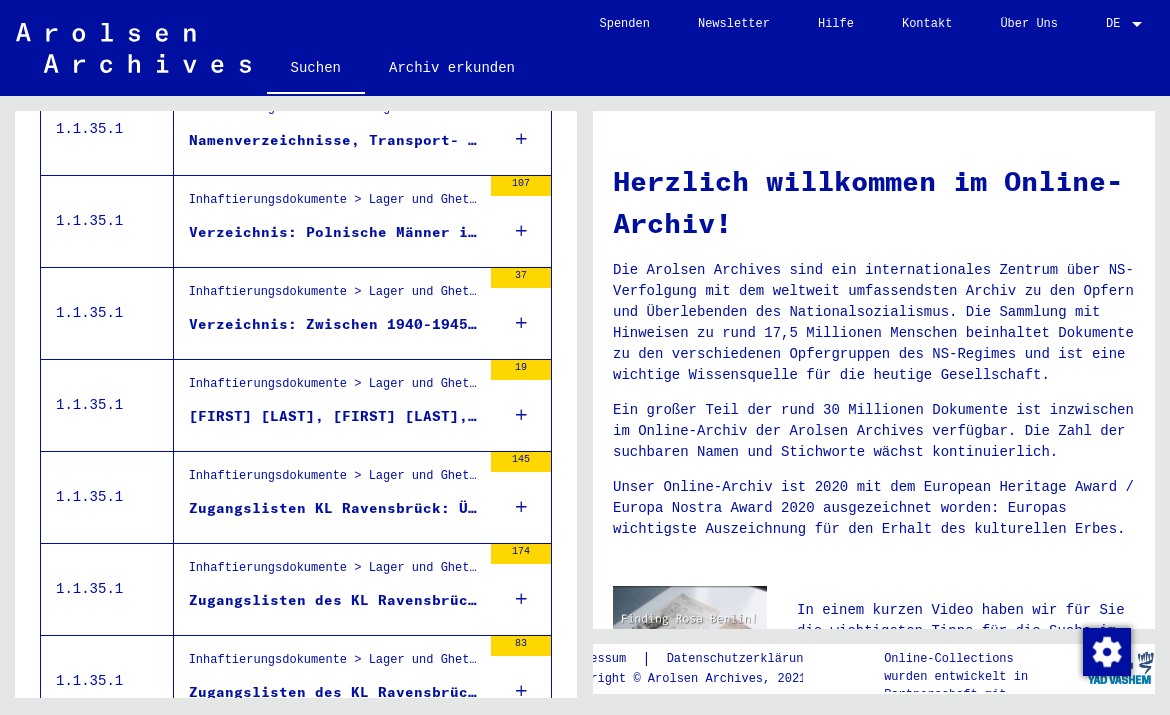 scroll, scrollTop: 1981, scrollLeft: 0, axis: vertical 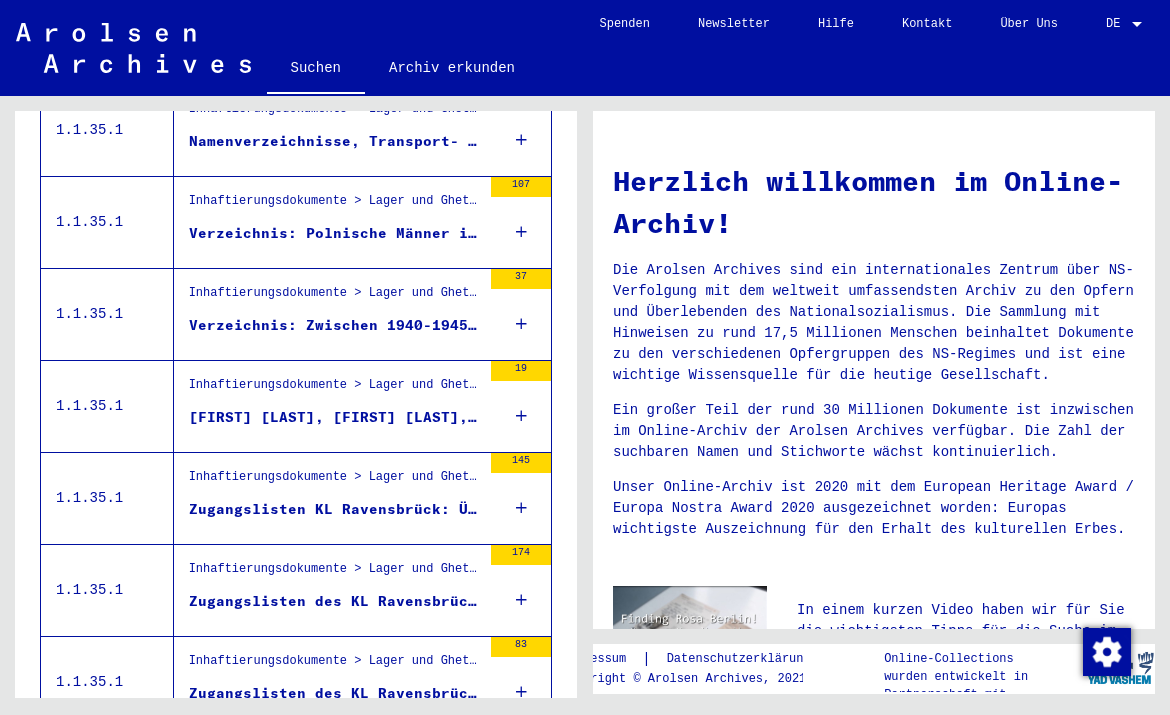 click on "[FIRST] [LAST], [FIRST] [LAST], [FIRST] [LAST], [FIRST] [LAST], [FIRST] [LAST] ([DATE])" at bounding box center (335, 417) 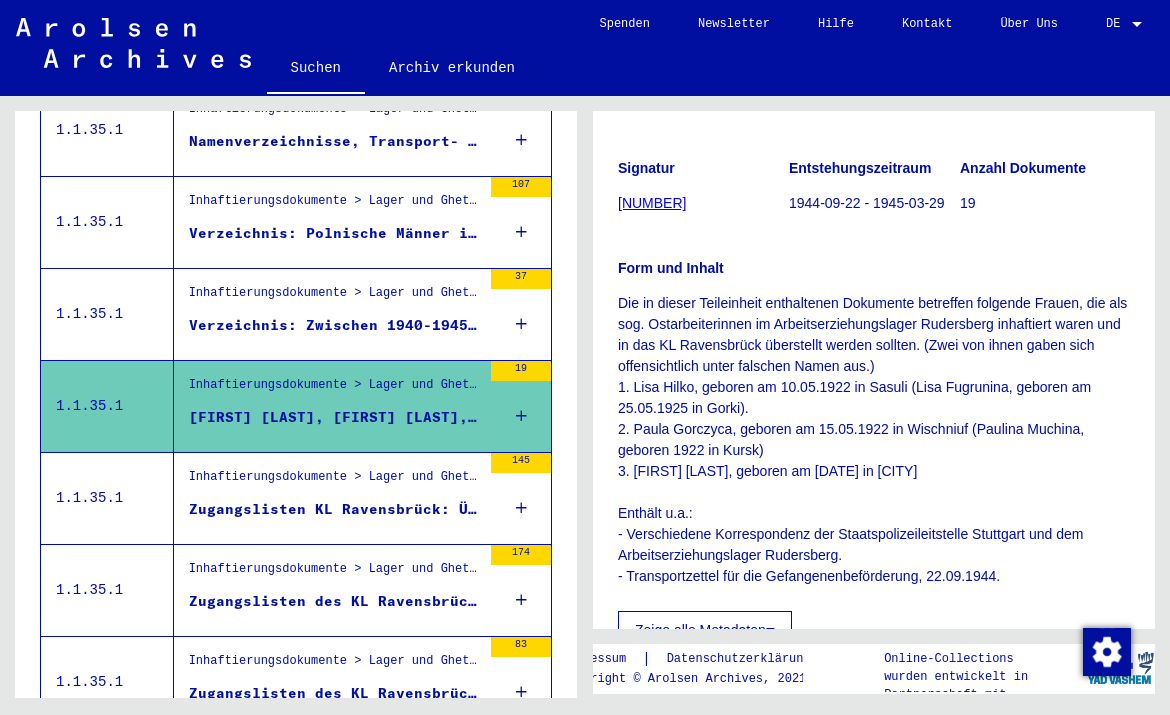scroll, scrollTop: 258, scrollLeft: 0, axis: vertical 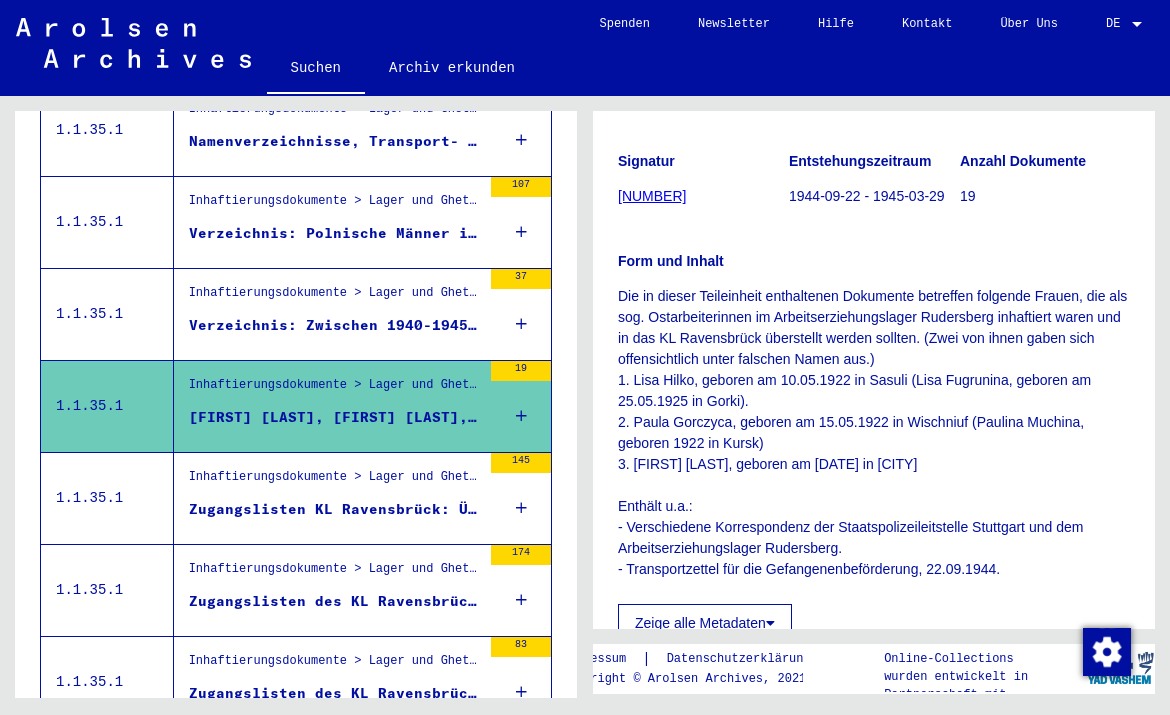 click on "Verzeichnis: Zwischen 1940-1945 im KL Ravensbrück verstorbene Frauen (1966)" at bounding box center [335, 325] 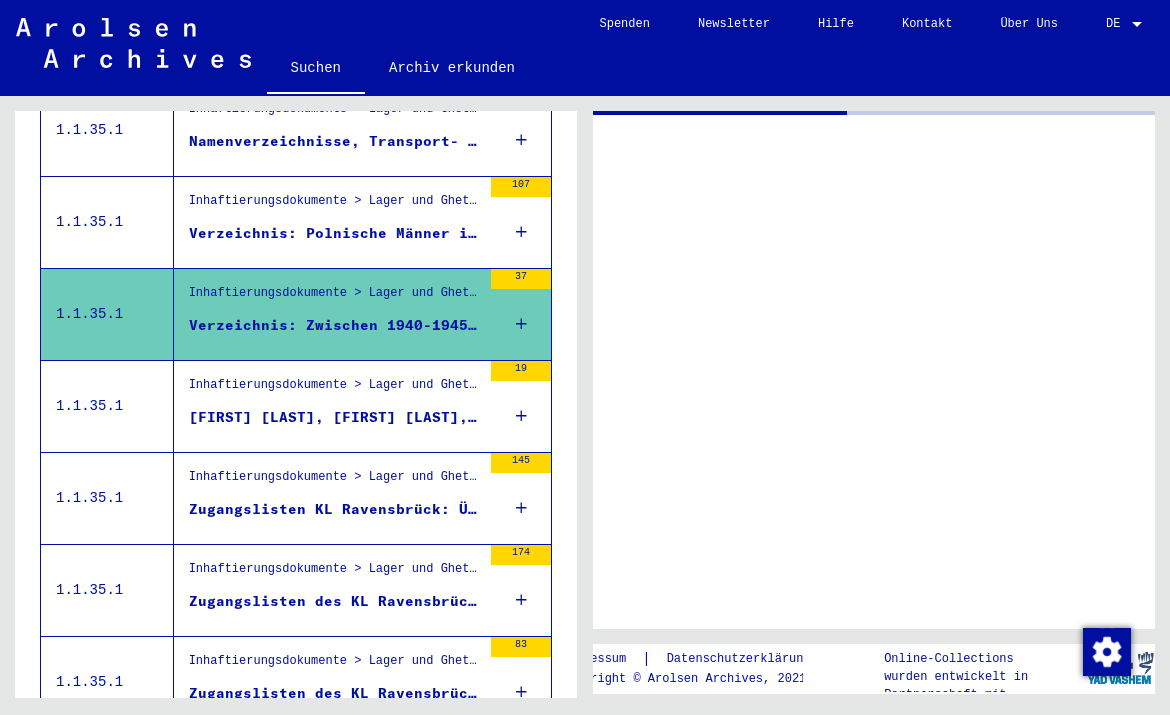scroll, scrollTop: 0, scrollLeft: 0, axis: both 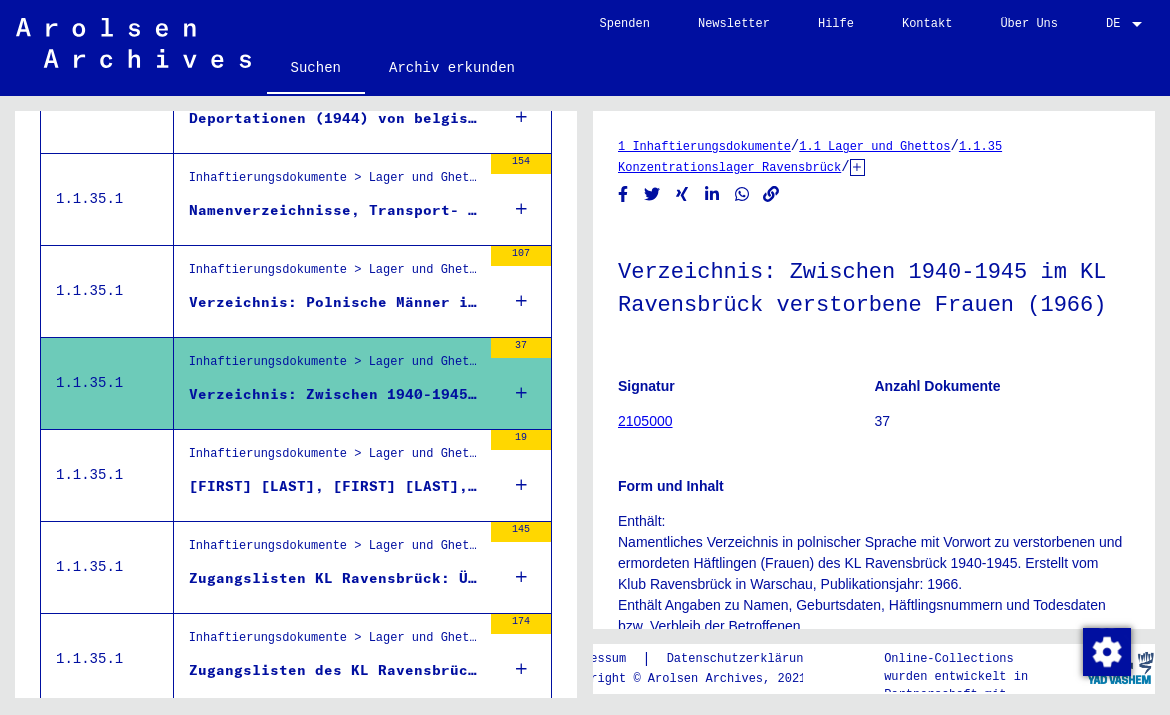 click on "Verzeichnis: Polnische Männer im Konzentrationslager Ravensbrück 1941-1945      (Nachkriegsaufstellung)" at bounding box center (335, 302) 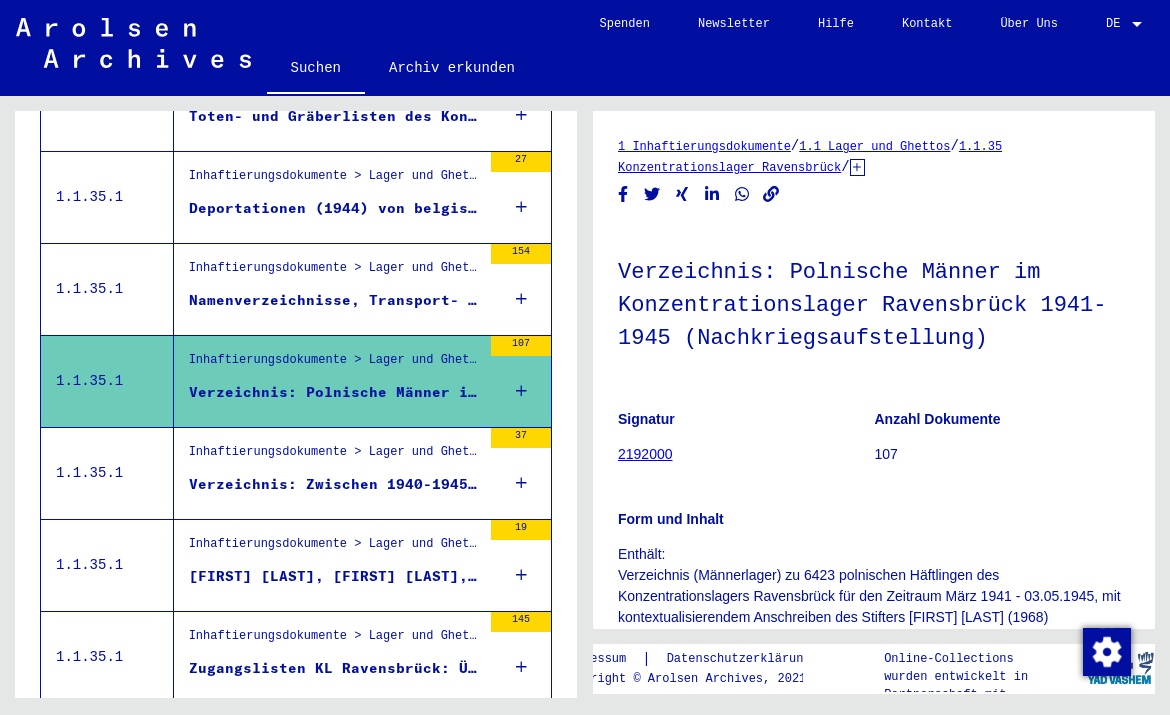 scroll, scrollTop: 1817, scrollLeft: 0, axis: vertical 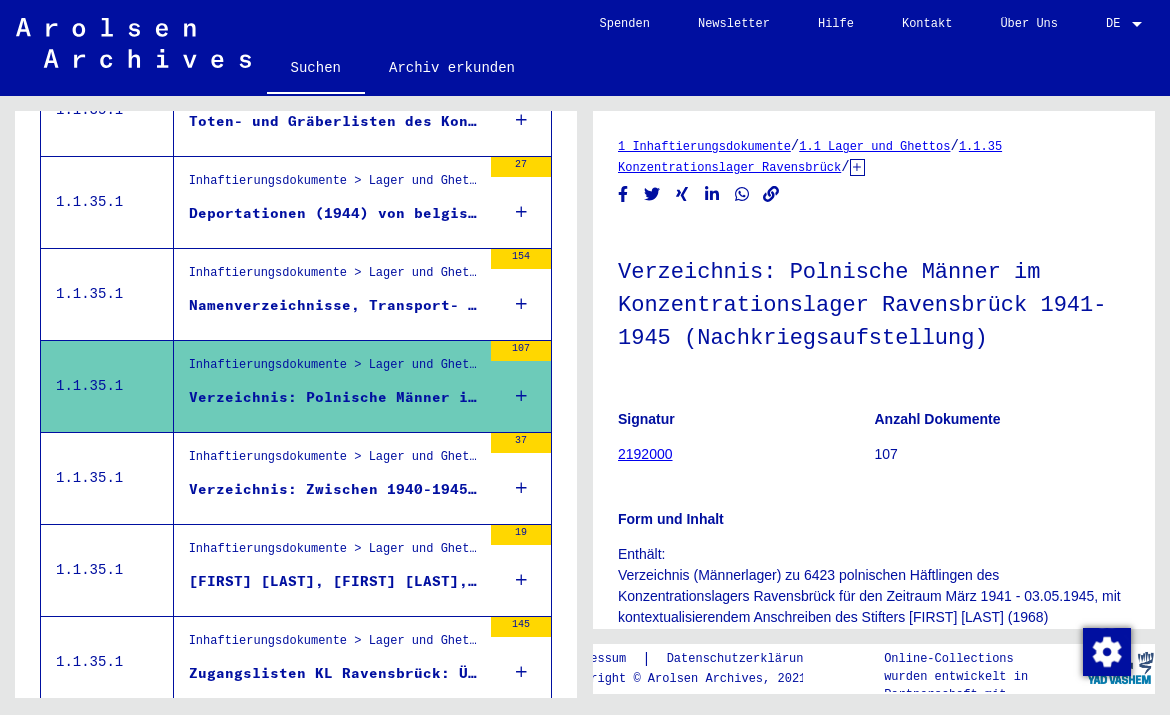 click on "Inhaftierungsdokumente > Lager und Ghettos > Konzentrationslager Ravensbrück > Listenmaterial Ravensbrück Verzeichnis: Polnische Männer im Konzentrationslager Ravensbrück 1941-1945 (Nachkriegsaufstellung)" at bounding box center (327, 386) 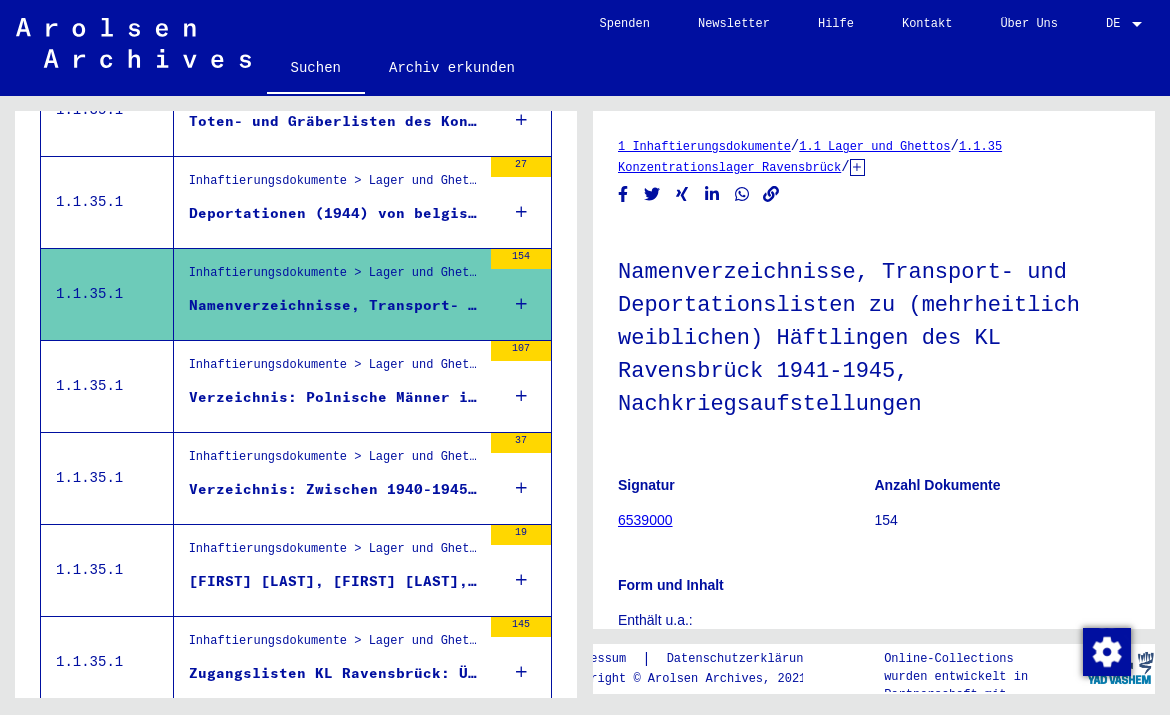 click on "Inhaftierungsdokumente > Lager und Ghettos > Konzentrationslager Ravensbrück > Listenmaterial Ravensbrück" at bounding box center [335, 186] 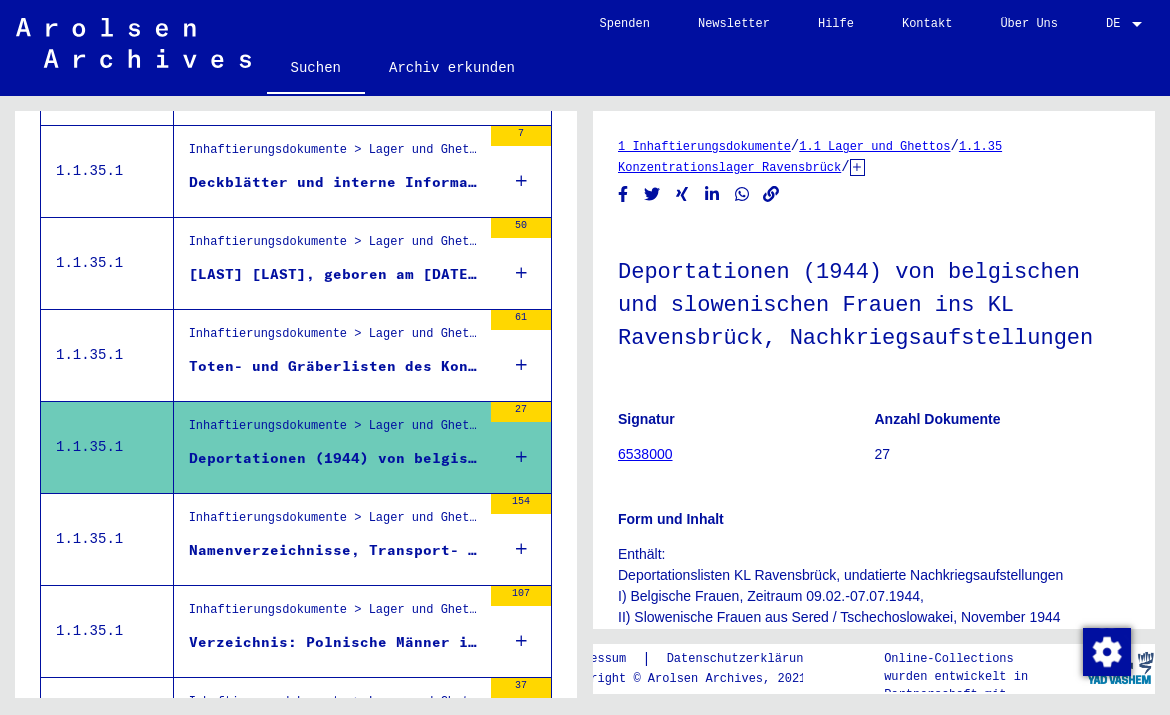 scroll, scrollTop: 1569, scrollLeft: 0, axis: vertical 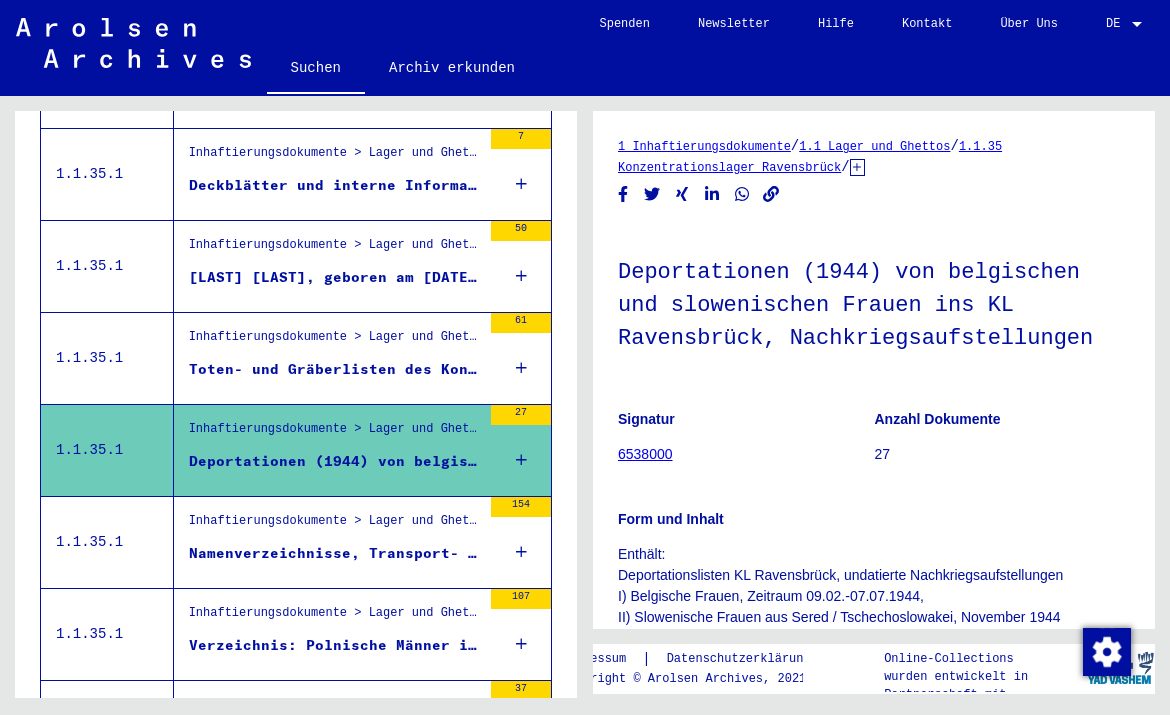 click on "[LAST] [LAST], geboren am [DATE] in [CITY] ([LAST])" at bounding box center [335, 277] 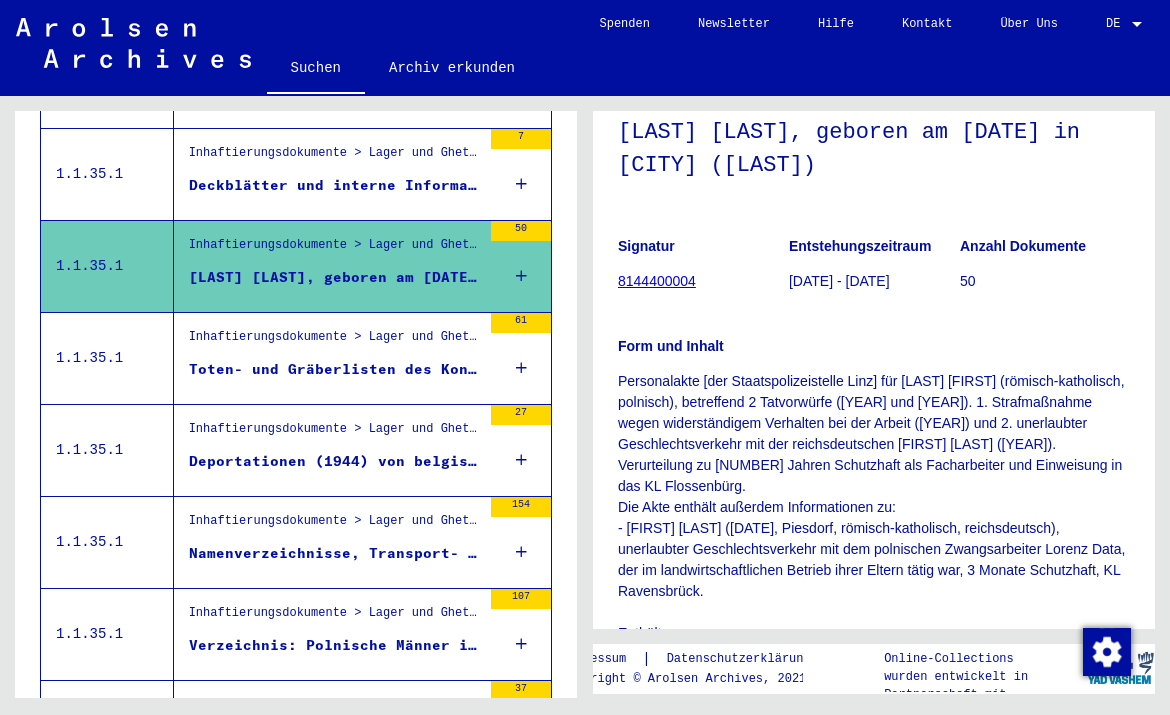 scroll, scrollTop: 144, scrollLeft: 0, axis: vertical 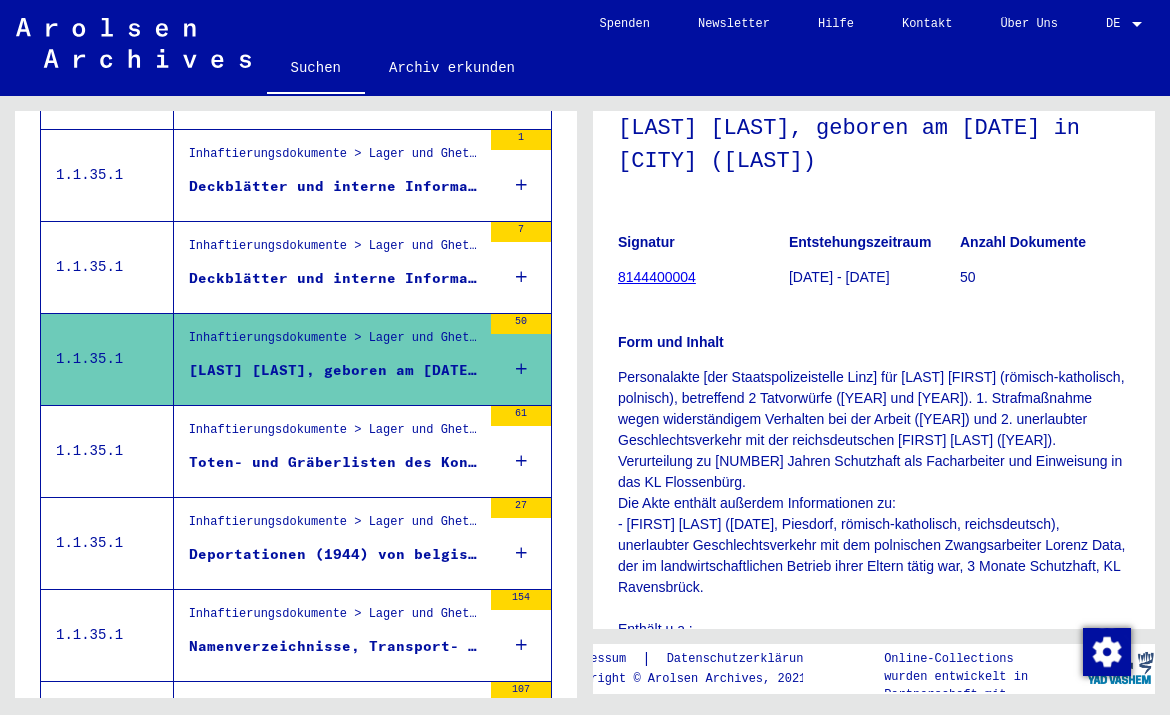 click on "Inhaftierungsdokumente > Lager und Ghettos > Konzentrationslager Ravensbrück > Listenmaterial Ravensbrück > Zugangslisten aus verschiedenen Konzentrationslagern in das Konzentrationslager Ravensbrück, Veränderungsmeldungen, [DATE] - [DATE]" at bounding box center (335, 251) 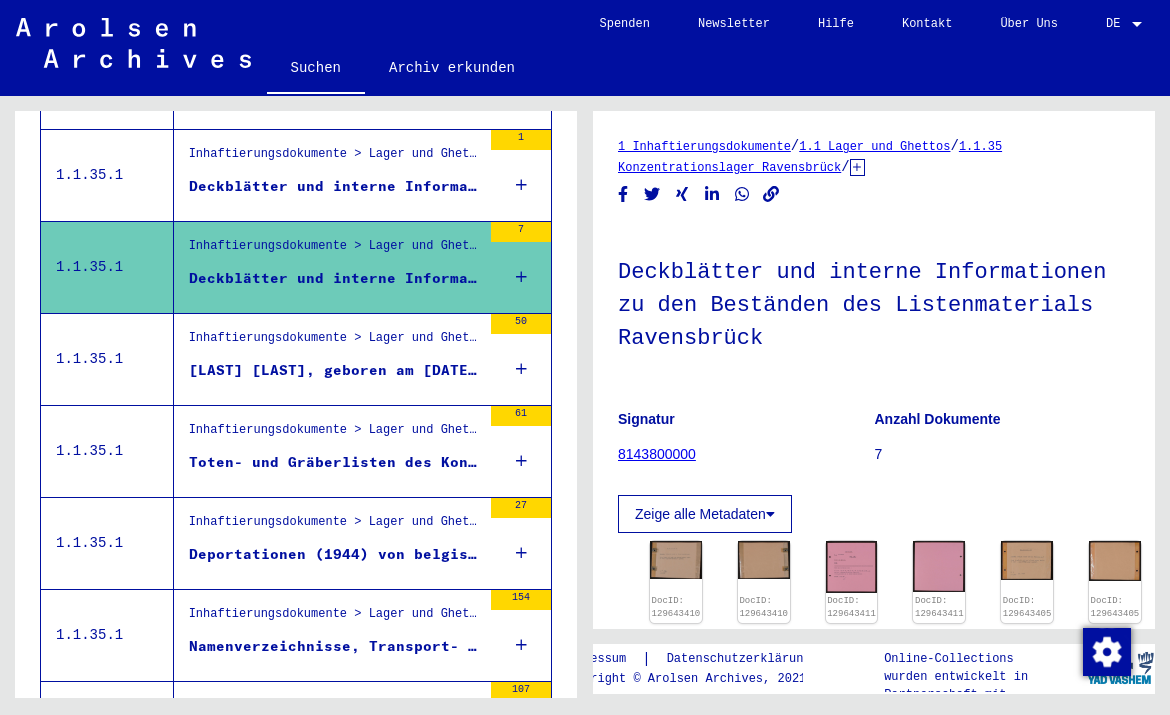 click on "Deckblätter und interne Informationen zu den Beständen des Listenmaterials      Ravensbrück" at bounding box center (335, 186) 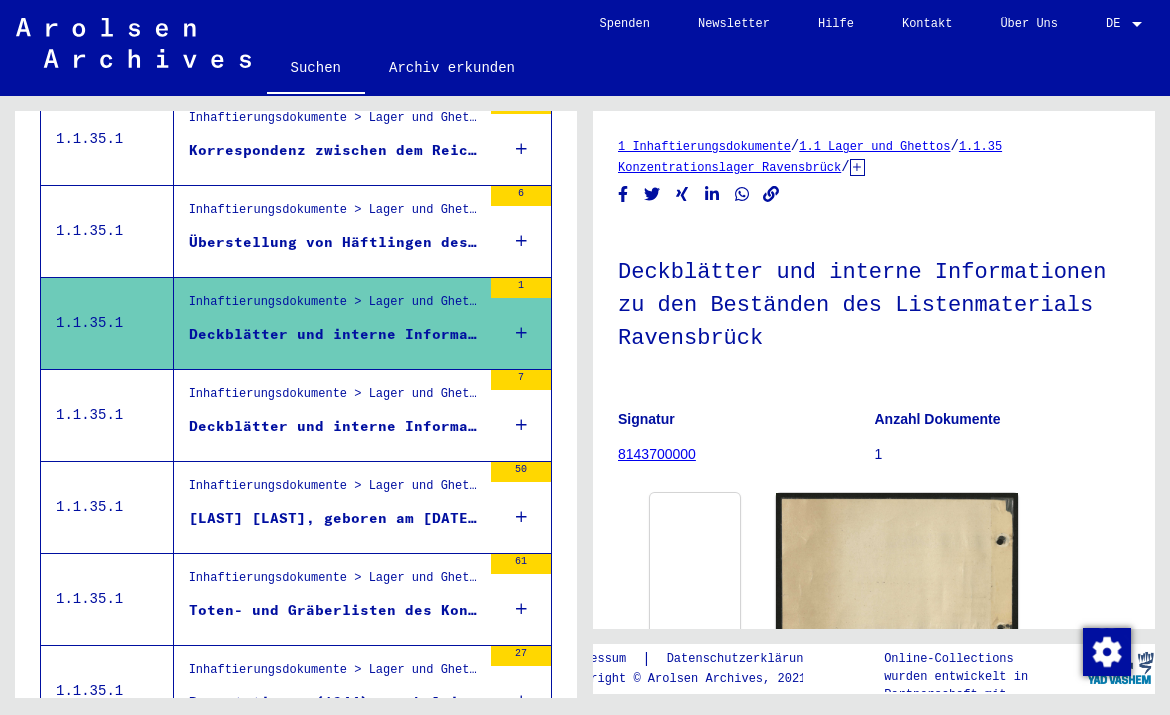 scroll, scrollTop: 1246, scrollLeft: 0, axis: vertical 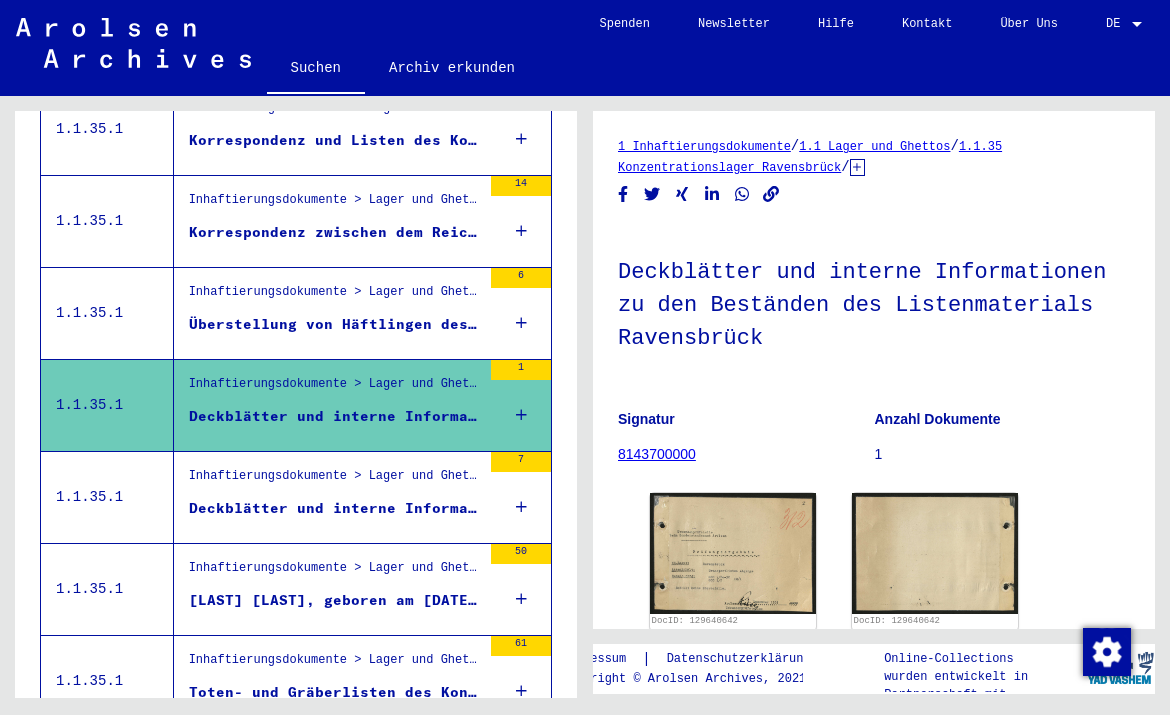 click on "Überstellung von Häftlingen des KL Ravensbrück ins KL Sachsenhausen      (Korrespondenz); Verstorbene Häftlinge (Liste) (1944 - 1945)" at bounding box center (335, 324) 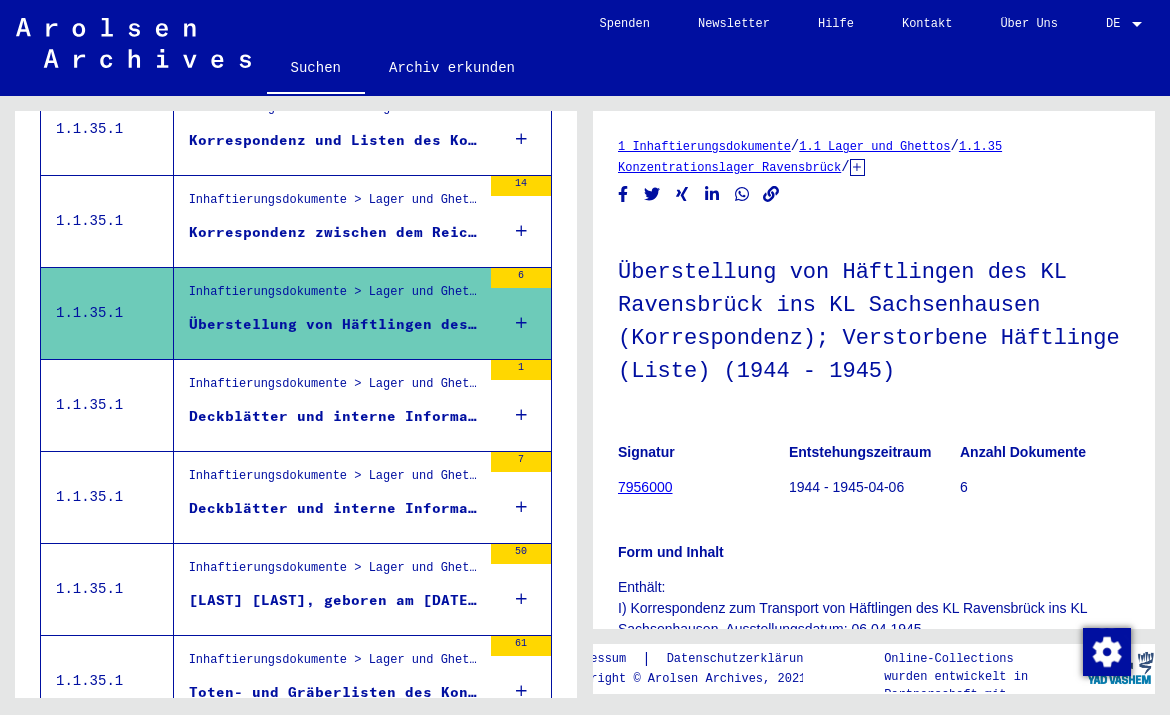 click on "Korrespondenz zwischen dem Reichsführer-SS und dem Chef des SS-WVHA zu      Häftlingen mit (vermeintlich) deutsch klingenden Namen; Listen (1944)" at bounding box center [335, 232] 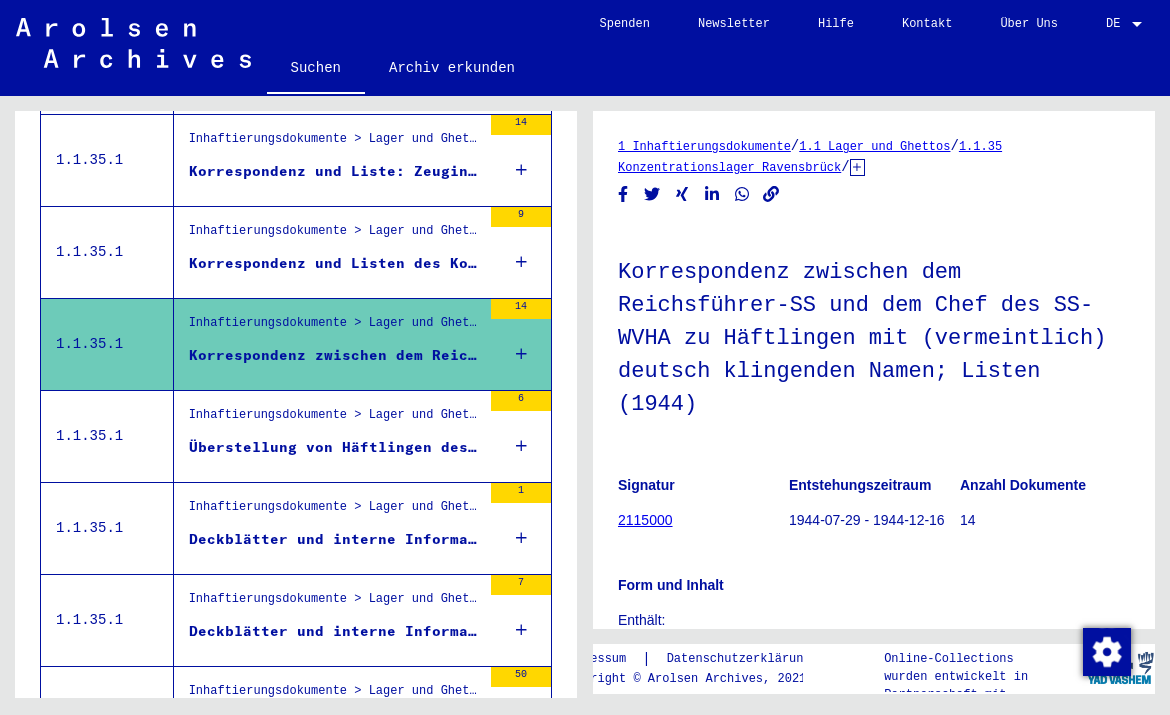 scroll, scrollTop: 1111, scrollLeft: 0, axis: vertical 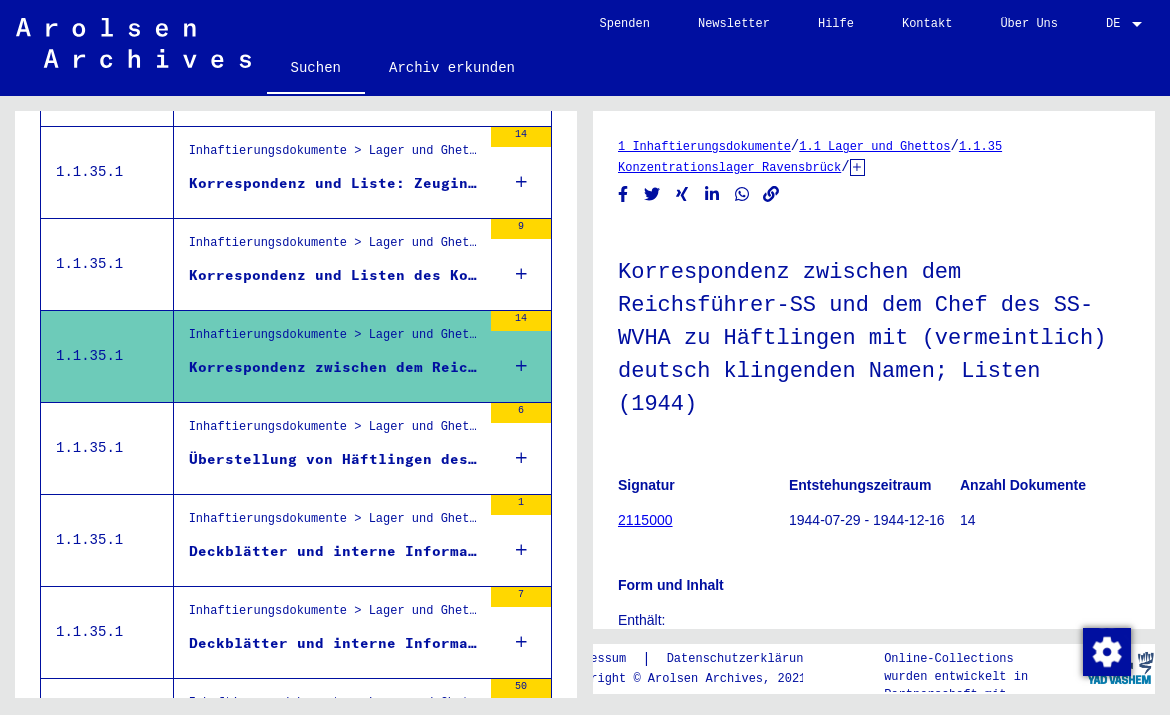 click on "Korrespondenz und Listen des Kommandeurs der Sicherheitspolizei und des SD      für den Bezirk Bialystock betreffend die Deportation von Frauen und      Männern ins KL Ravensbrück (1944)" at bounding box center [335, 275] 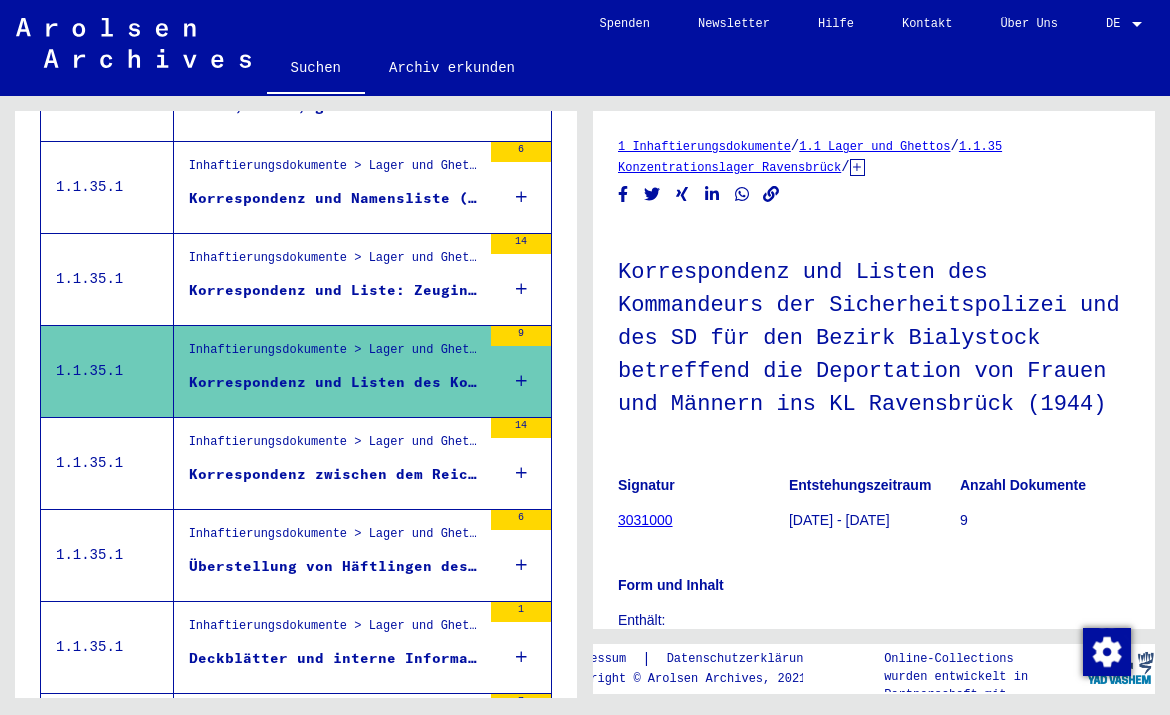 scroll, scrollTop: 1000, scrollLeft: 0, axis: vertical 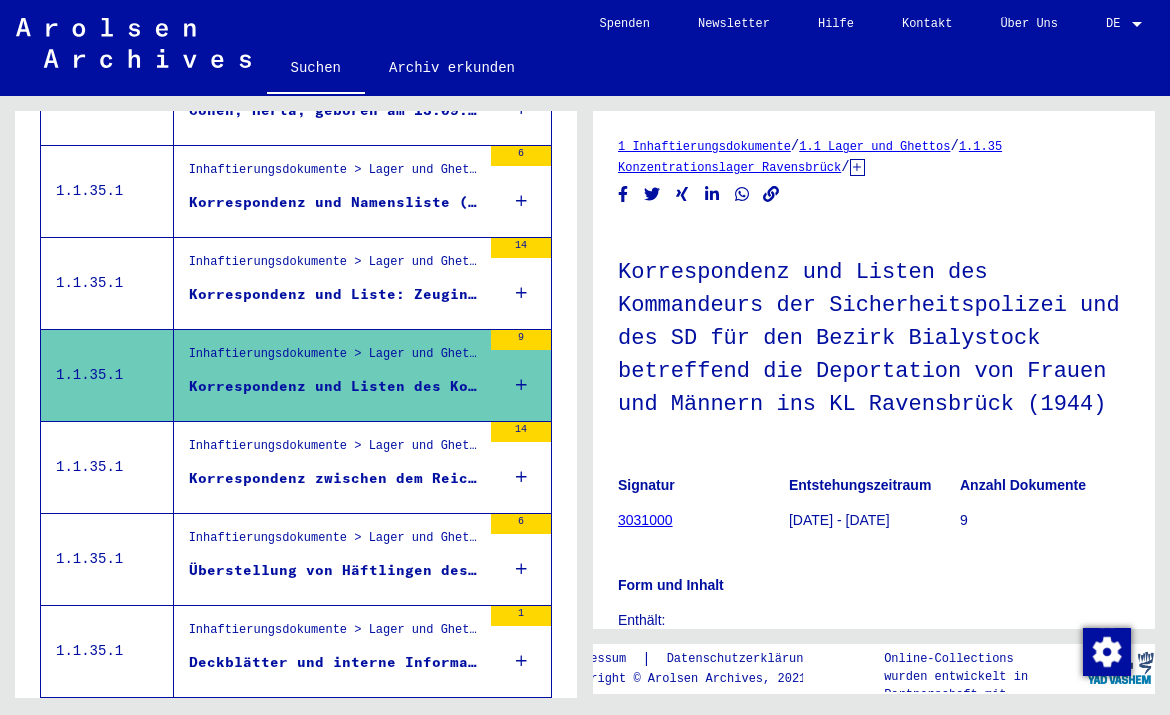 click on "Korrespondenz und Liste: Zeuginnen Jehovas, die Zwangsarbeit im      Lebensborn-Heim Steinhöring leisten mussten (27.05.1945)" at bounding box center [335, 294] 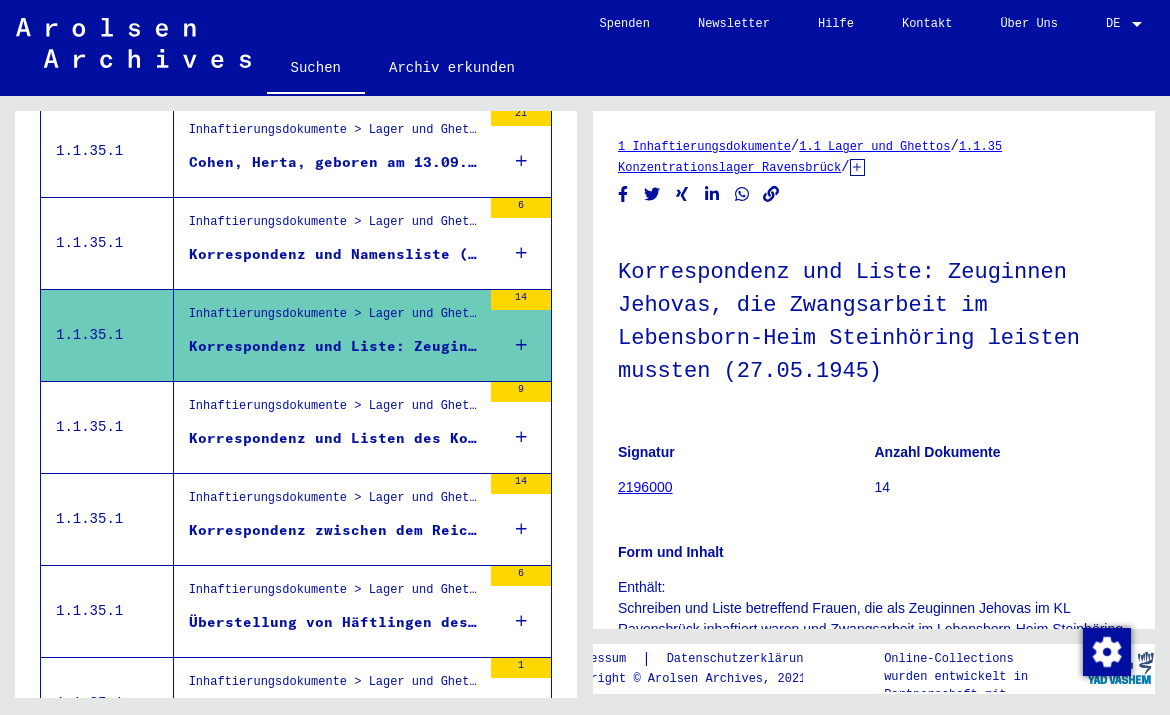 scroll, scrollTop: 944, scrollLeft: 0, axis: vertical 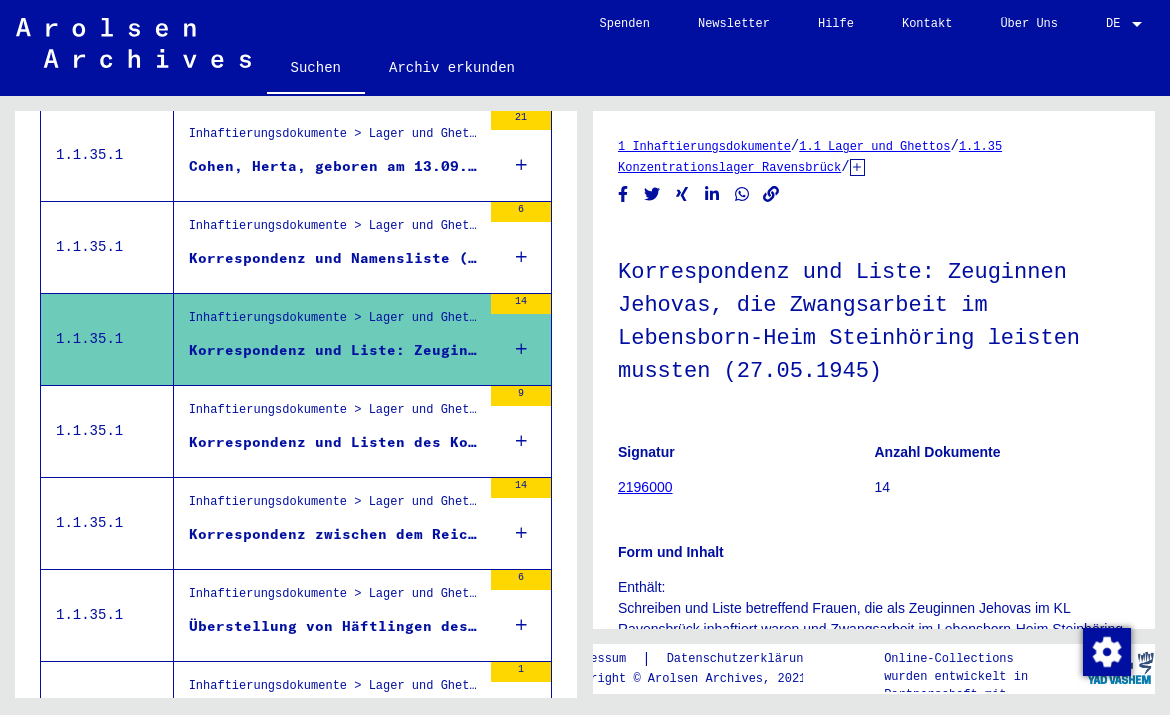 click on "Korrespondenz und Namensliste (KL Ravensbrück): Deportation von Frauen aus      dem Gefängnis Krakow-Montelupich am 13.09.1941 (Nachkriegsaufstellung)" at bounding box center [335, 258] 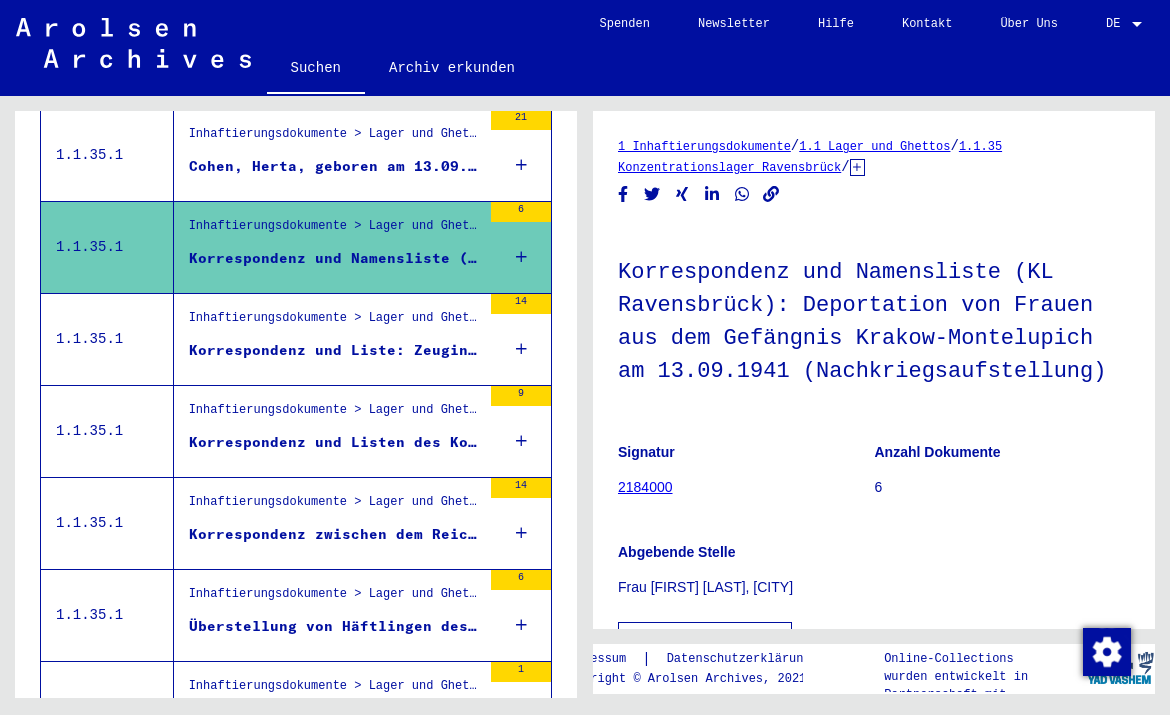 click on "Cohen, Herta, geboren am 13.09.1901 in Essen-Rüttenscheid" at bounding box center (335, 166) 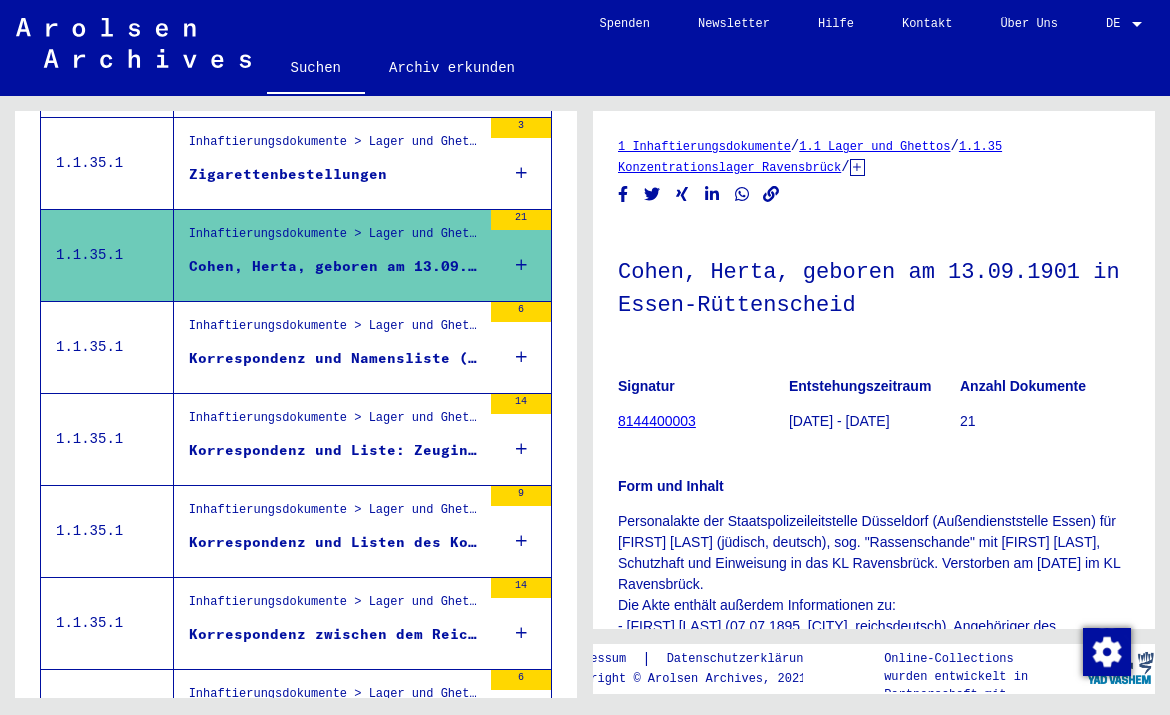scroll, scrollTop: 840, scrollLeft: 0, axis: vertical 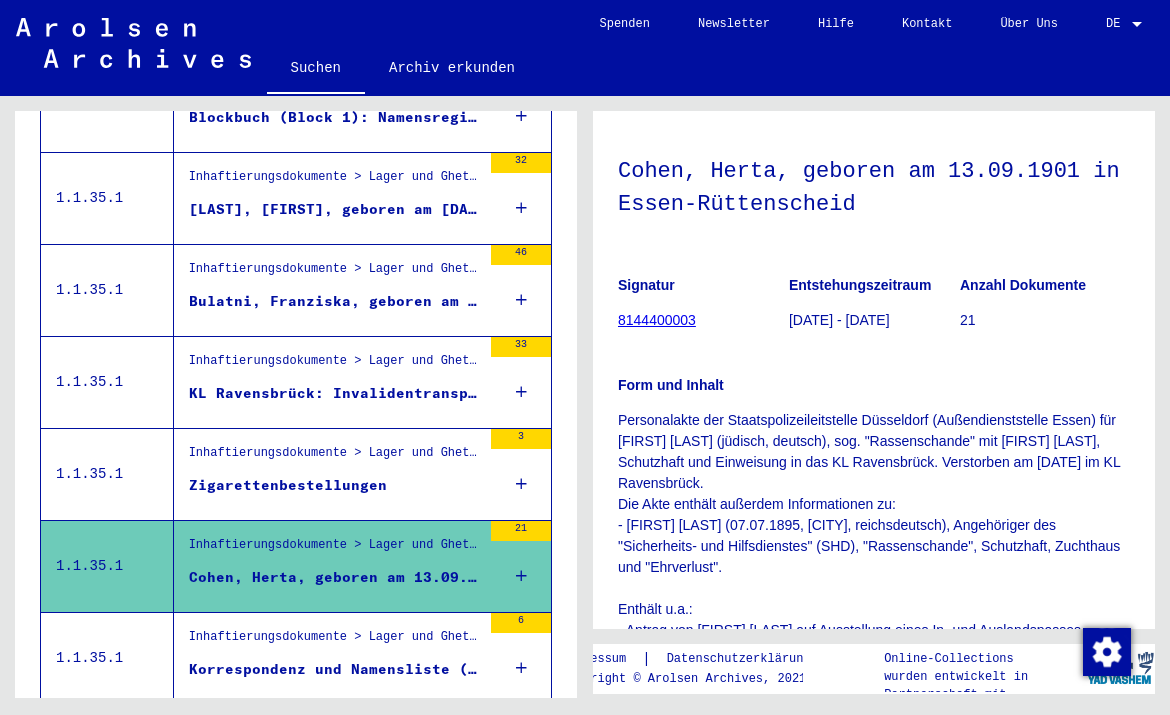 click on "Bulatni, Franziska, geboren am [DATE] in Hocznia" at bounding box center [335, 301] 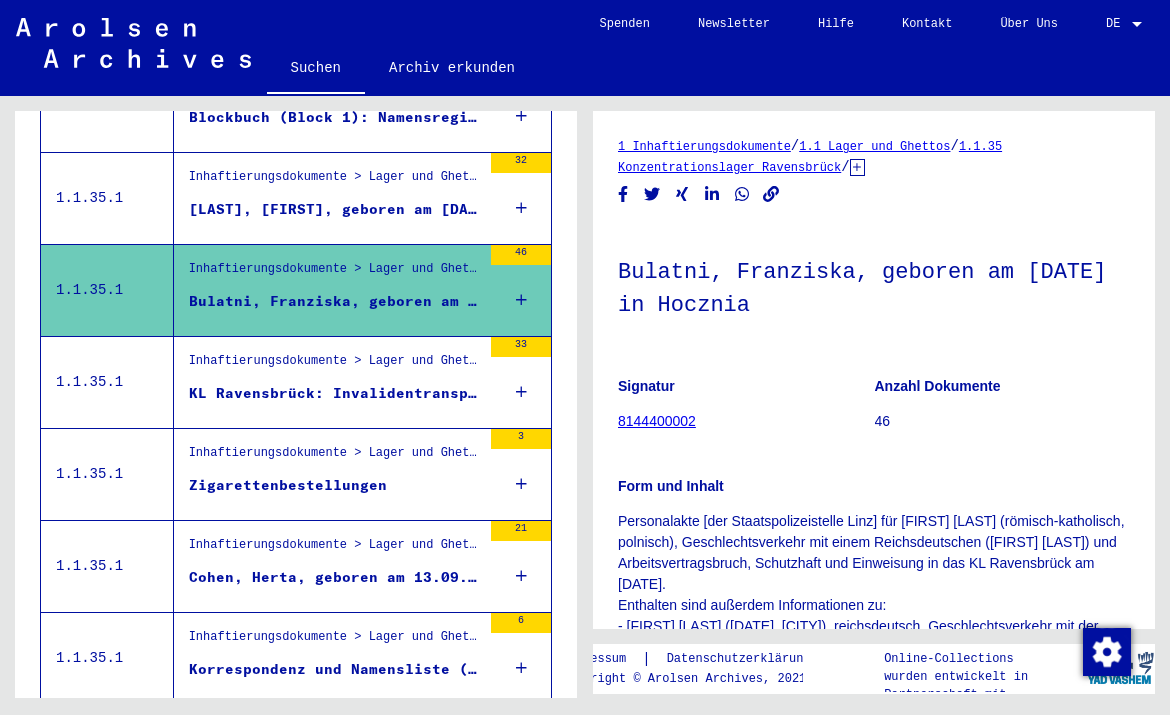 click on "[LAST], [FIRST], geboren am [DATE] in Krakau" at bounding box center [335, 209] 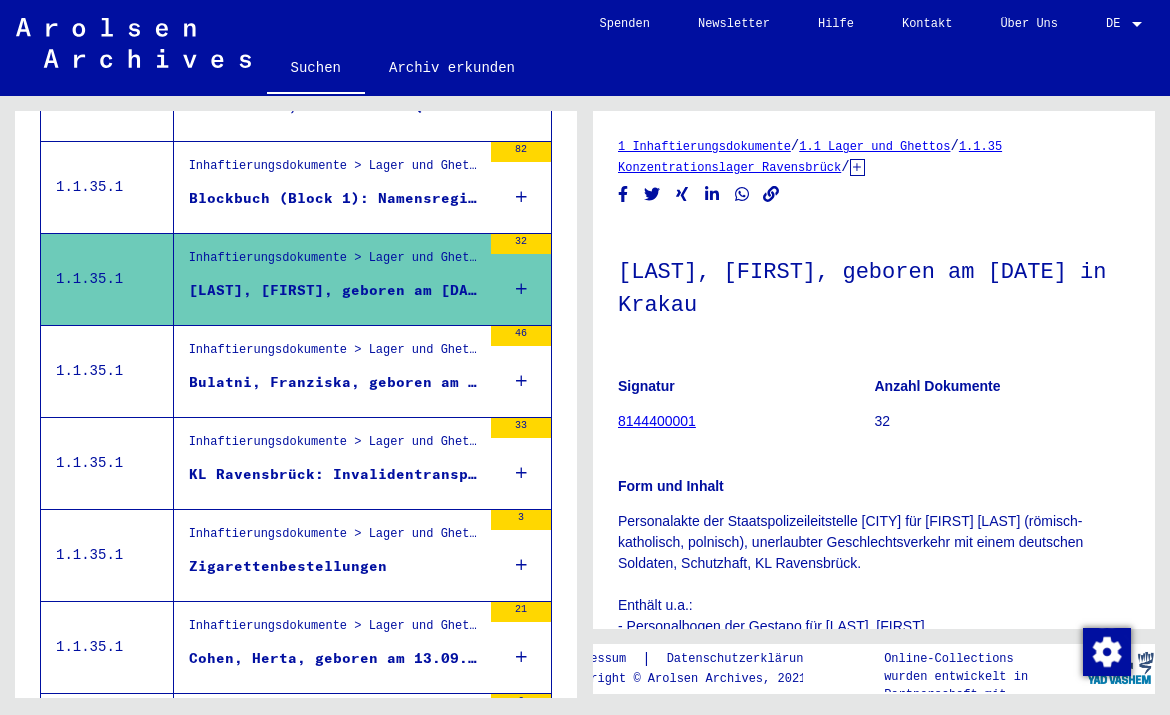 scroll, scrollTop: 447, scrollLeft: 0, axis: vertical 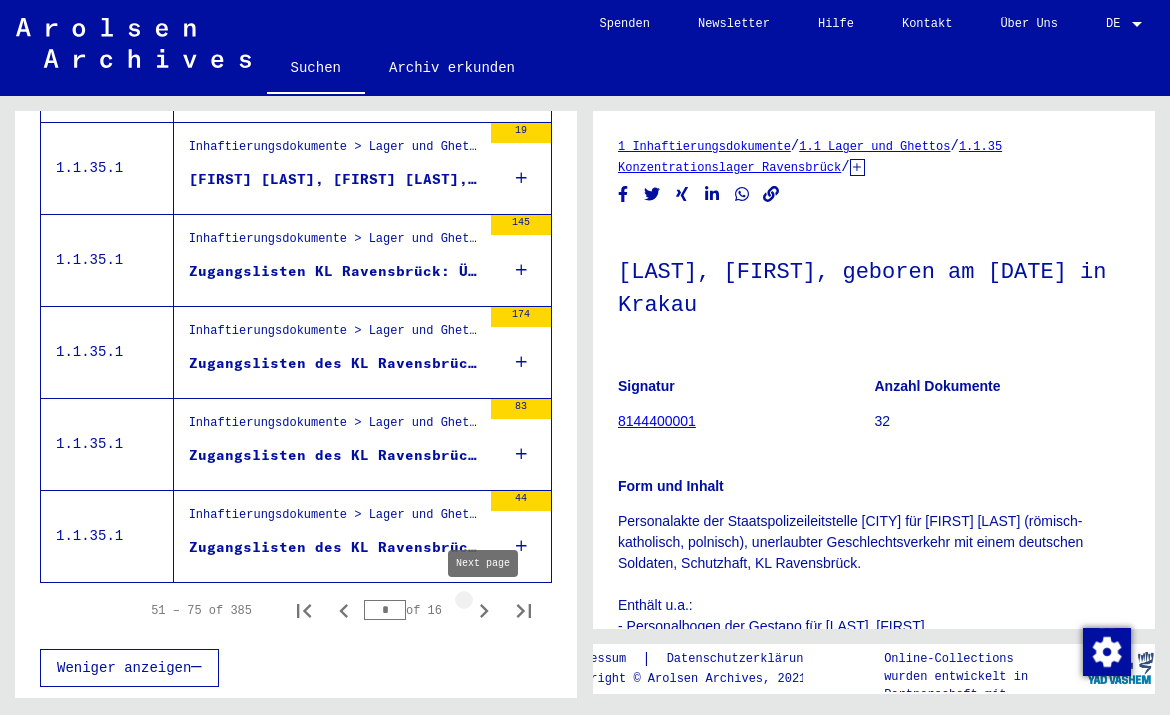click 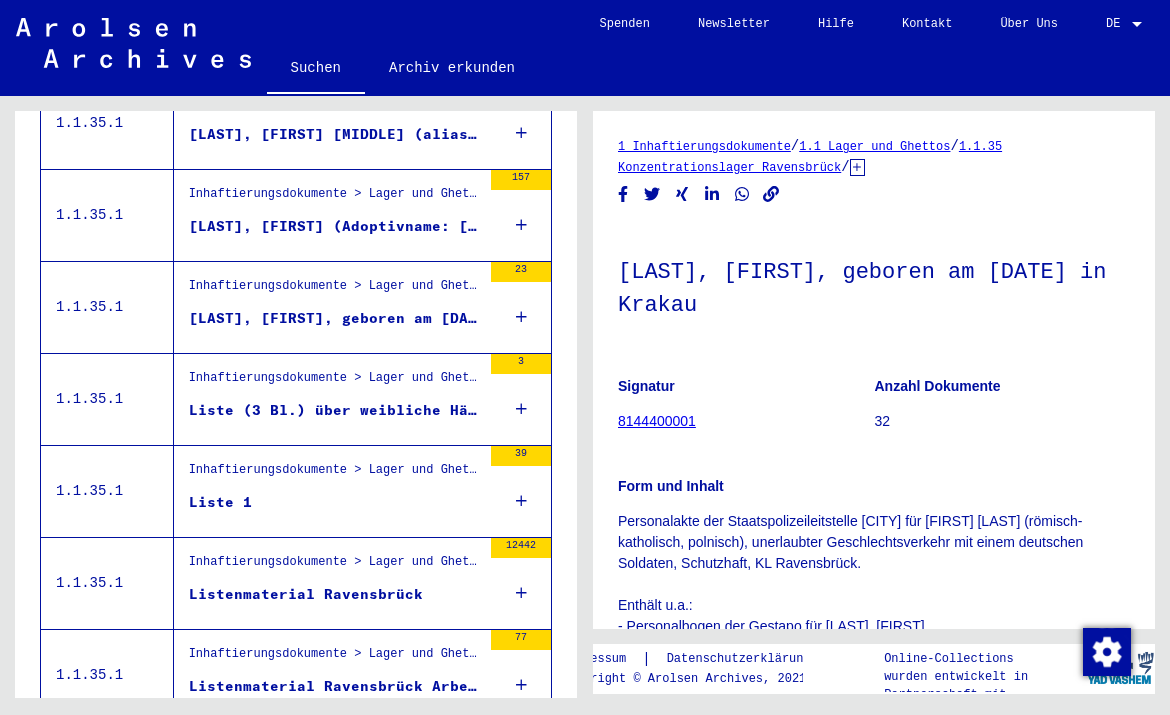 scroll, scrollTop: 1229, scrollLeft: 0, axis: vertical 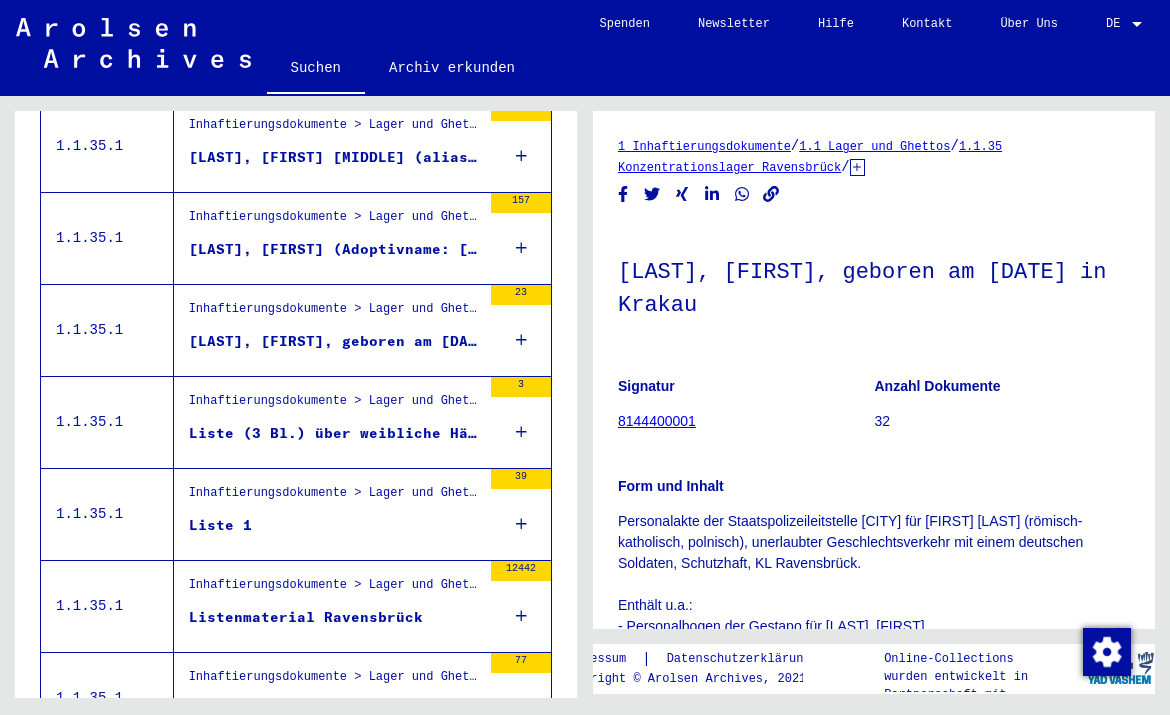 click on "Inhaftierungsdokumente > Lager und Ghettos > Konzentrationslager Ravensbrück > Listenmaterial Ravensbrück > Namen- und Adresslisten (für Berlin und deutschlandweit) von befreiten      weiblichen Häftlingen des KL Ravensbrück; Liste Außenlager Zichow (1949)" at bounding box center [335, 407] 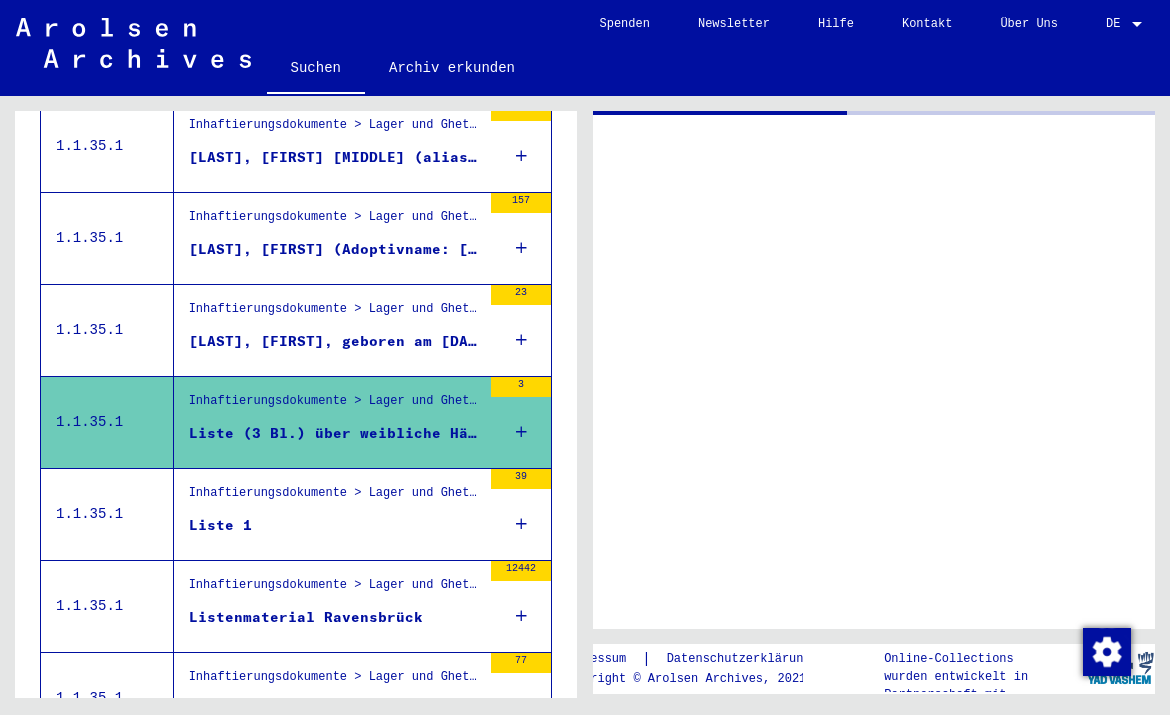 scroll, scrollTop: 0, scrollLeft: 0, axis: both 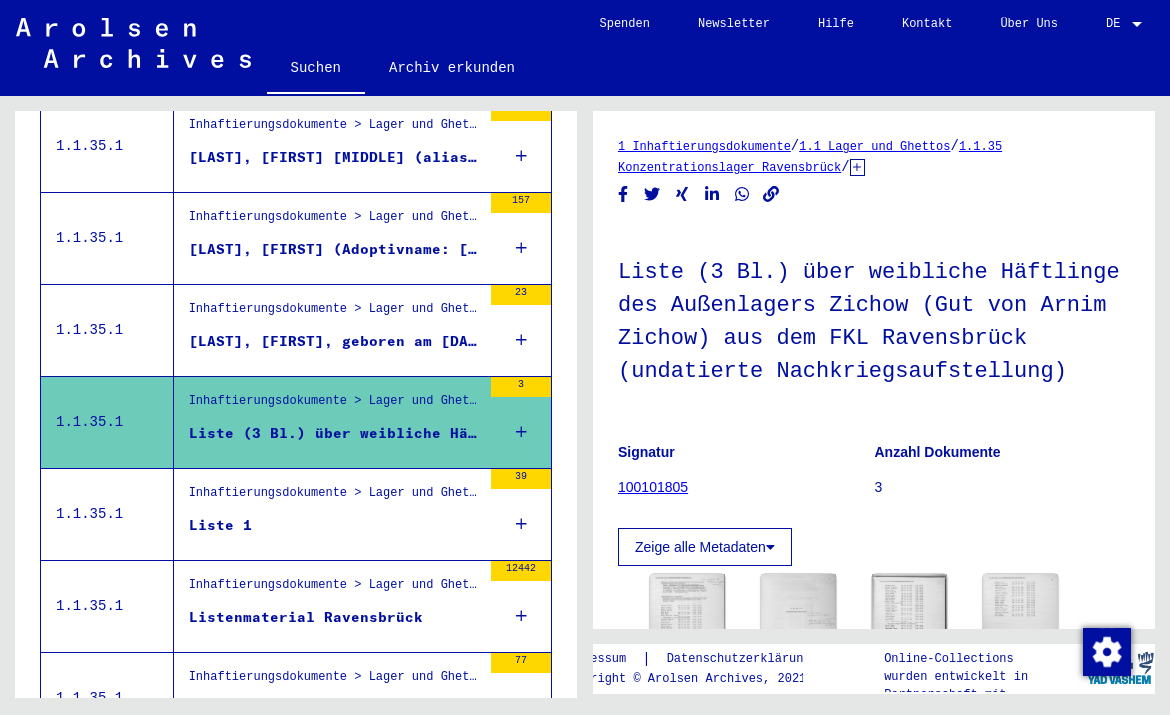 click on "Inhaftierungsdokumente > Lager und Ghettos > Konzentrationslager Ravensbrück > Listenmaterial Ravensbrück > Gestapo-Personalakten für weibliche und männliche Häftlinge des      Konzentrationslagers Ravensbrück II" at bounding box center (335, 314) 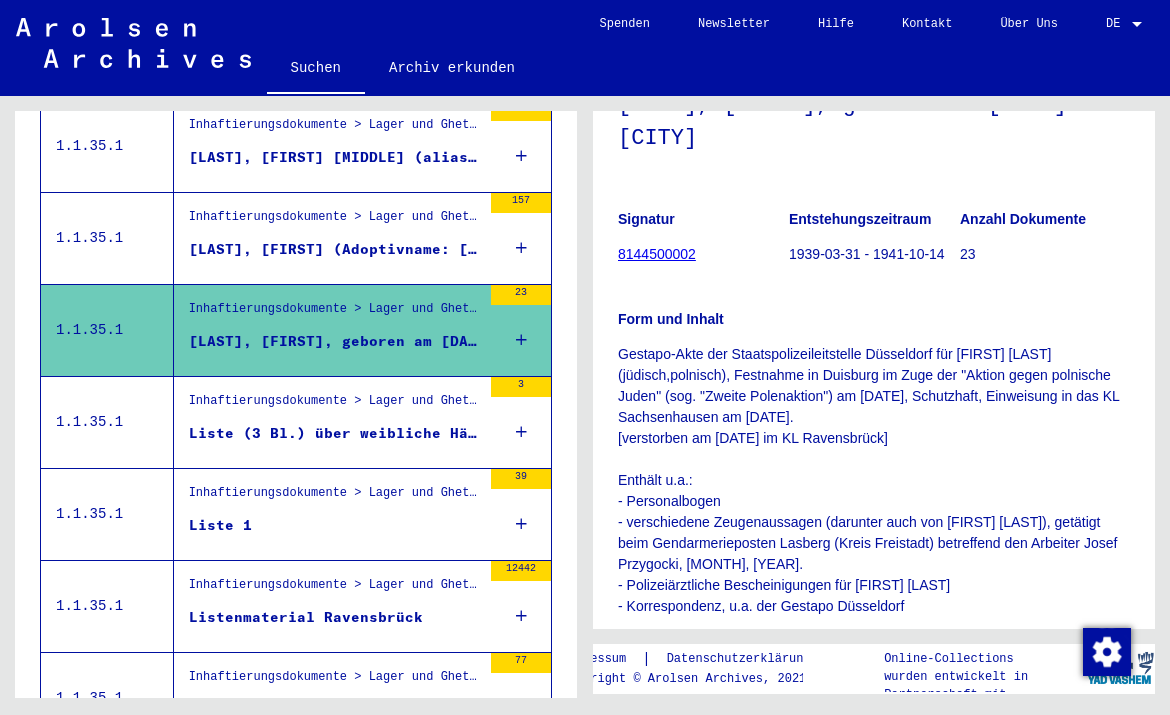 scroll, scrollTop: 168, scrollLeft: 0, axis: vertical 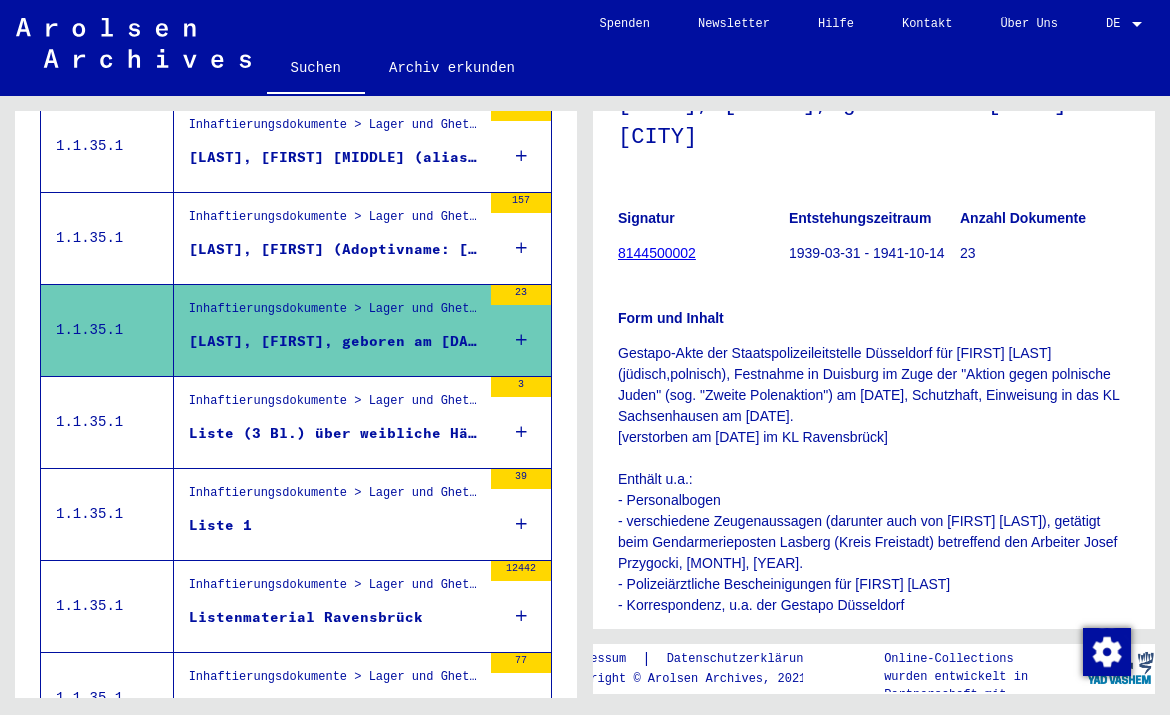 click on "[LAST], [FIRST] (Adoptivname: [FIRST] [LAST]), geboren am [DATE] in      [CITY]" at bounding box center (335, 249) 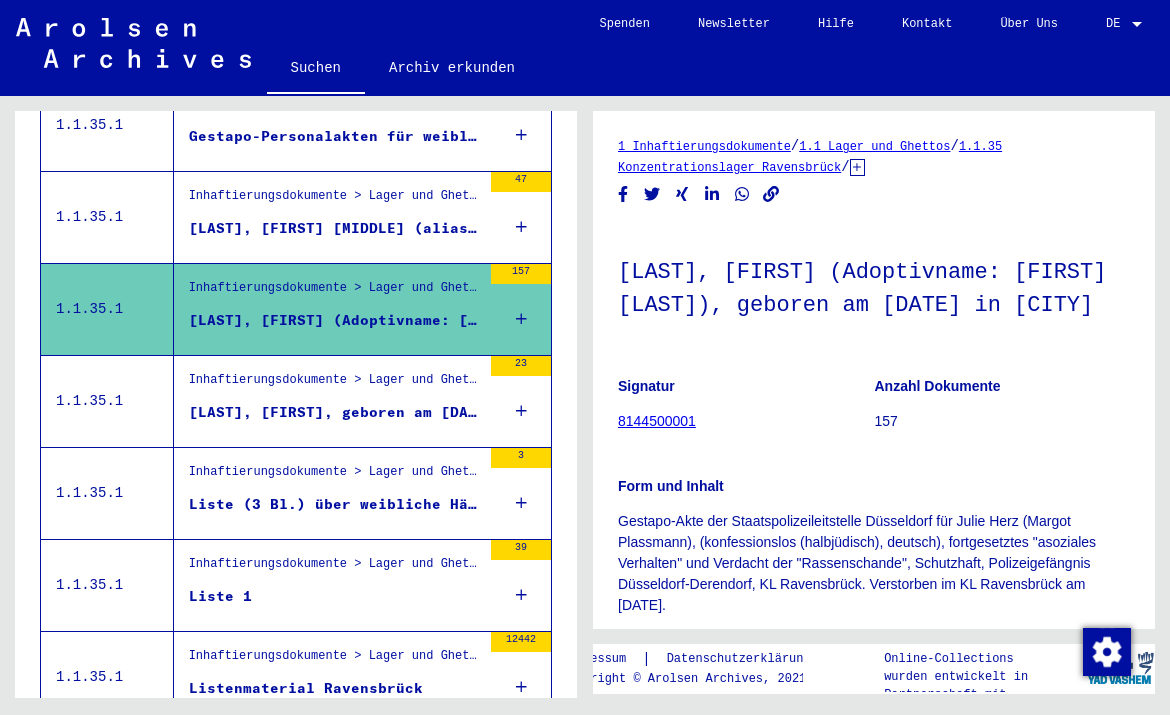 scroll, scrollTop: 1146, scrollLeft: 0, axis: vertical 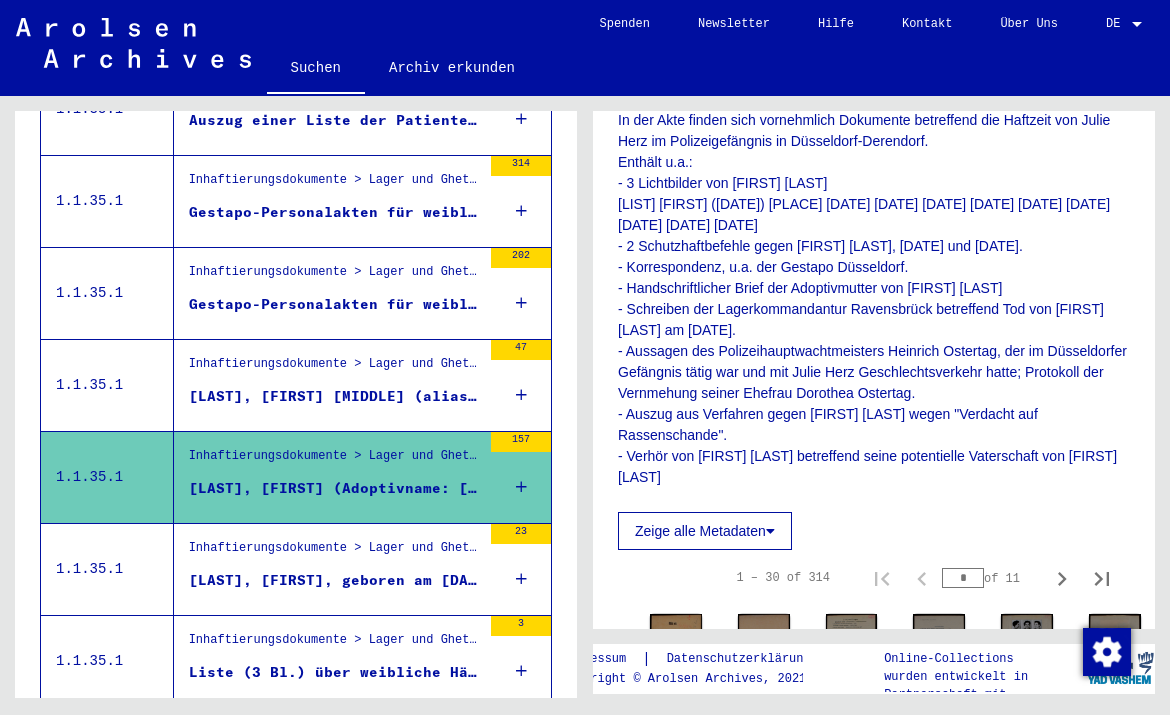 click on "[LAST], [FIRST] [MIDDLE] (alias: Dr. [MIDDLE] [LAST]), geboren am      [DATE] in [CITY]/[CITY]" at bounding box center [335, 396] 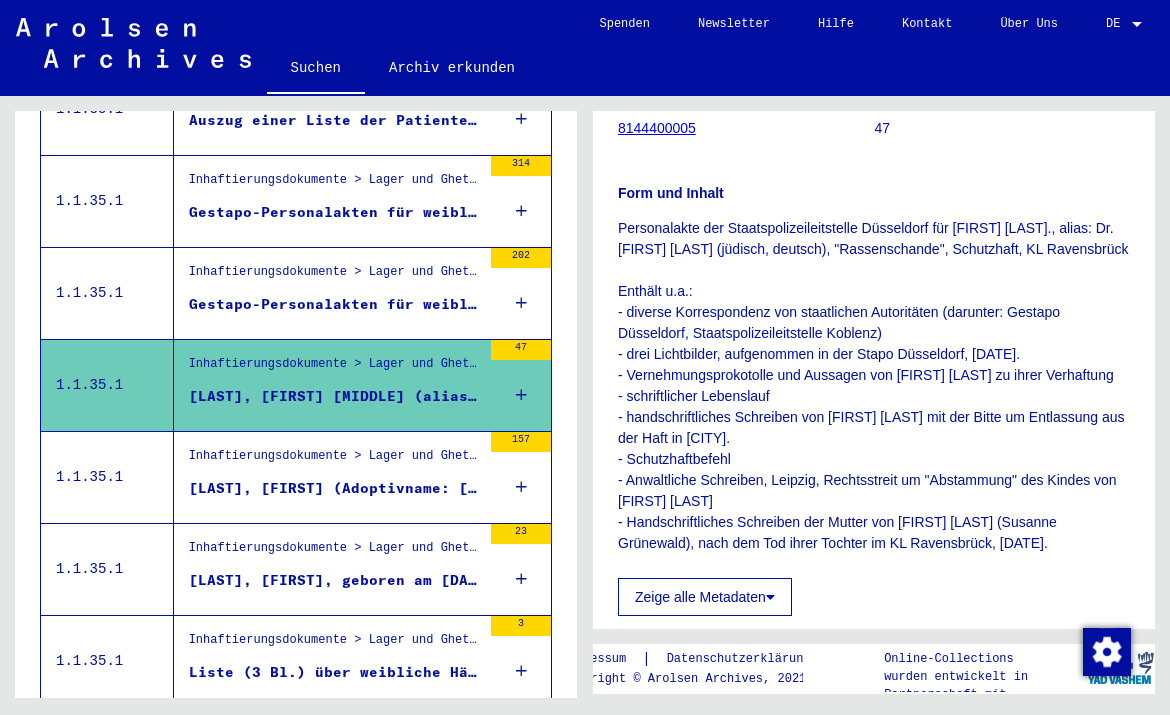 scroll, scrollTop: 332, scrollLeft: 4, axis: both 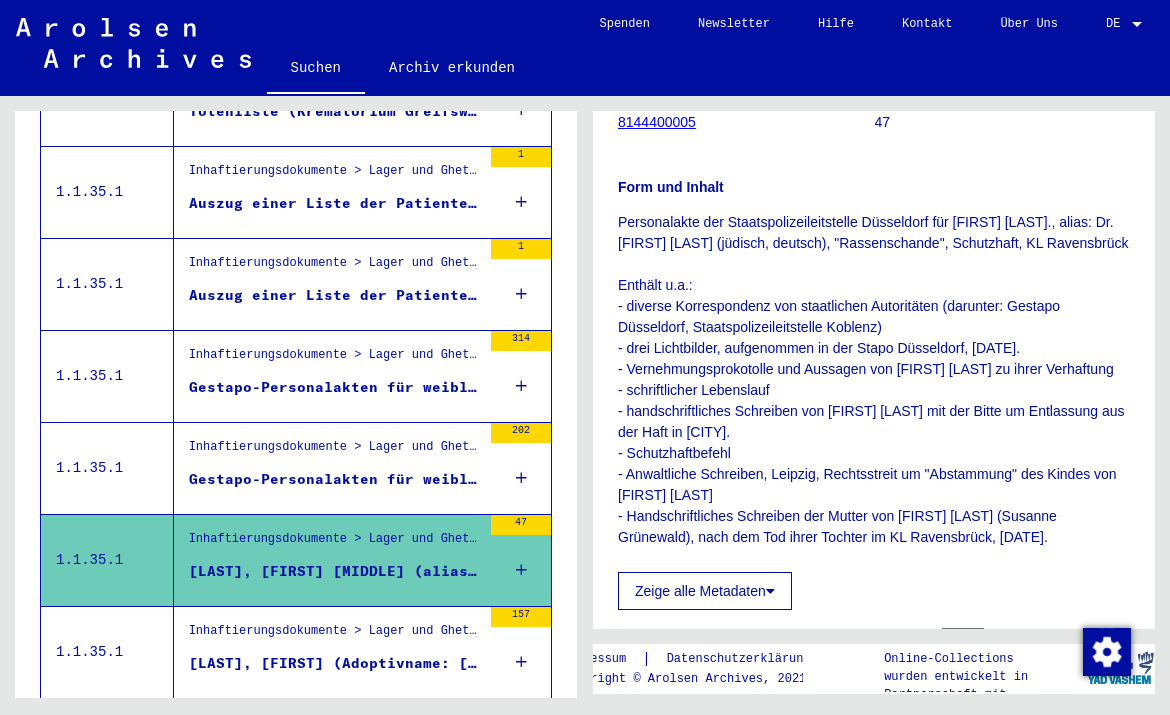 click on "Inhaftierungsdokumente > Lager und Ghettos > Konzentrationslager Ravensbrück > Listenmaterial Ravensbrück" at bounding box center [335, 360] 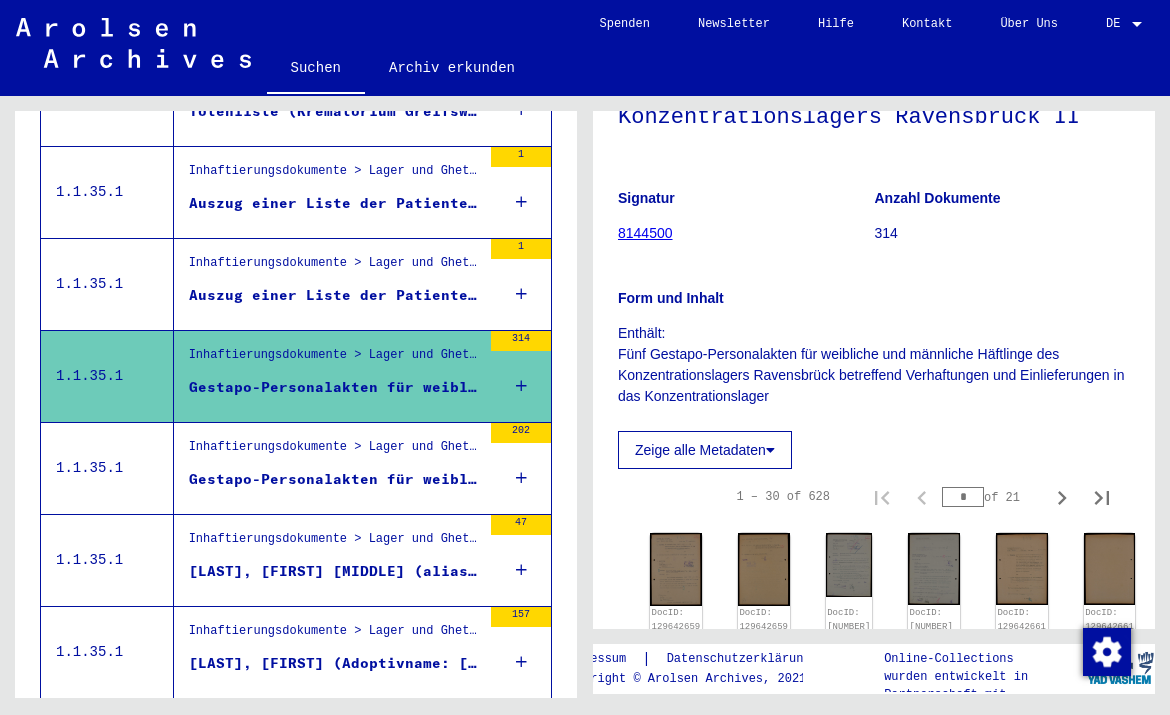 scroll, scrollTop: 221, scrollLeft: 4, axis: both 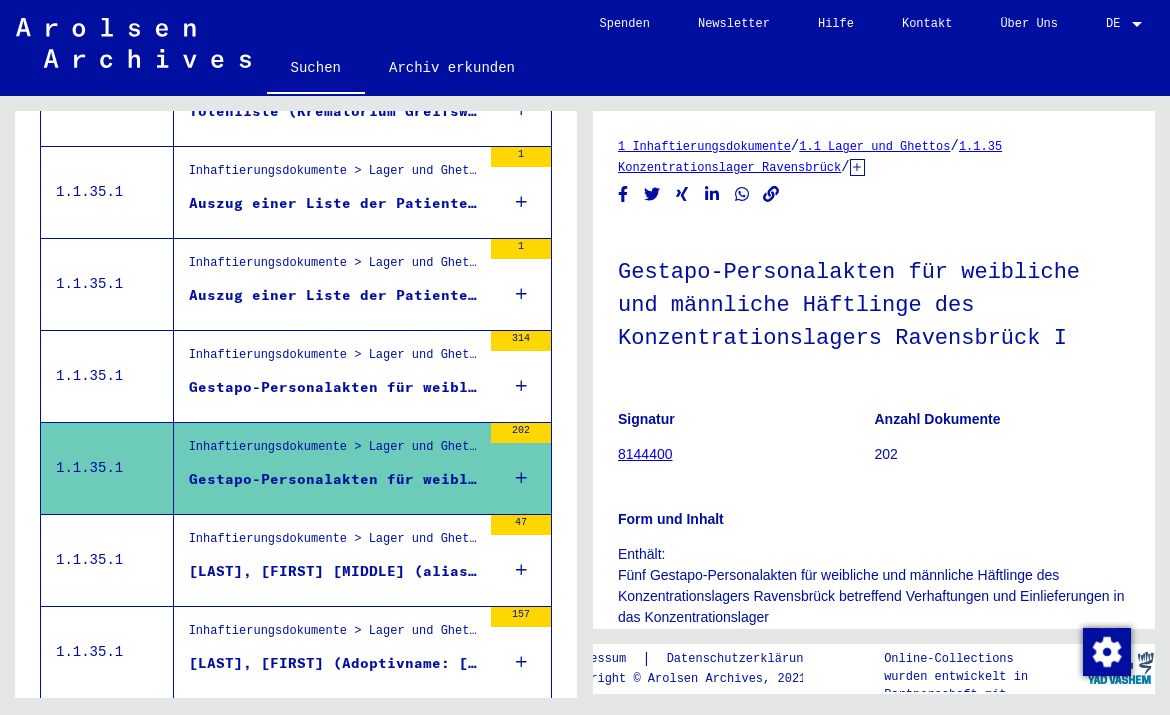 click on "Auszug einer Liste der Patienten des Ausländerkrankenhauses Schwerin II,      17.05.1945" at bounding box center (335, 295) 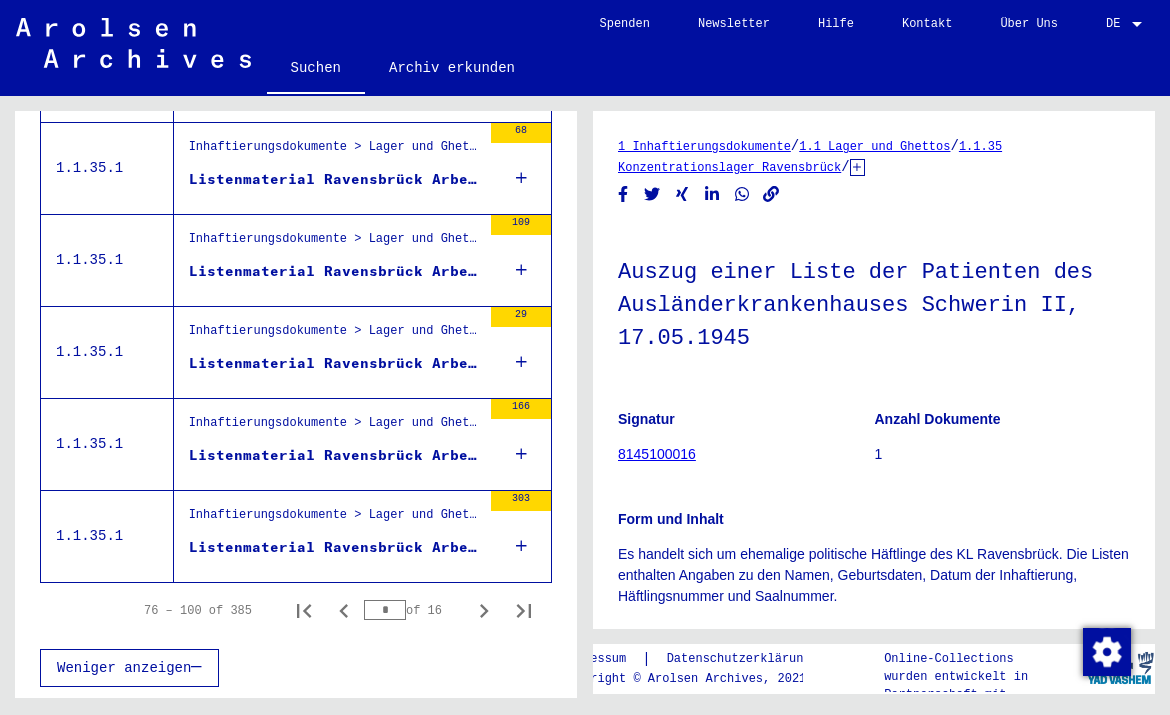 scroll, scrollTop: 2227, scrollLeft: 0, axis: vertical 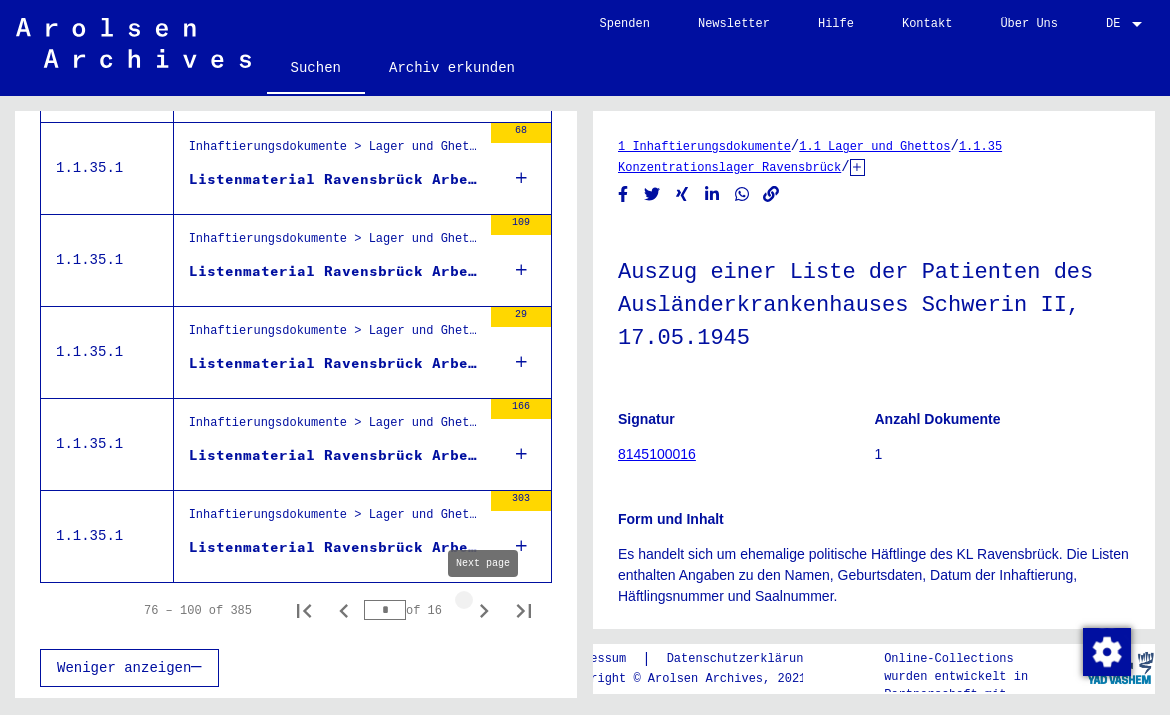 click 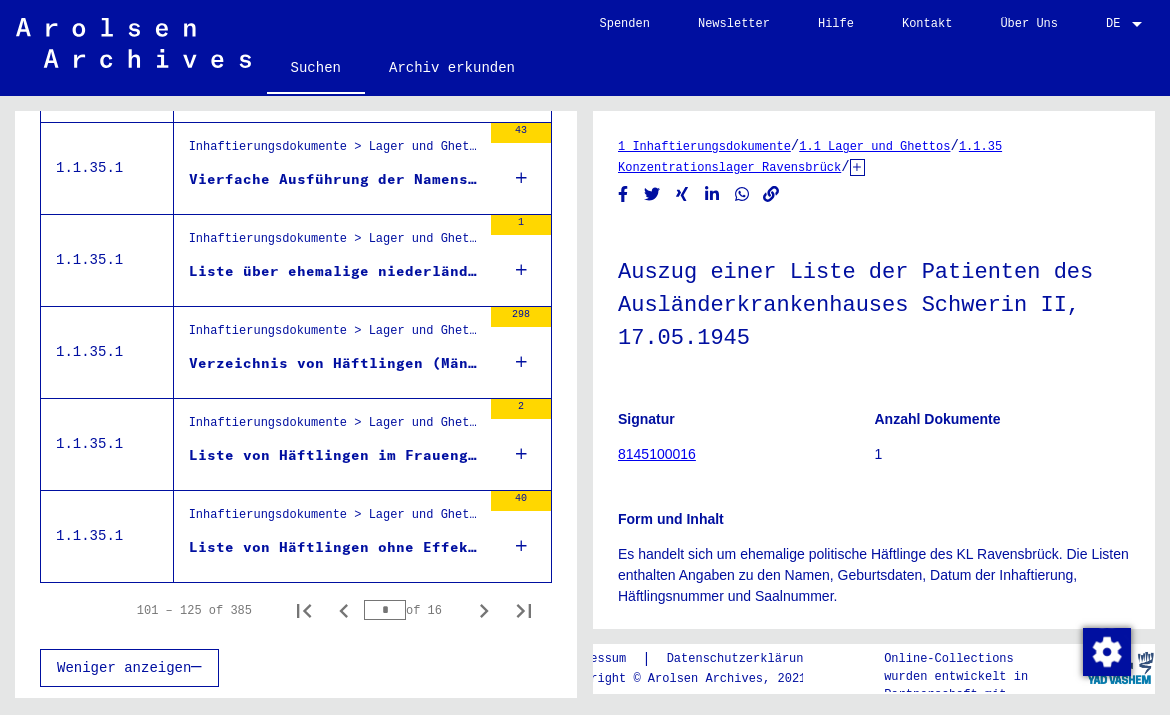 scroll, scrollTop: 2227, scrollLeft: 0, axis: vertical 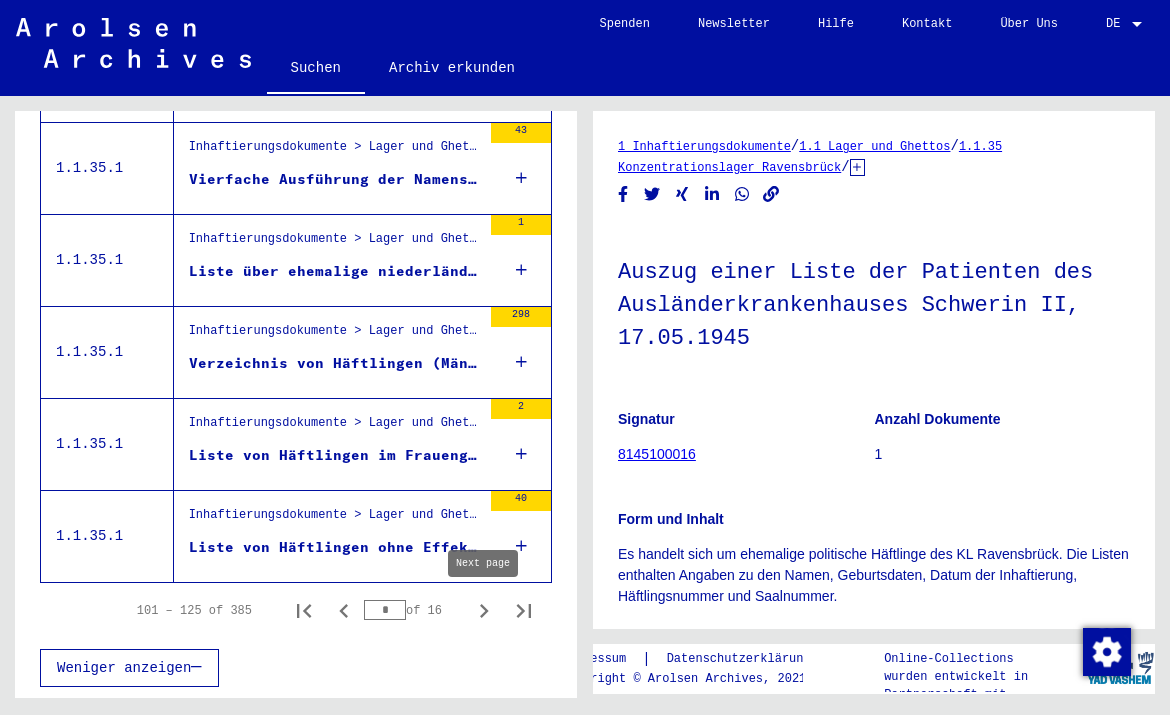 click 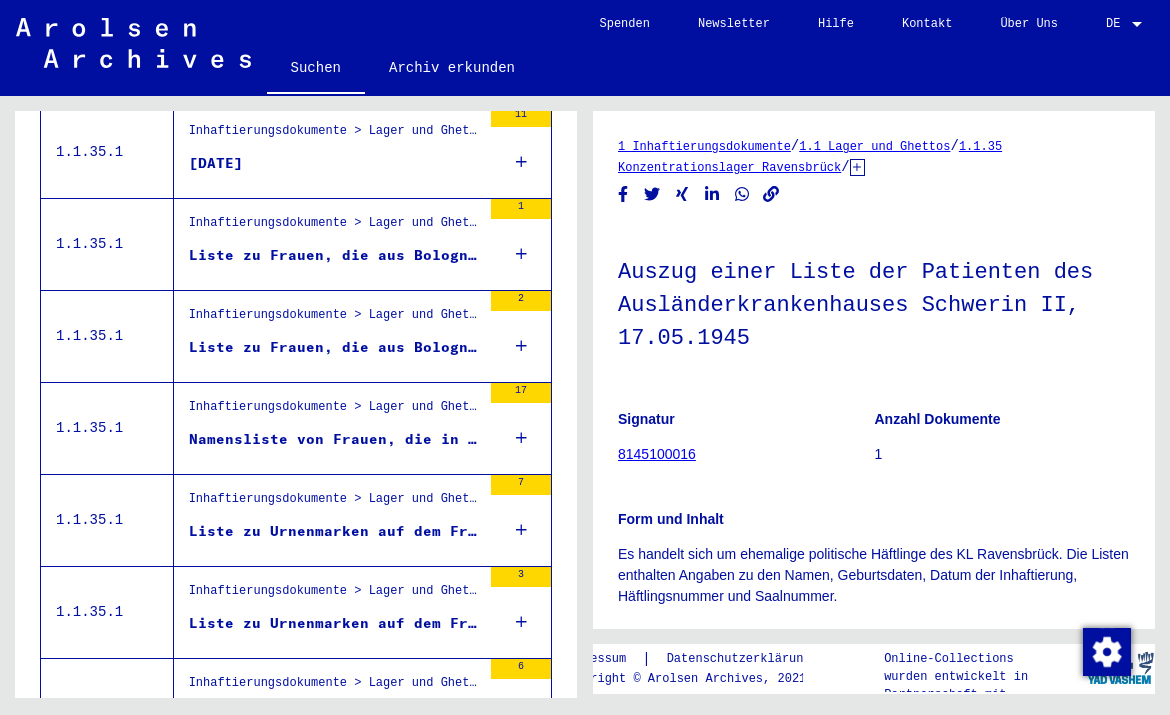 scroll, scrollTop: 390, scrollLeft: 0, axis: vertical 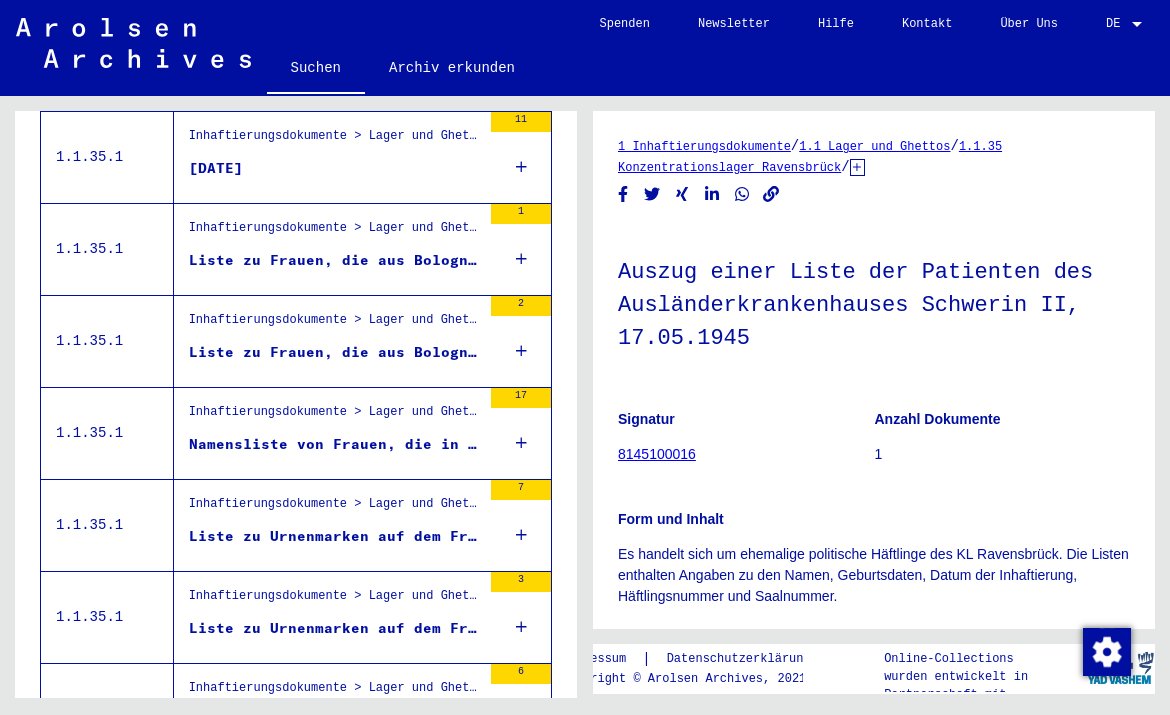 click on "Liste zu Frauen, die aus Bologna ins Konzentrationslager Ravensbrück      deportiert wurden, undatiert" at bounding box center (335, 265) 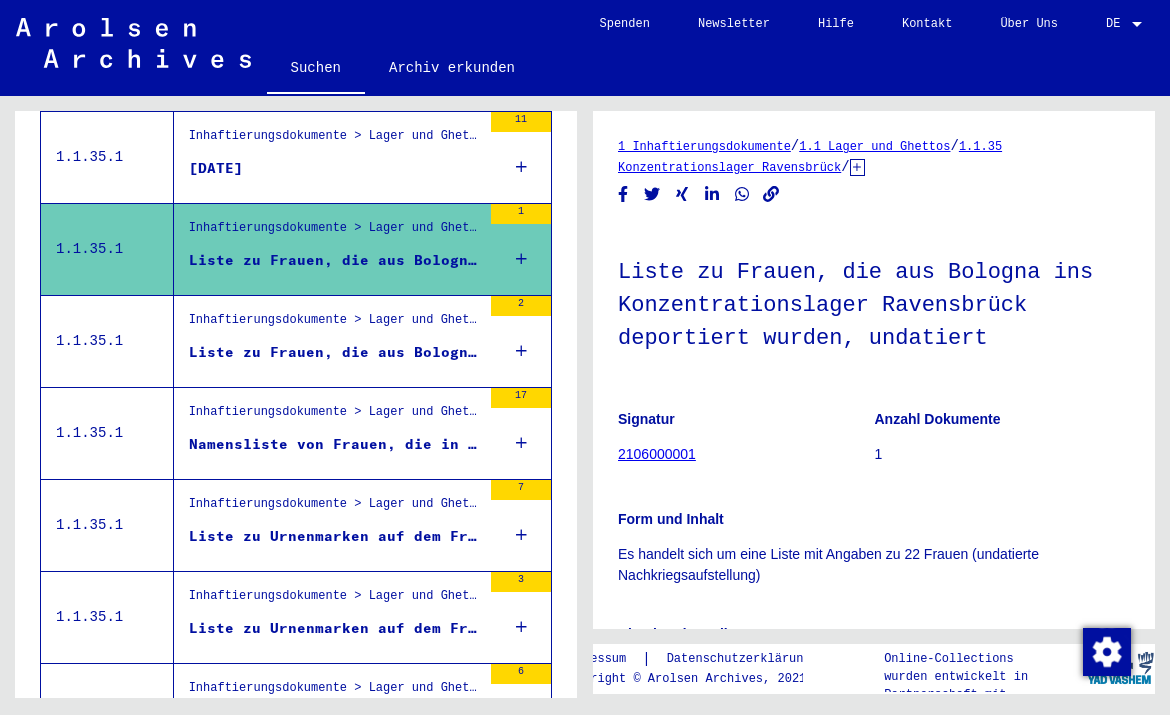 click on "Inhaftierungsdokumente > Lager und Ghettos > Konzentrationslager Ravensbrück > Listenmaterial Ravensbrück" at bounding box center (335, 325) 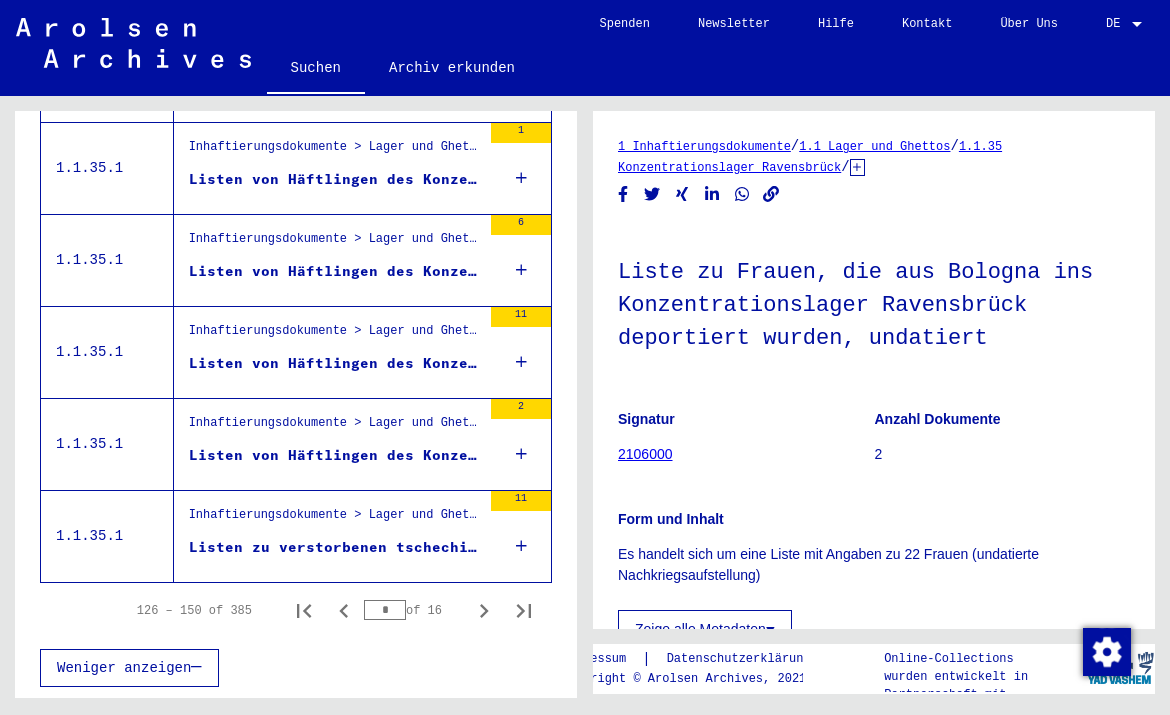 scroll, scrollTop: 2227, scrollLeft: 0, axis: vertical 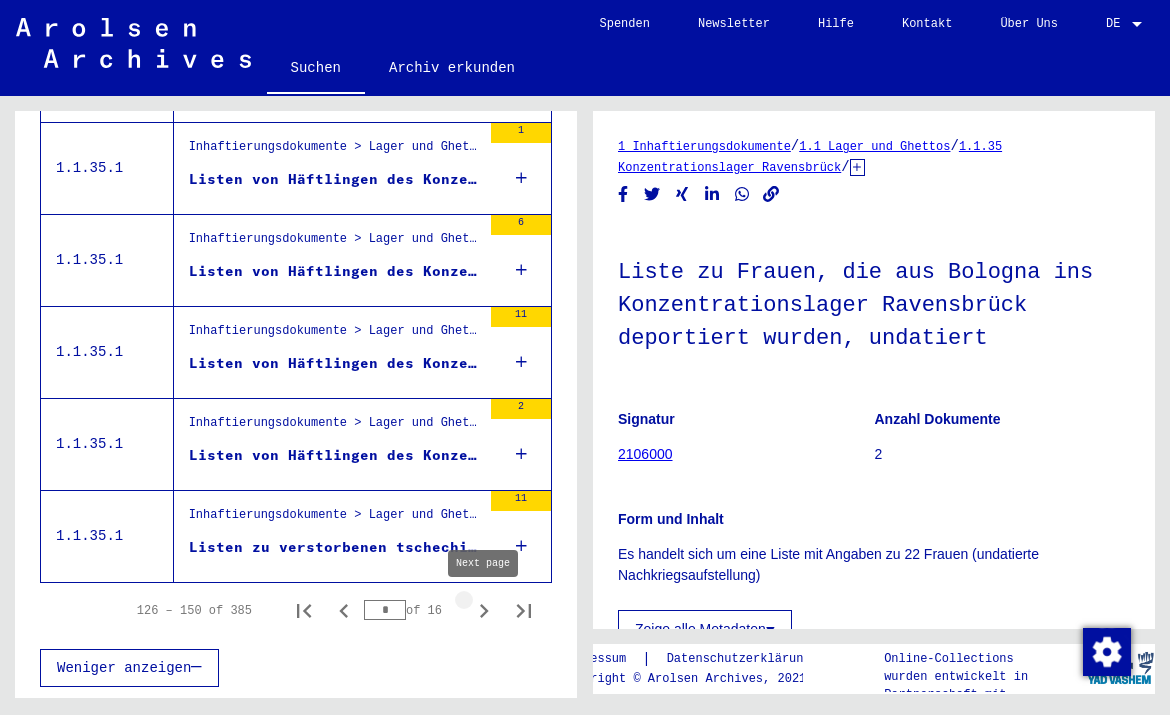 click 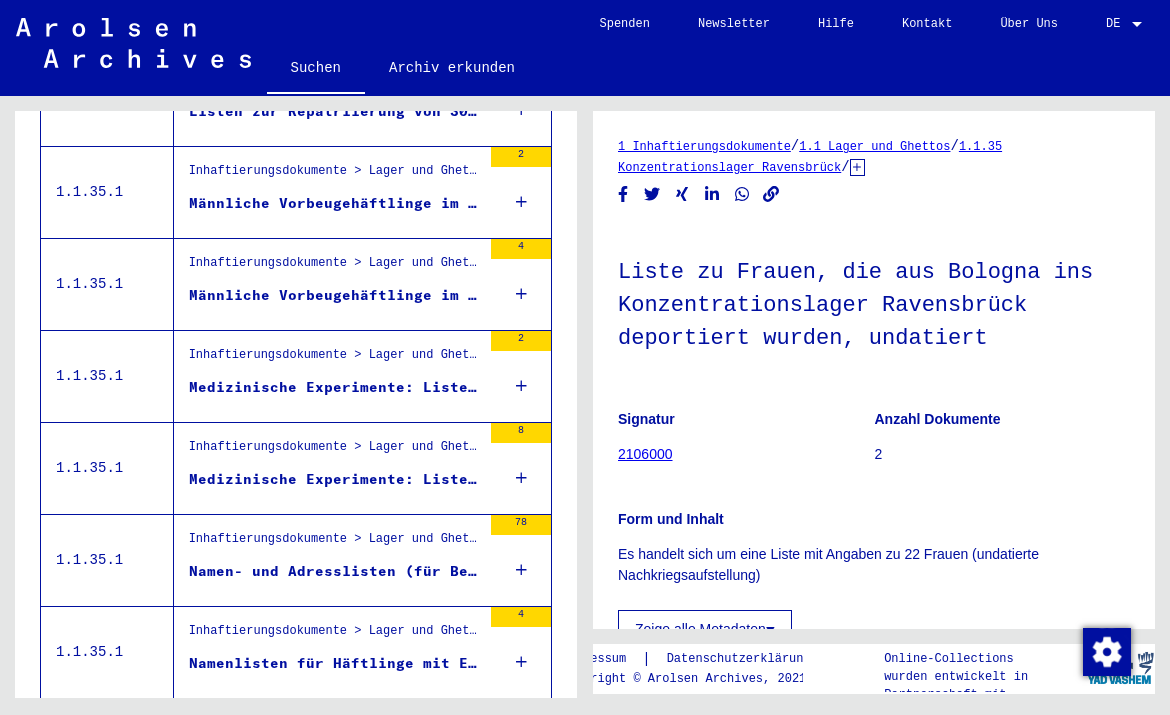 scroll, scrollTop: 917, scrollLeft: 0, axis: vertical 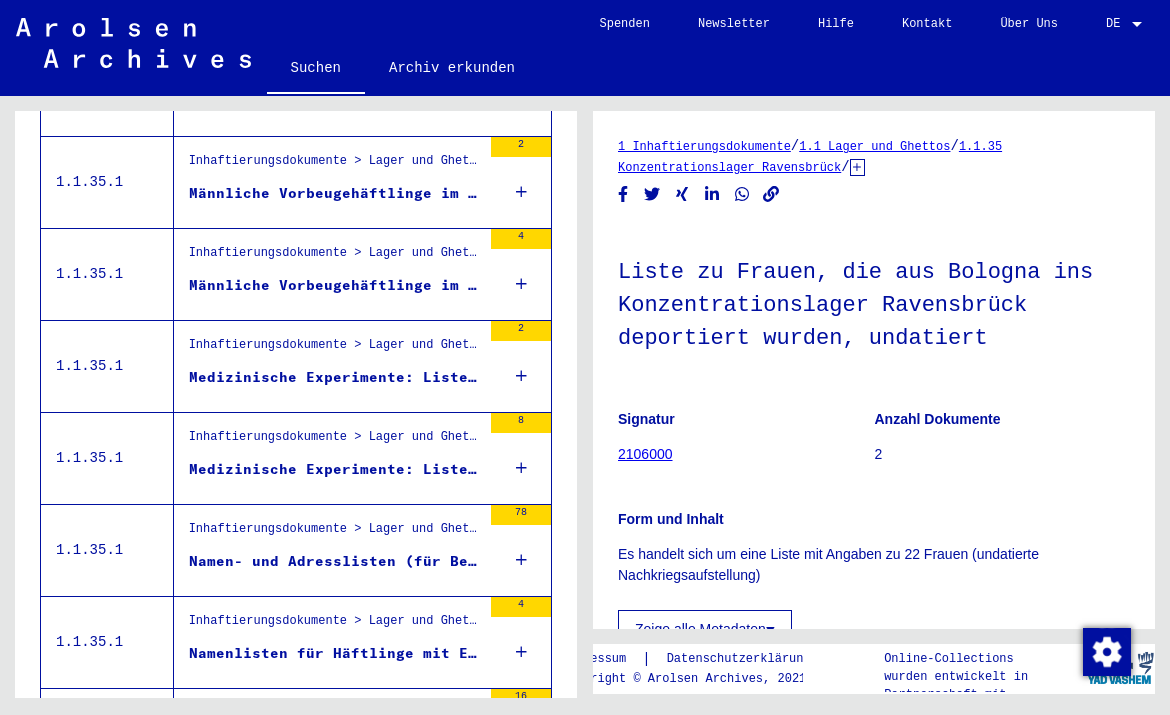 click on "Medizinische Experimente: Liste mit Namen von 74 betroffenen polnischen      Frauen welche im Konzentrationslager Ravensbrück als politische Gefangene      waren (1958)" at bounding box center [335, 469] 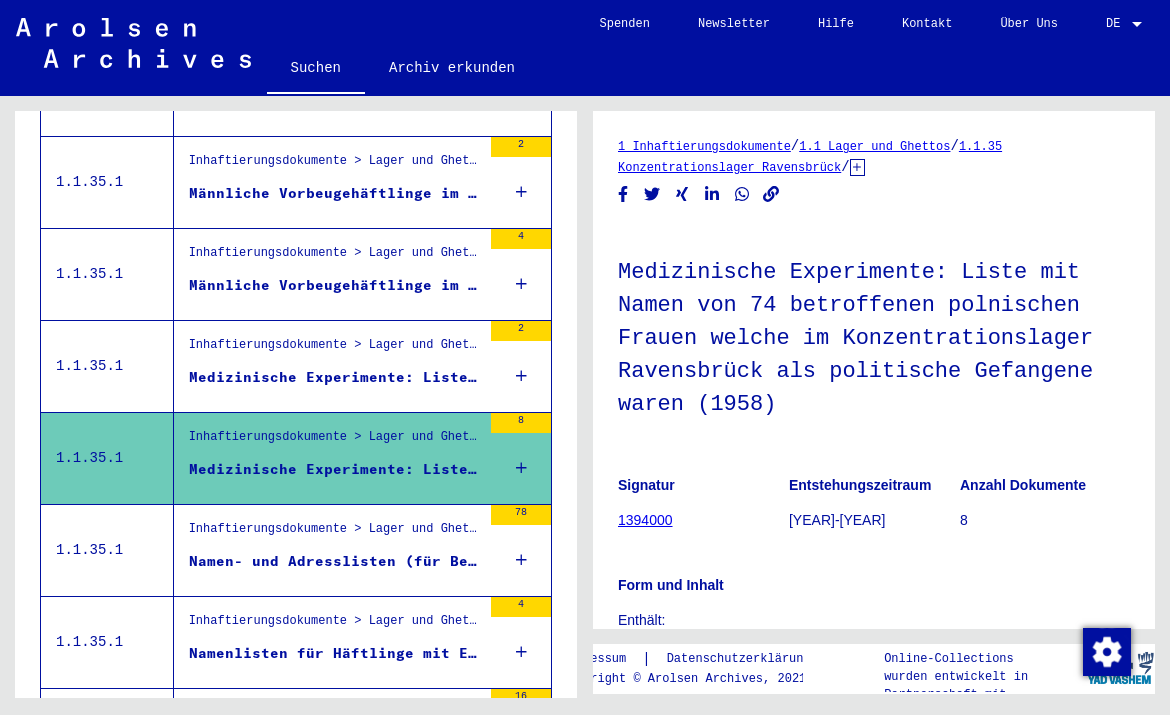 scroll, scrollTop: 0, scrollLeft: 0, axis: both 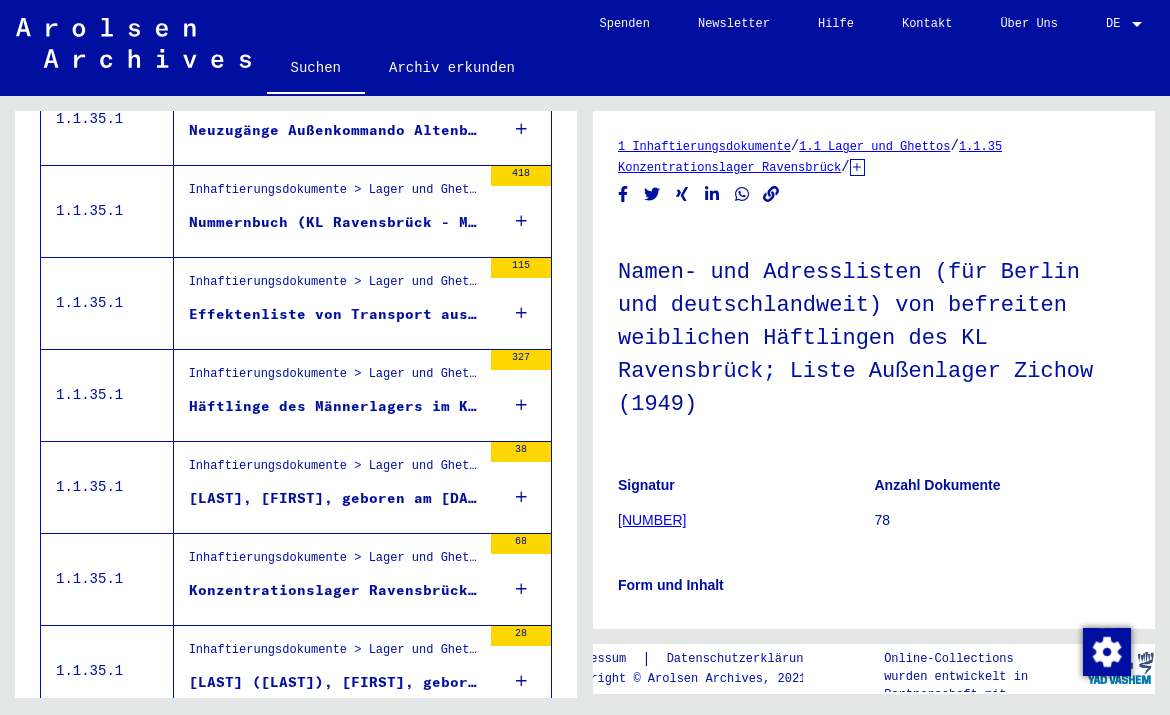 click on "Inhaftierungsdokumente > Lager und Ghettos > Konzentrationslager Ravensbrück > Listenmaterial Ravensbrück > Gestapo-Personalakten für weibliche und männliche Häftlinge des Konzentrationslagers Ravensbrück II Przygocki, Josef, geboren am [DATE] in Wola-Goslawska" at bounding box center [327, 487] 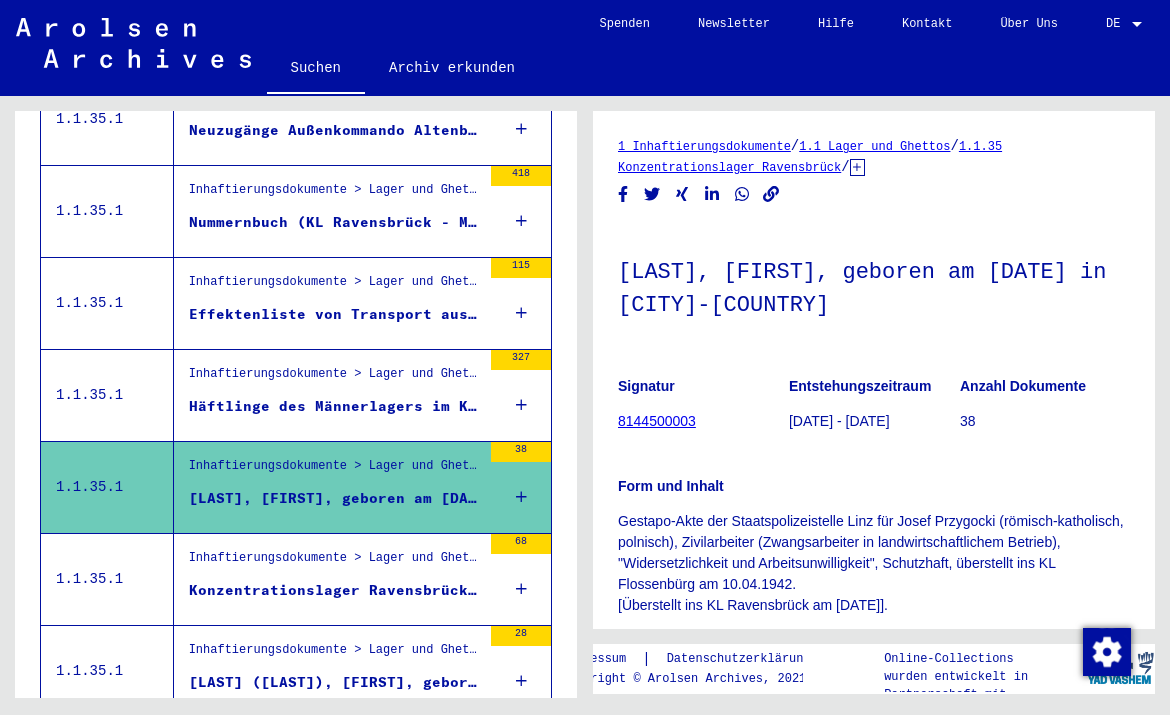 click on "Inhaftierungsdokumente > Lager und Ghettos > Konzentrationslager Ravensbrück > Listenmaterial Ravensbrück" at bounding box center [335, 563] 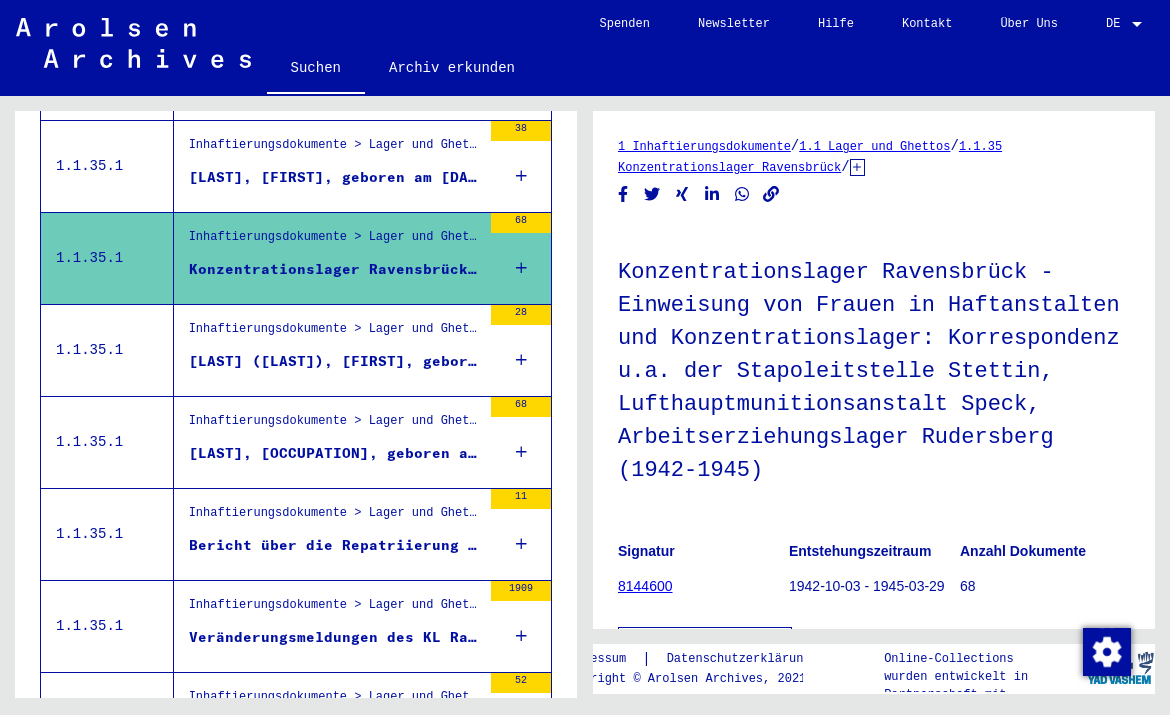 scroll, scrollTop: 2043, scrollLeft: 0, axis: vertical 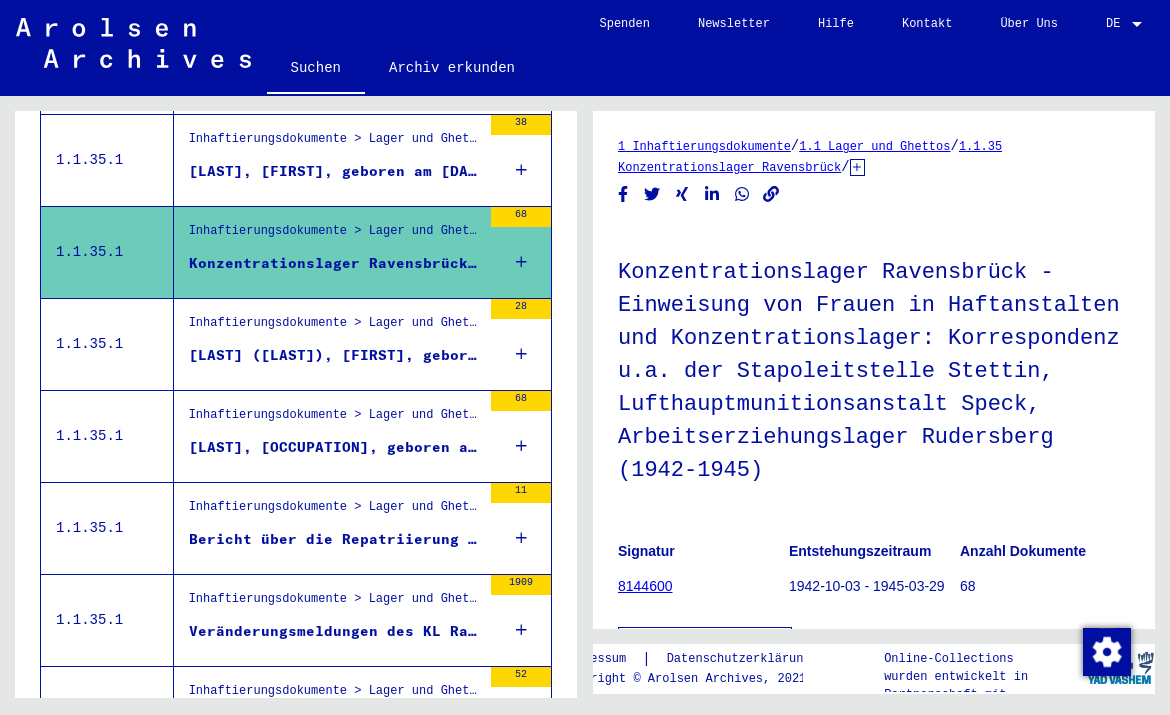 click on "Inhaftierungsdokumente > Lager und Ghettos > Konzentrationslager Ravensbrück > Listenmaterial Ravensbrück > Listen zur Repatriierung von 300 Frauen aus dem Konzentrationslager      Ravensbrück nach [COUNTRY], 1945" at bounding box center [335, 512] 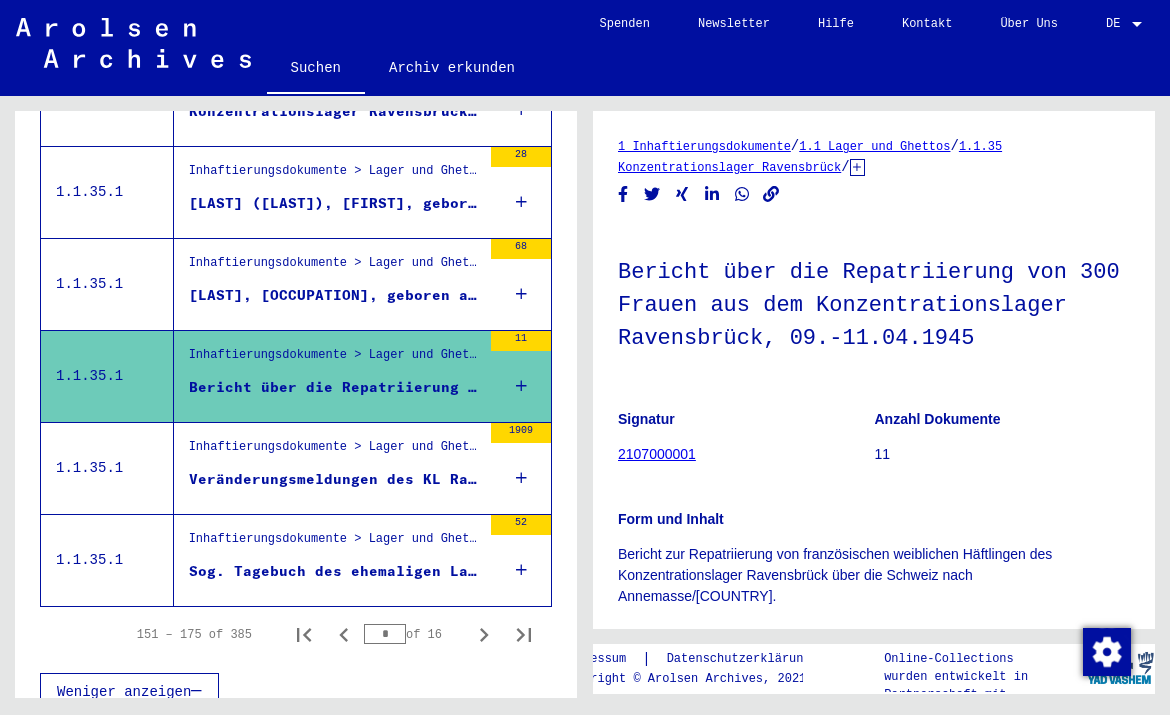 scroll, scrollTop: 2196, scrollLeft: 0, axis: vertical 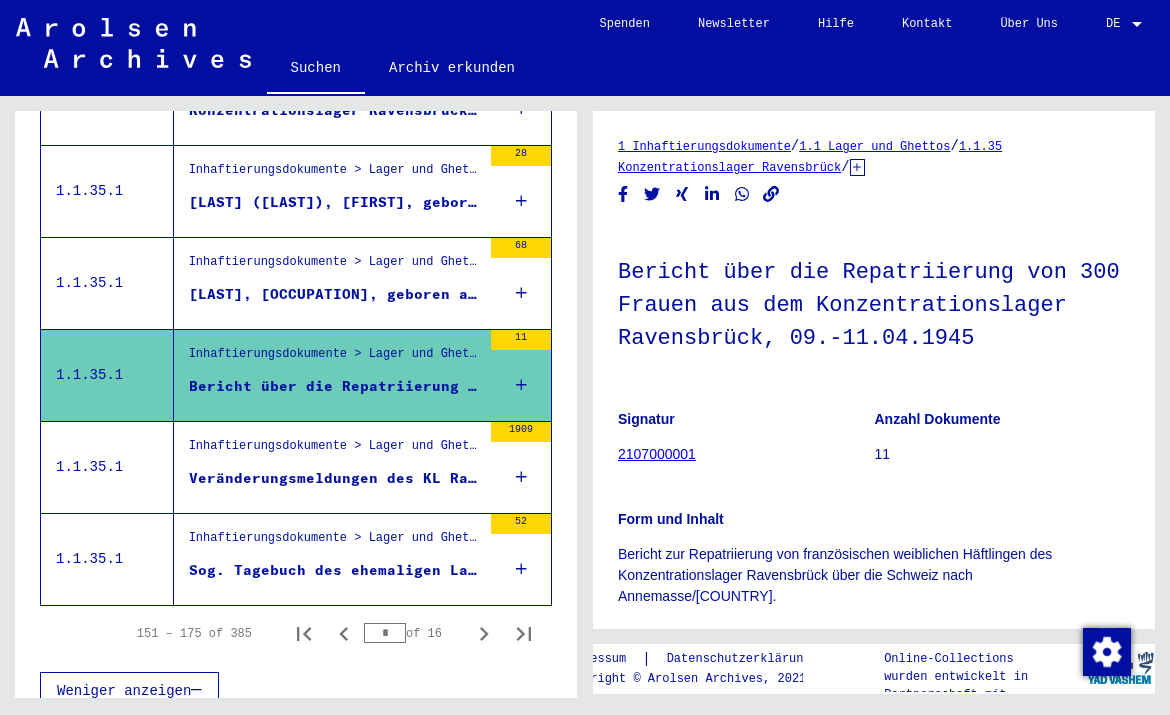click on "Sog. Tagebuch des ehemaligen Lagerschreibers im Ravensbrück-Außenlager      Wolgast / Karlshagen (Peenemünde), mit Angaben zu männlichen Häftlingen      (01.02.1945)" at bounding box center (335, 570) 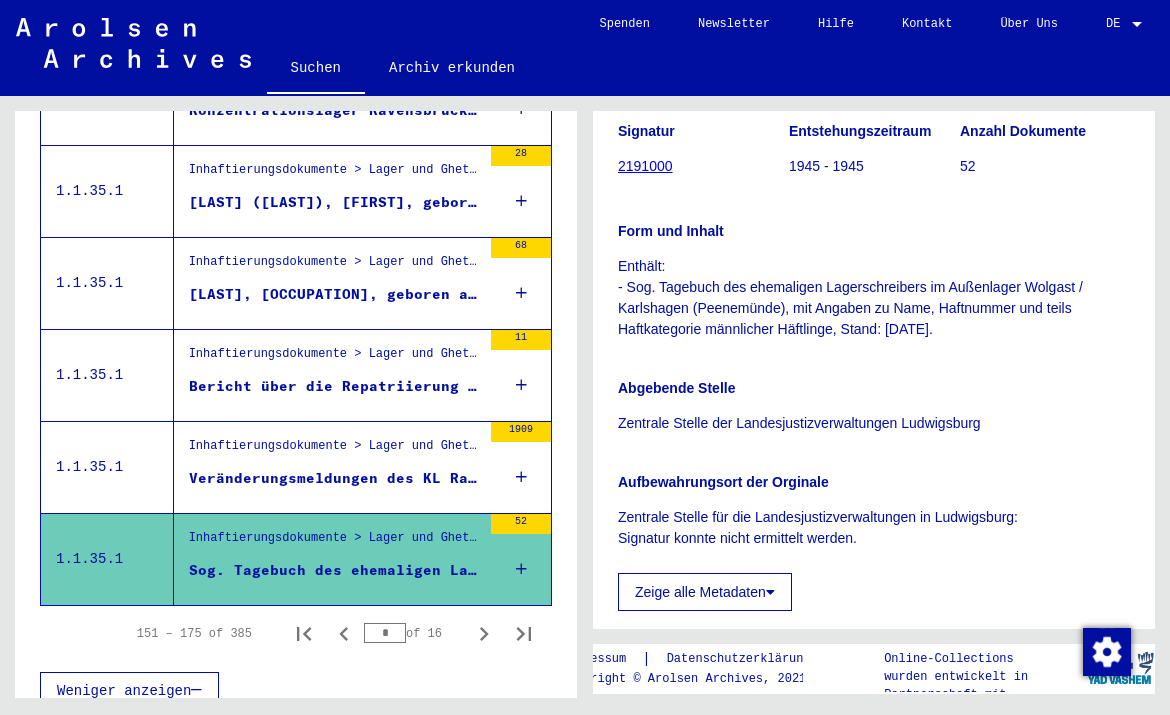 scroll, scrollTop: 354, scrollLeft: 0, axis: vertical 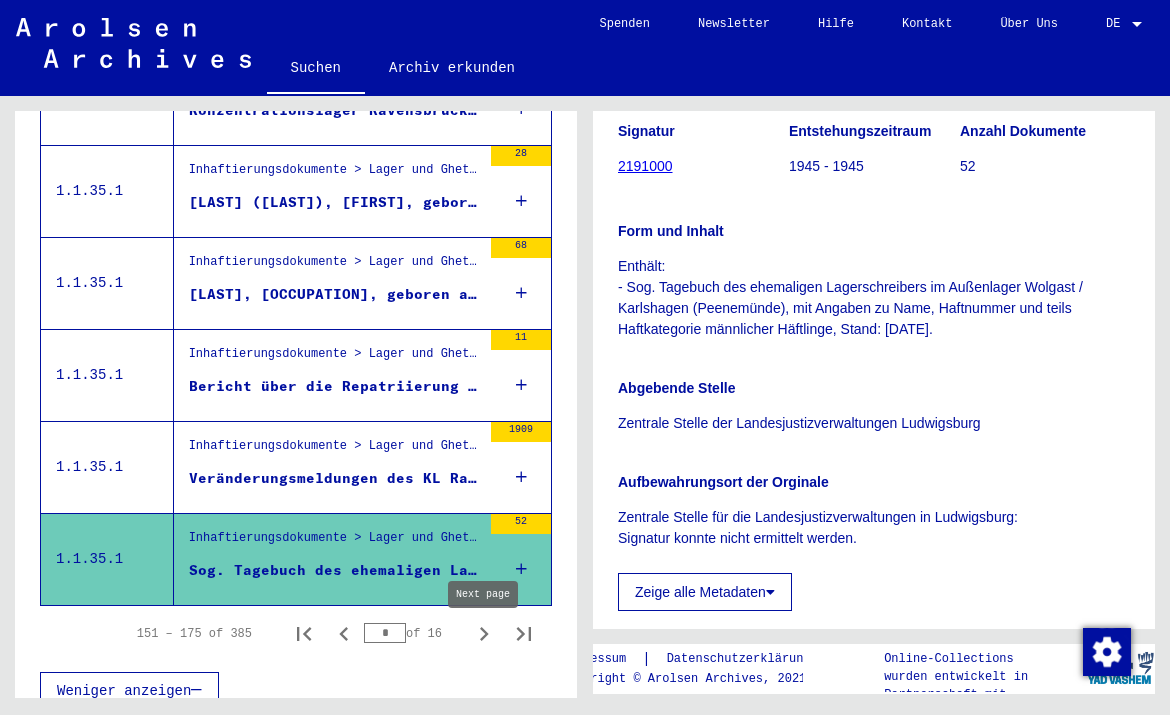 click 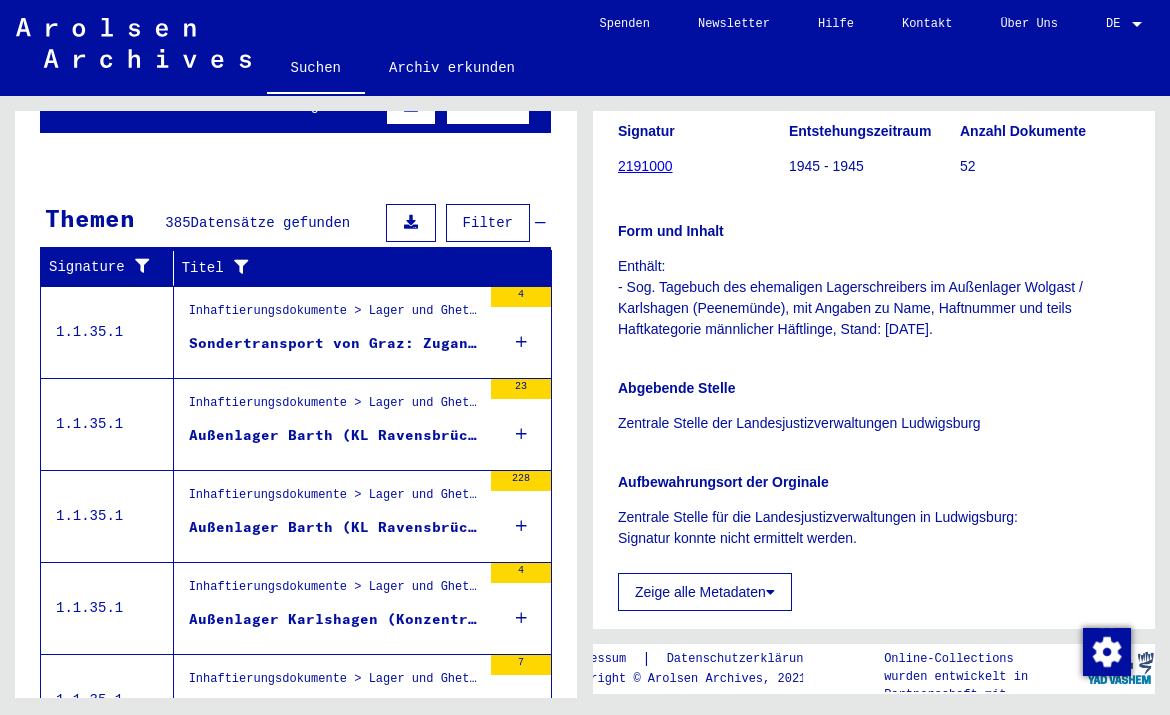 scroll, scrollTop: 230, scrollLeft: 0, axis: vertical 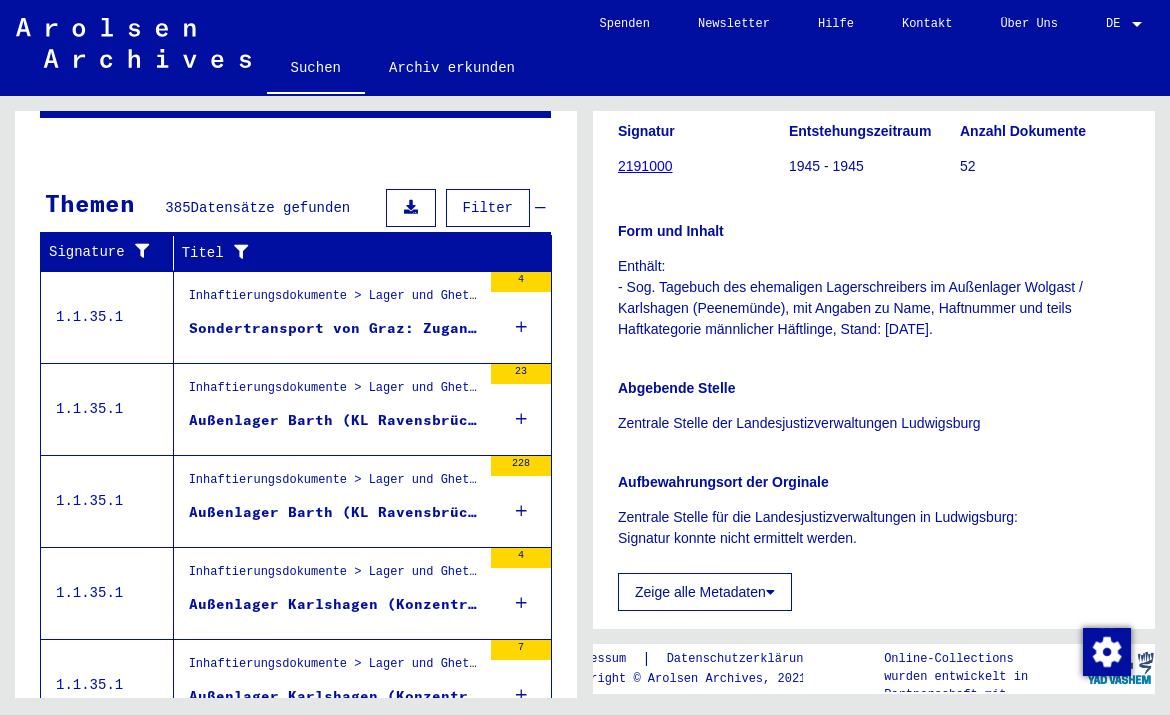 click on "Geburtsname" at bounding box center (243, 146) 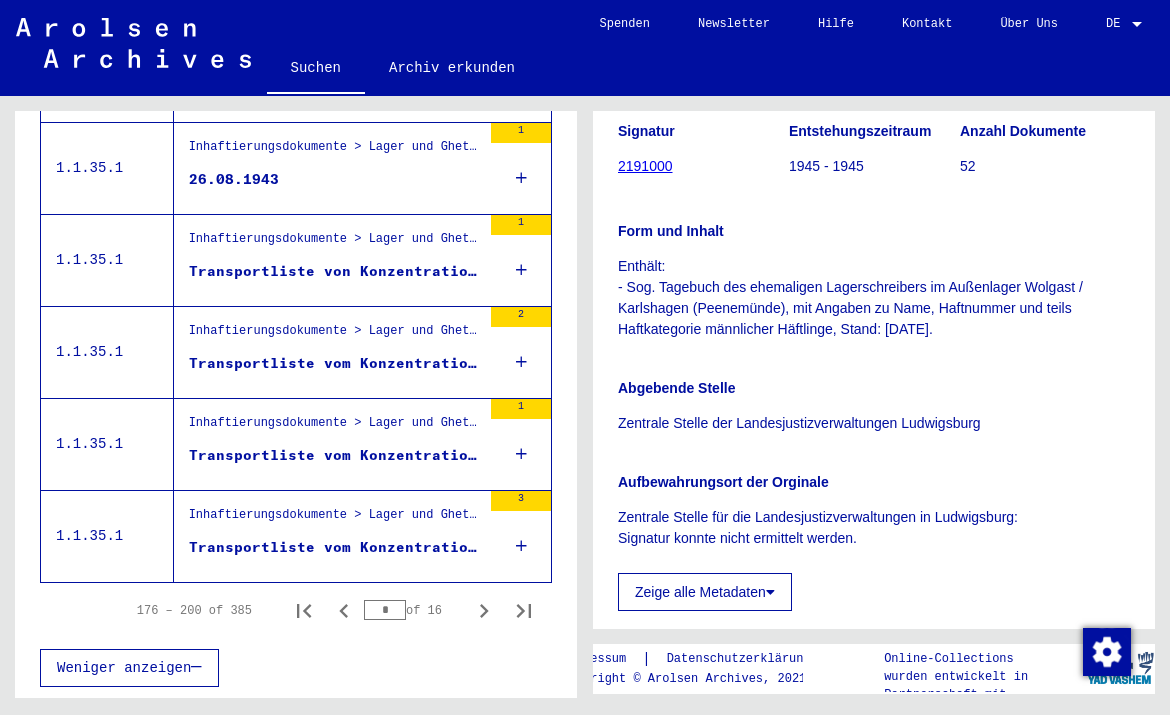 scroll, scrollTop: 2227, scrollLeft: 0, axis: vertical 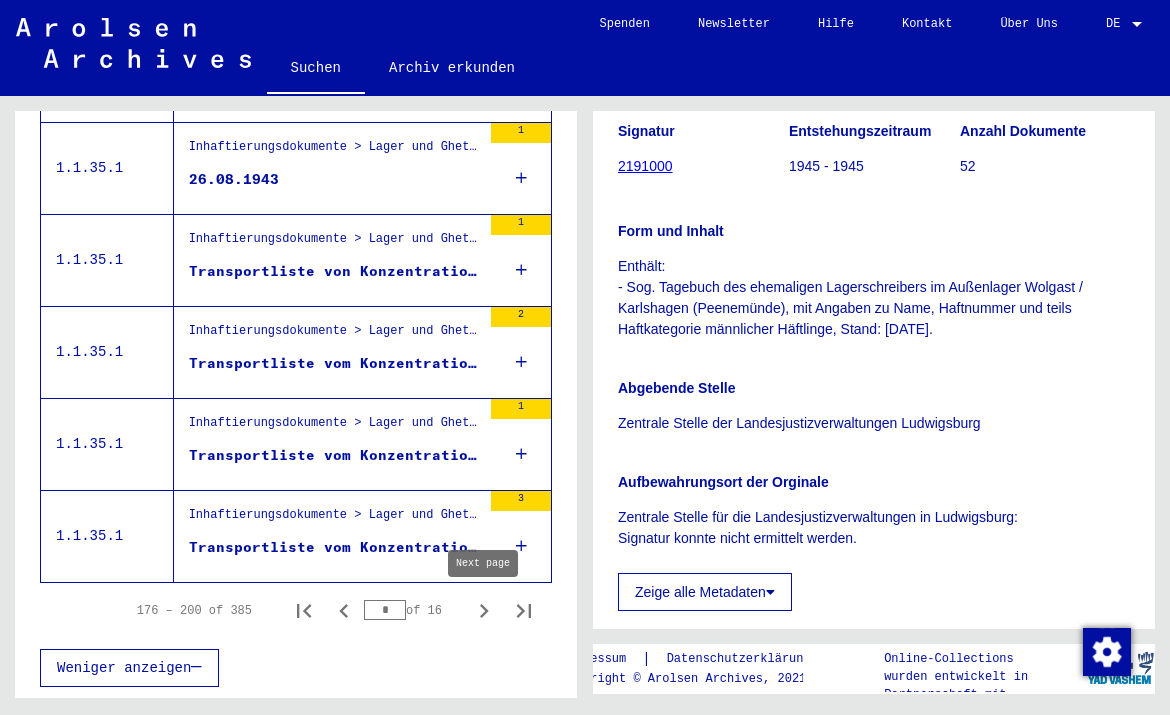 click 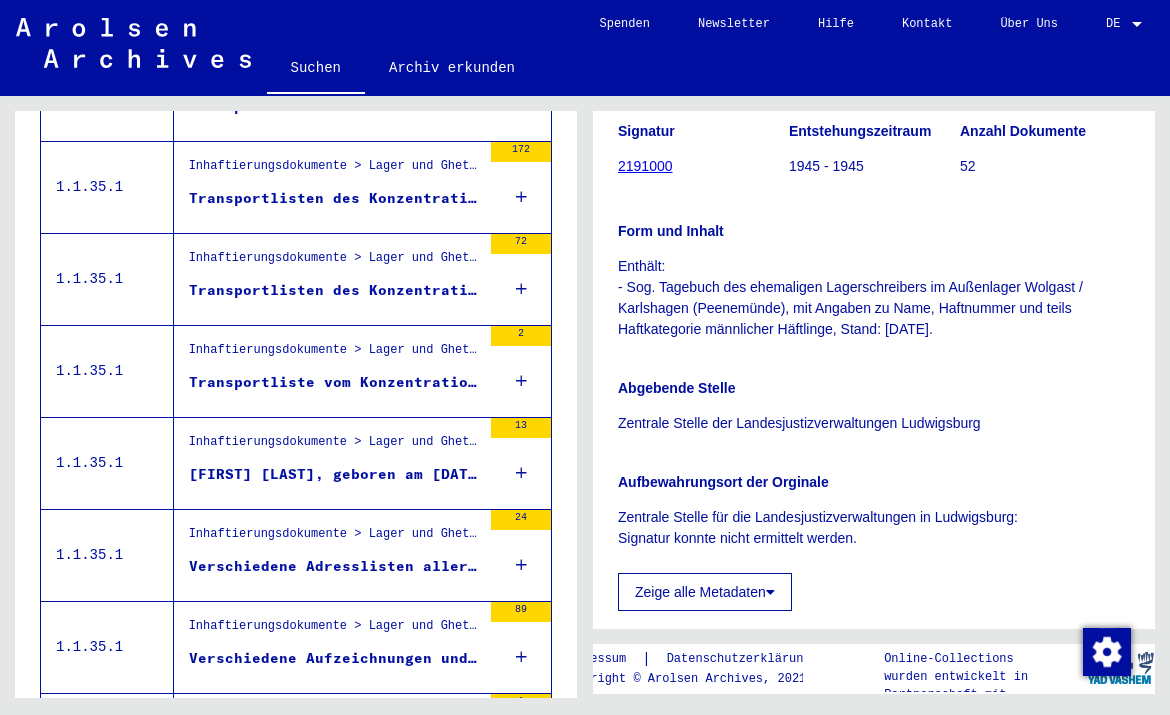 scroll, scrollTop: 1468, scrollLeft: 0, axis: vertical 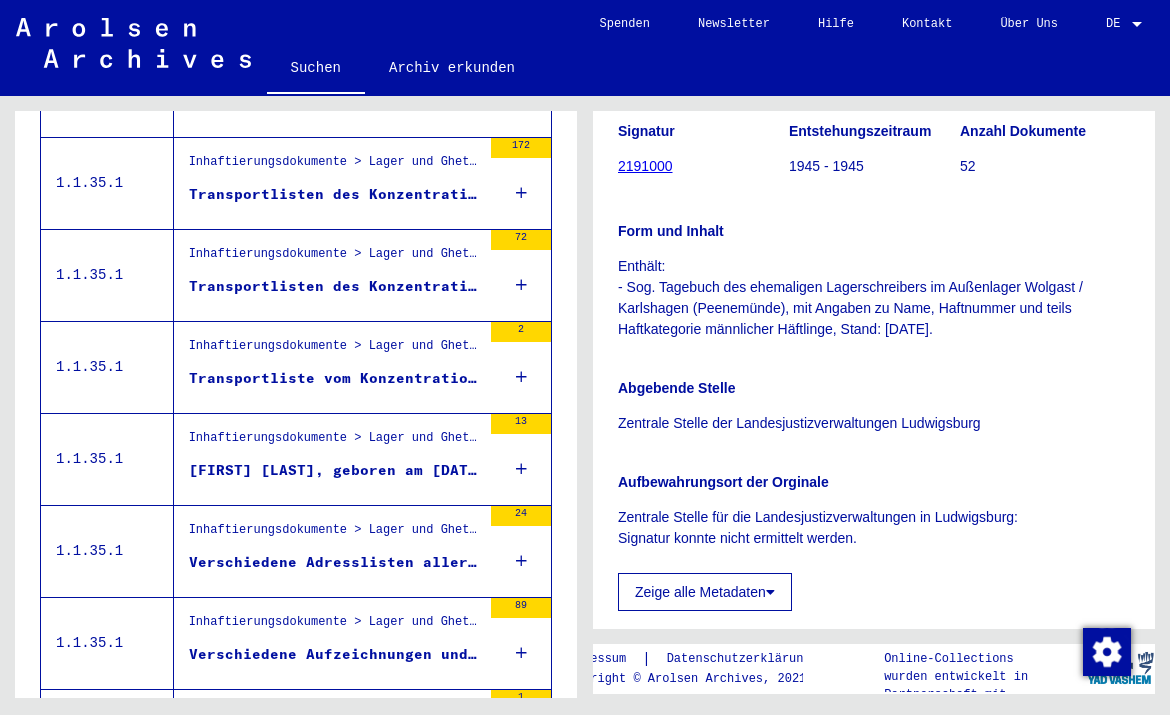 click on "[FIRST] [LAST], geboren am [DATE] in [CITY] ([YEAR]-[YEAR])" at bounding box center [335, 470] 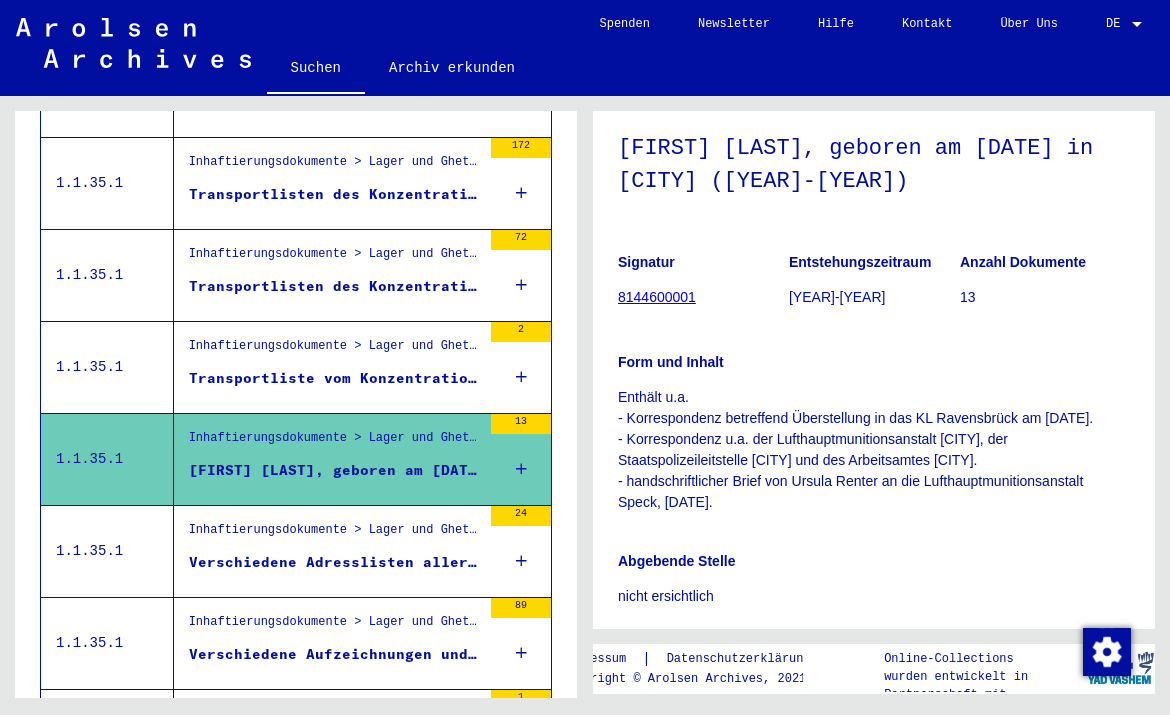 scroll, scrollTop: 126, scrollLeft: 1, axis: both 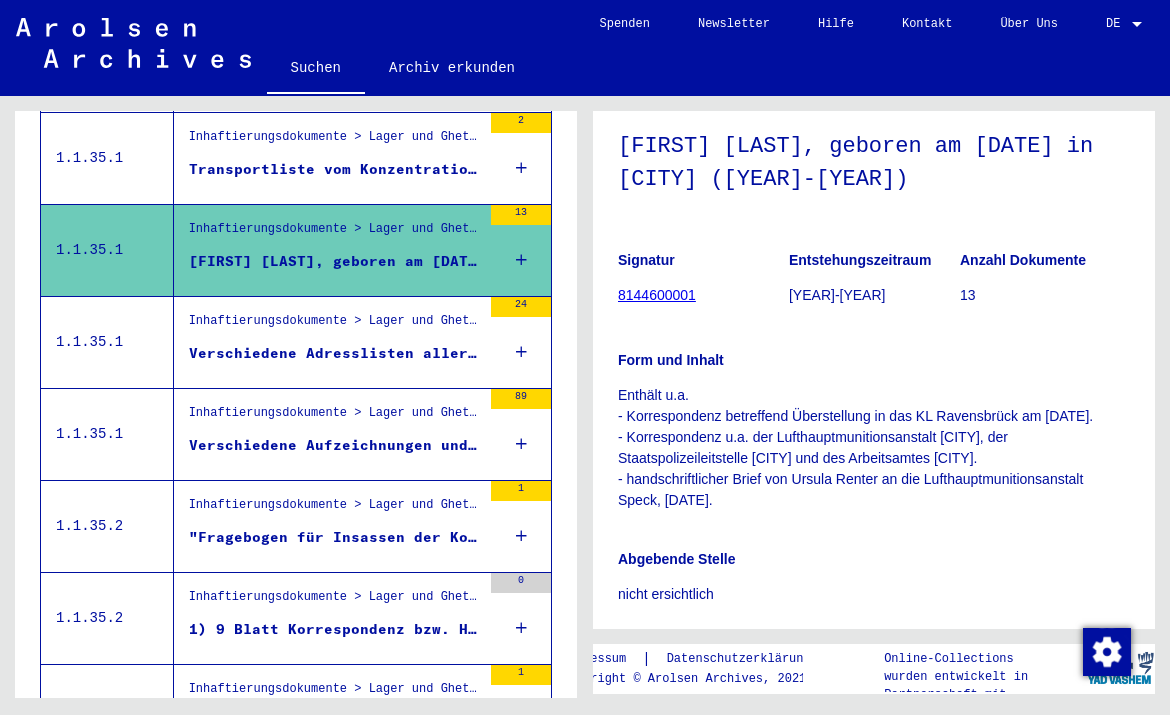 click on ""Fragebogen für Insassen der Konzentrationslager" (Military Government of      Germany) für Charlotte Köhler (geb. 1912), befreit im KL Ravensbrück      (27.08.1945)" at bounding box center [335, 542] 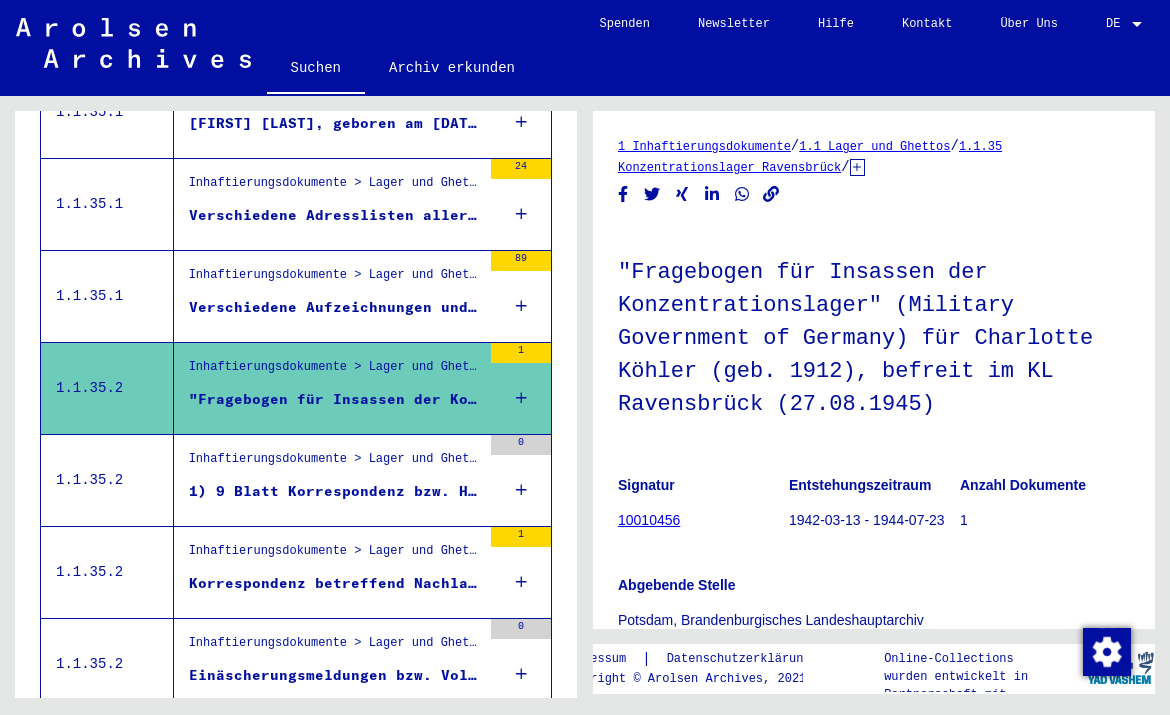 scroll, scrollTop: 1820, scrollLeft: 0, axis: vertical 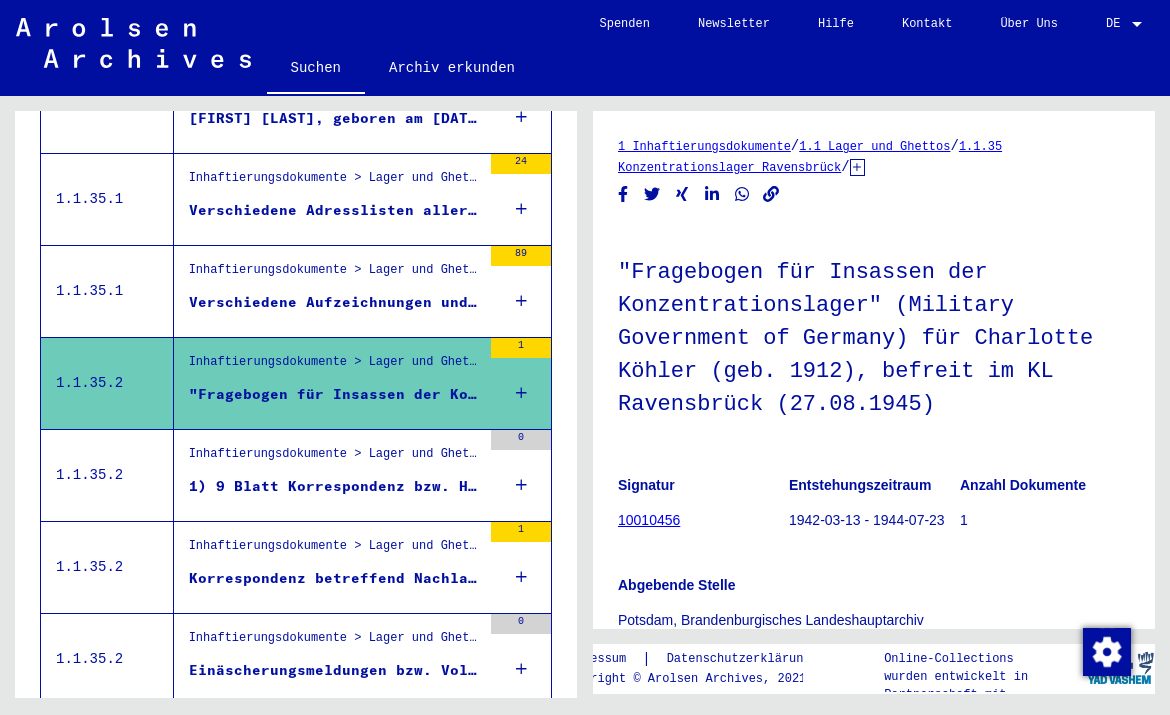 click on "1) 9 Blatt Korrespondenz bzw. Häftlingsbriefe [DATE] - [DATE] - 2) Todesbenachrichtigung vom [DATE] an die Angehörigen über das Ableben eines weiblichen Häftlings - ..." at bounding box center [335, 486] 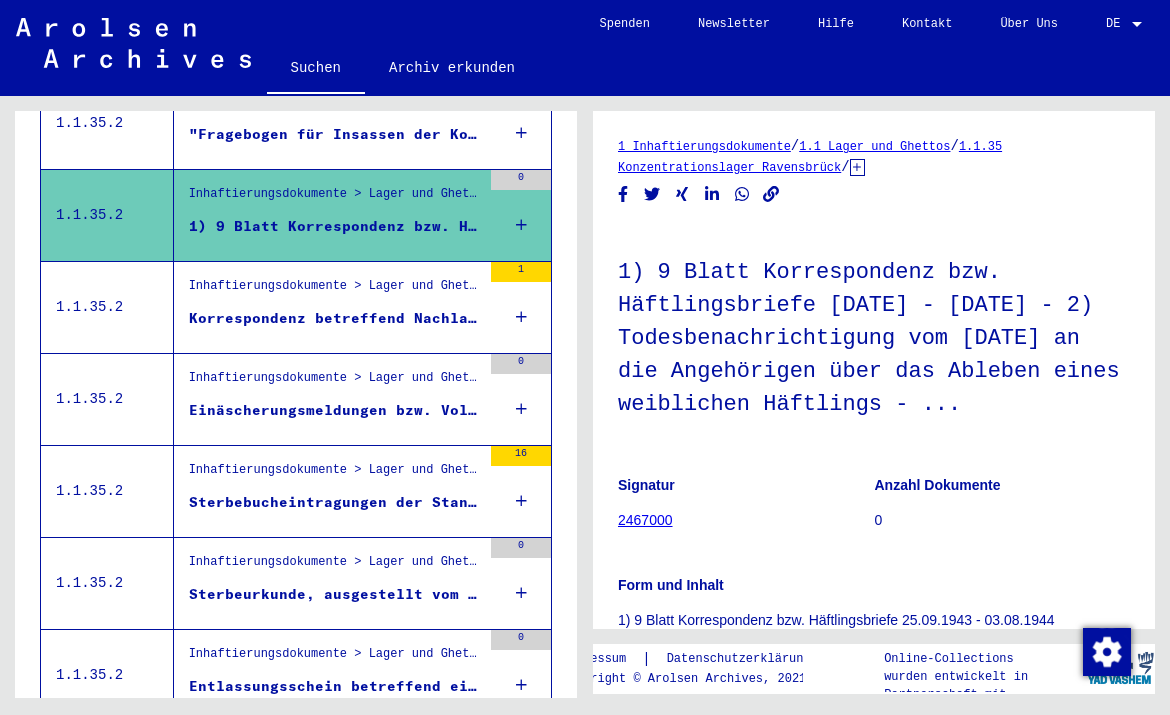 scroll, scrollTop: 2081, scrollLeft: 0, axis: vertical 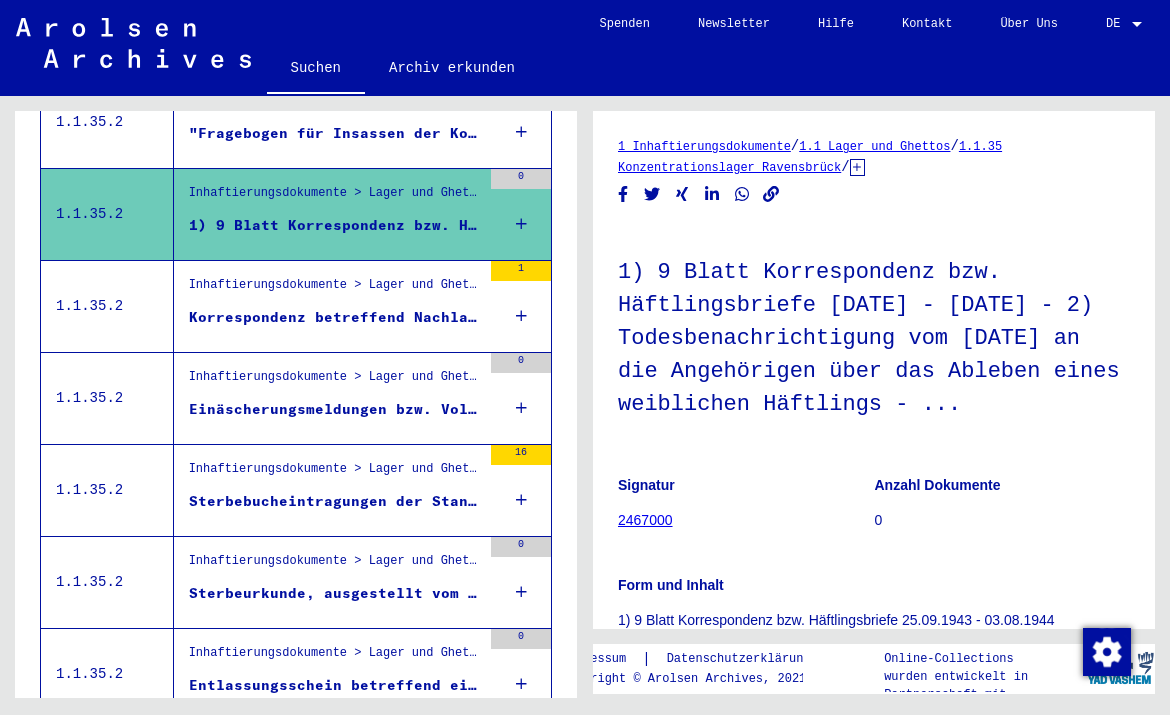click on "Sterbebucheintragungen der Standesämter Ravensbrück und Fürstenberg      (Havel) über verstorbene Häftlinge des KL Ravensbrück" at bounding box center (335, 501) 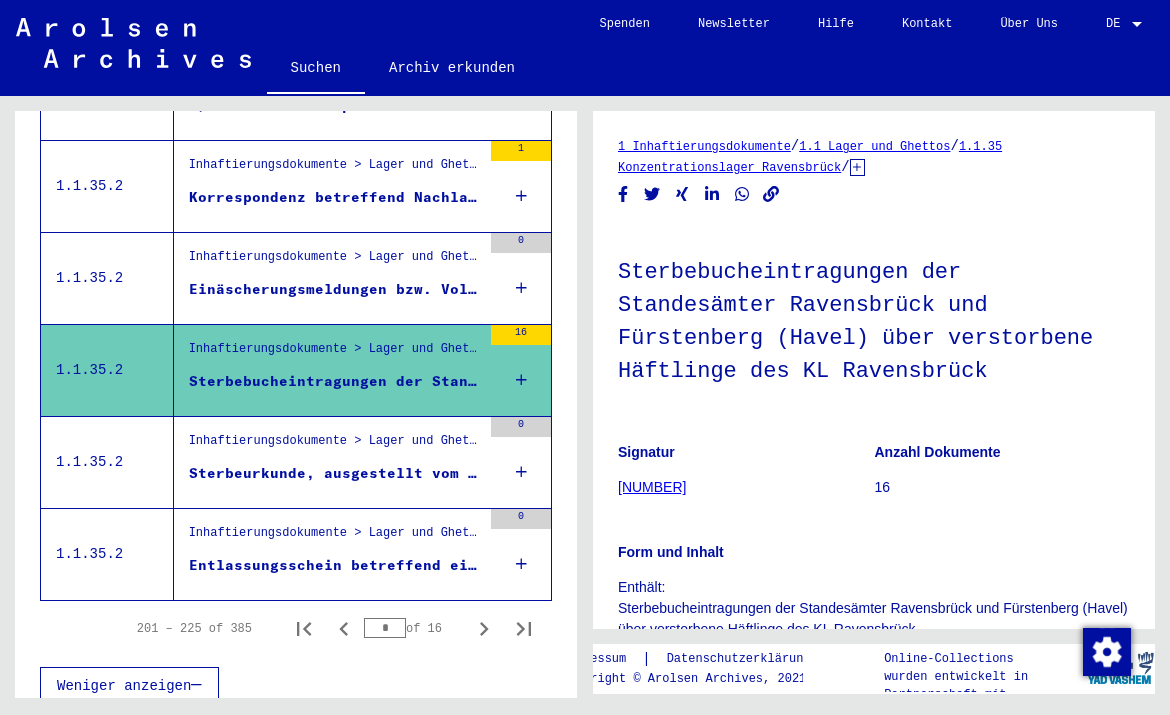 scroll, scrollTop: 2205, scrollLeft: 0, axis: vertical 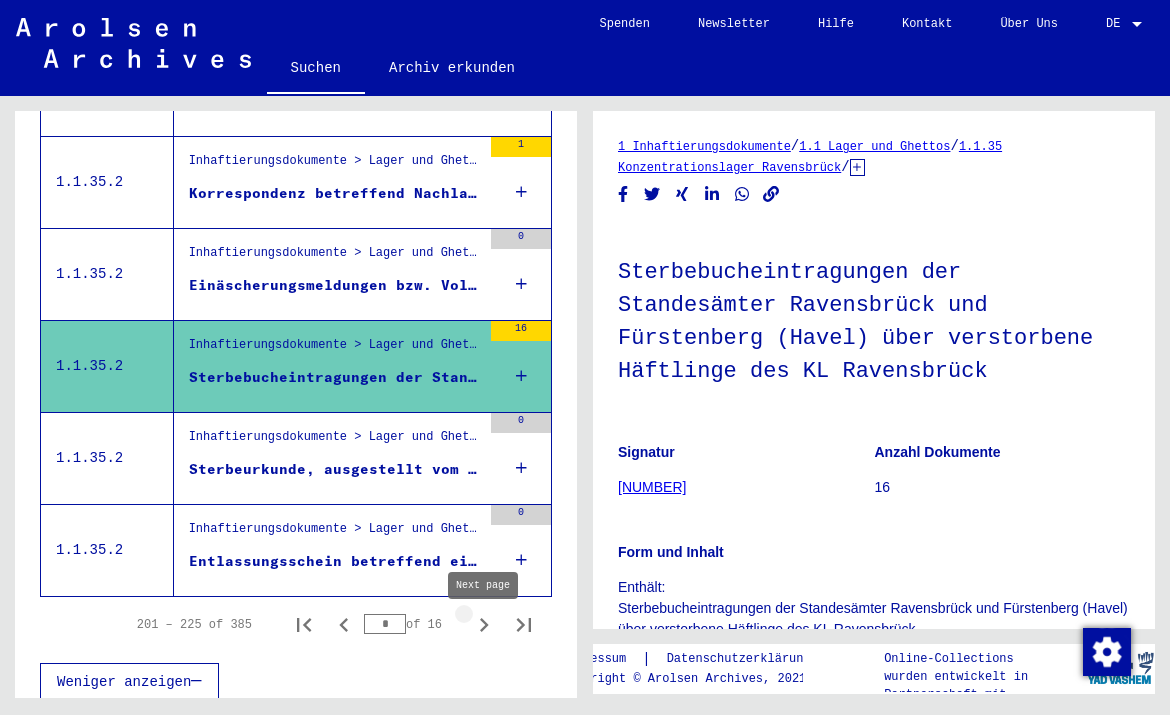 click 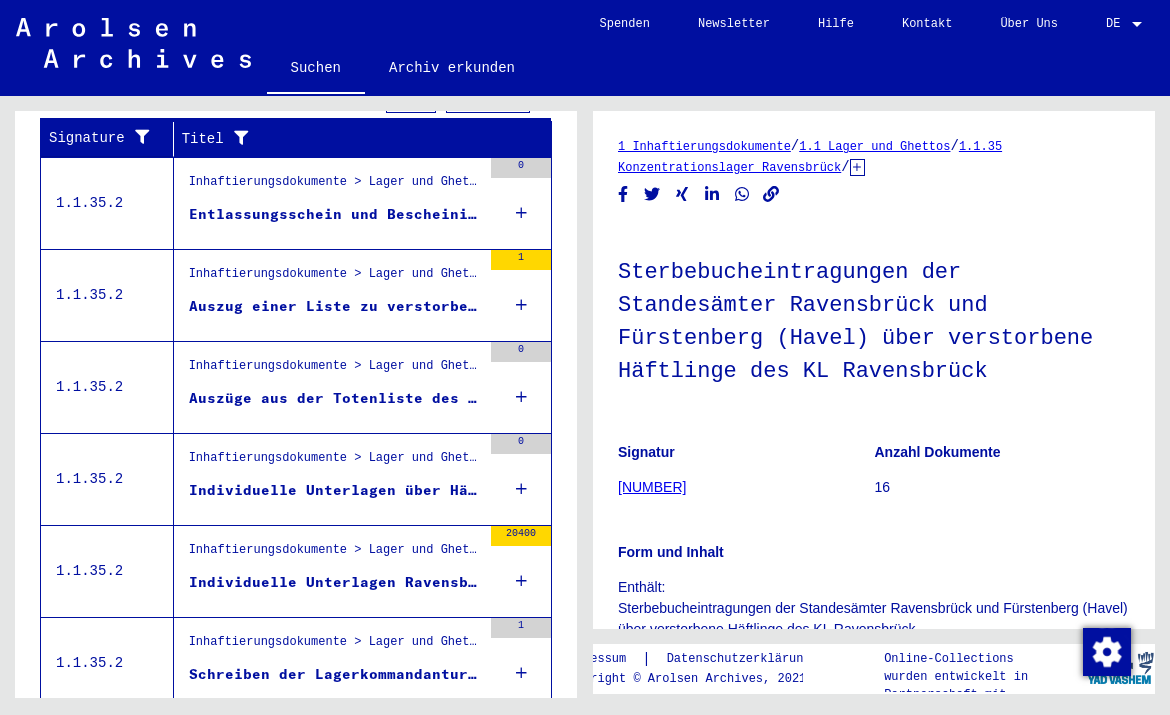 scroll, scrollTop: 337, scrollLeft: 0, axis: vertical 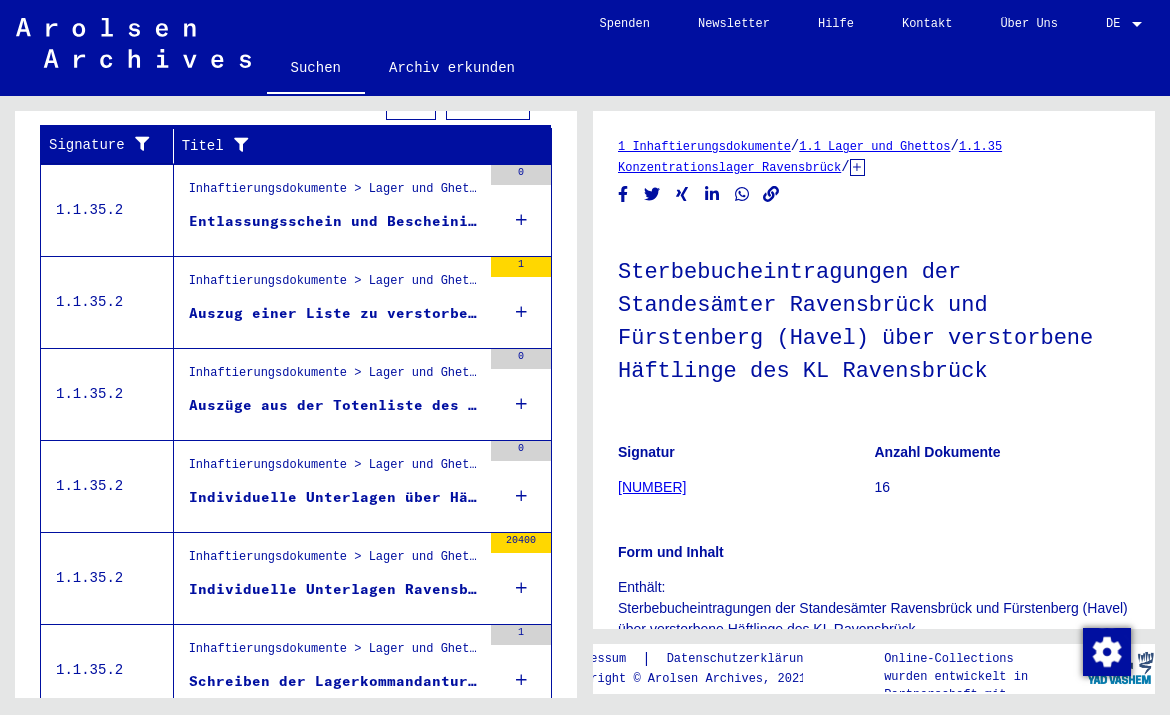 click on "Inhaftierungsdokumente > Lager und Ghettos > Konzentrationslager Ravensbrück" at bounding box center [335, 562] 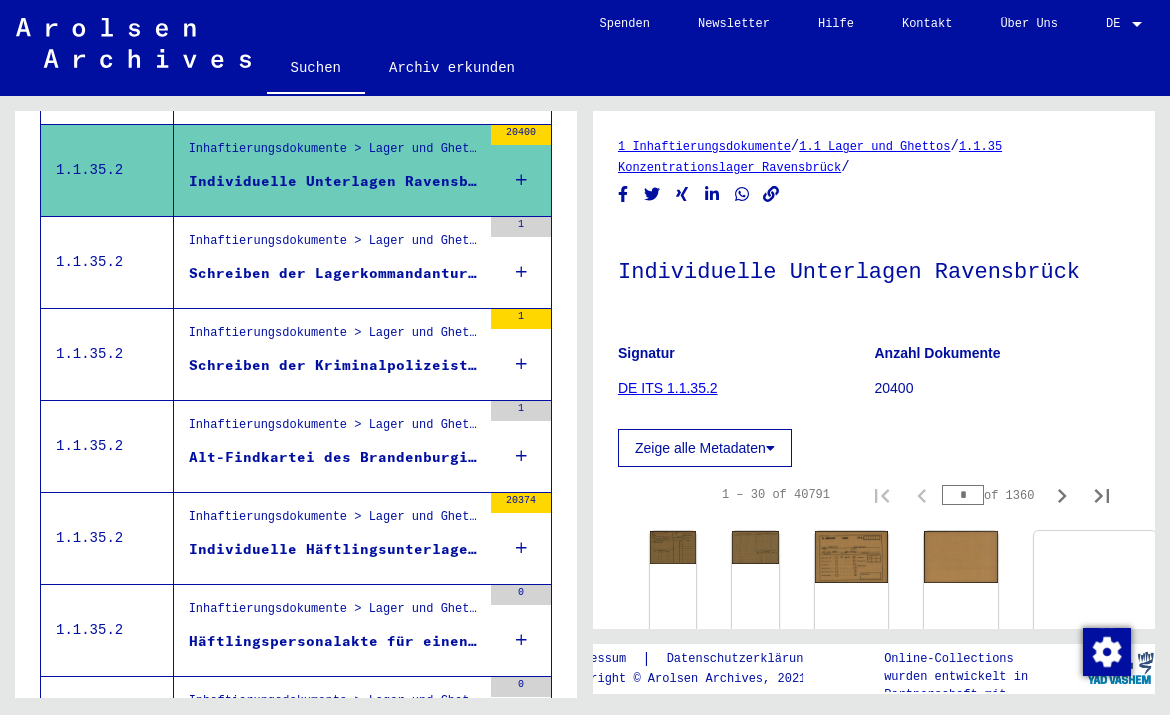 scroll, scrollTop: 769, scrollLeft: 0, axis: vertical 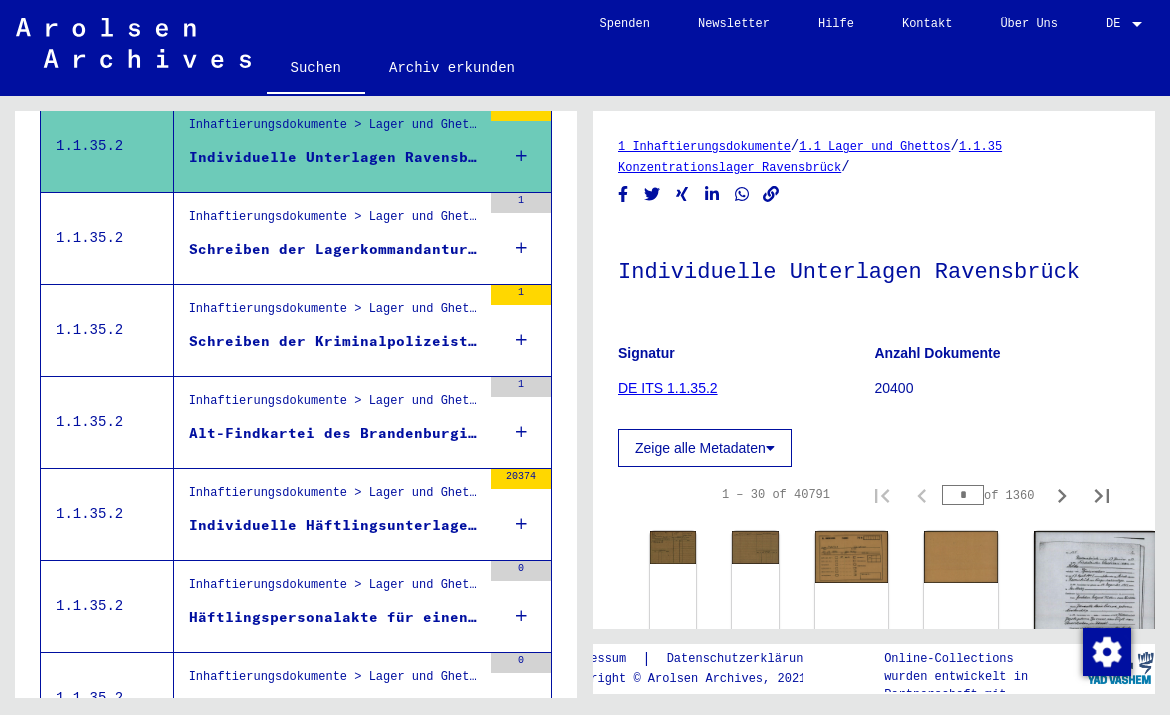 click on "Inhaftierungsdokumente > Lager und Ghettos > Konzentrationslager Ravensbrück > Individuelle Unterlagen Ravensbrück" at bounding box center (335, 498) 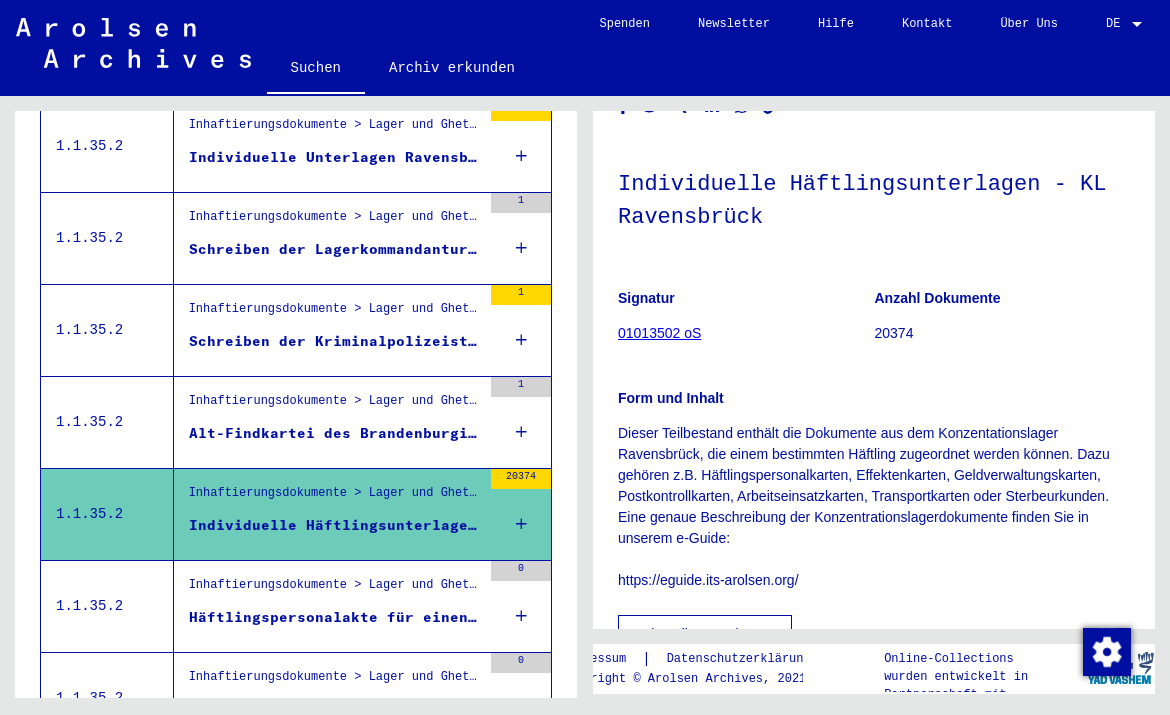 scroll, scrollTop: 124, scrollLeft: 0, axis: vertical 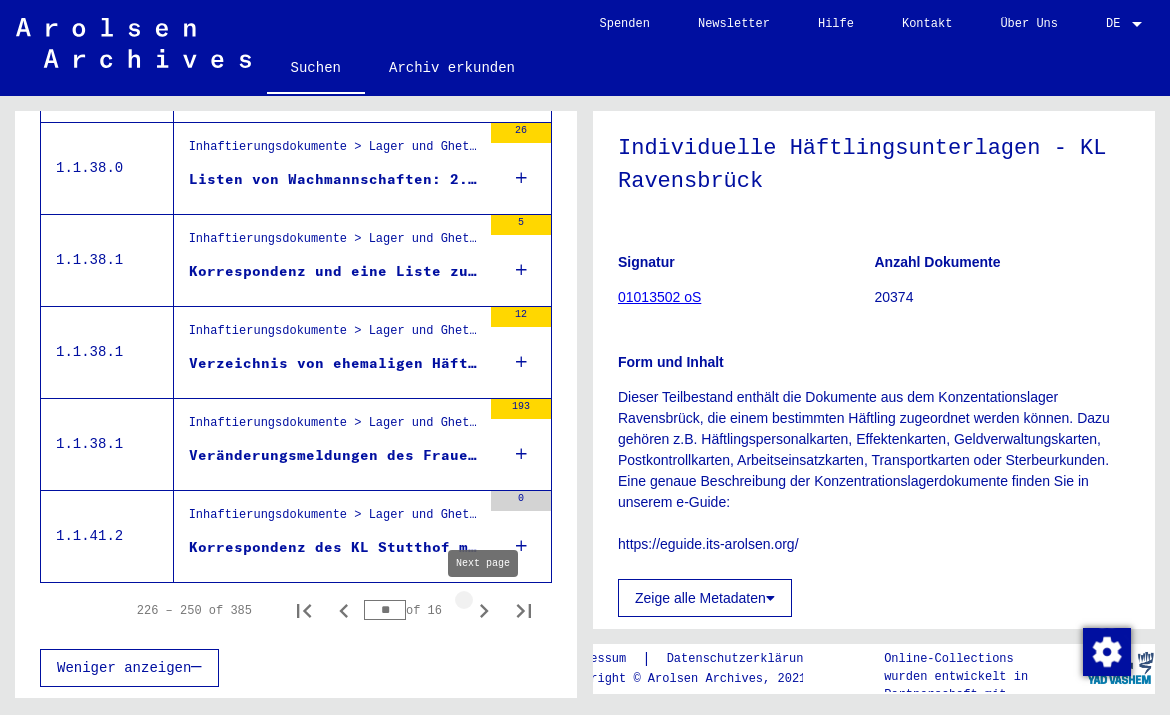 click at bounding box center [484, 611] 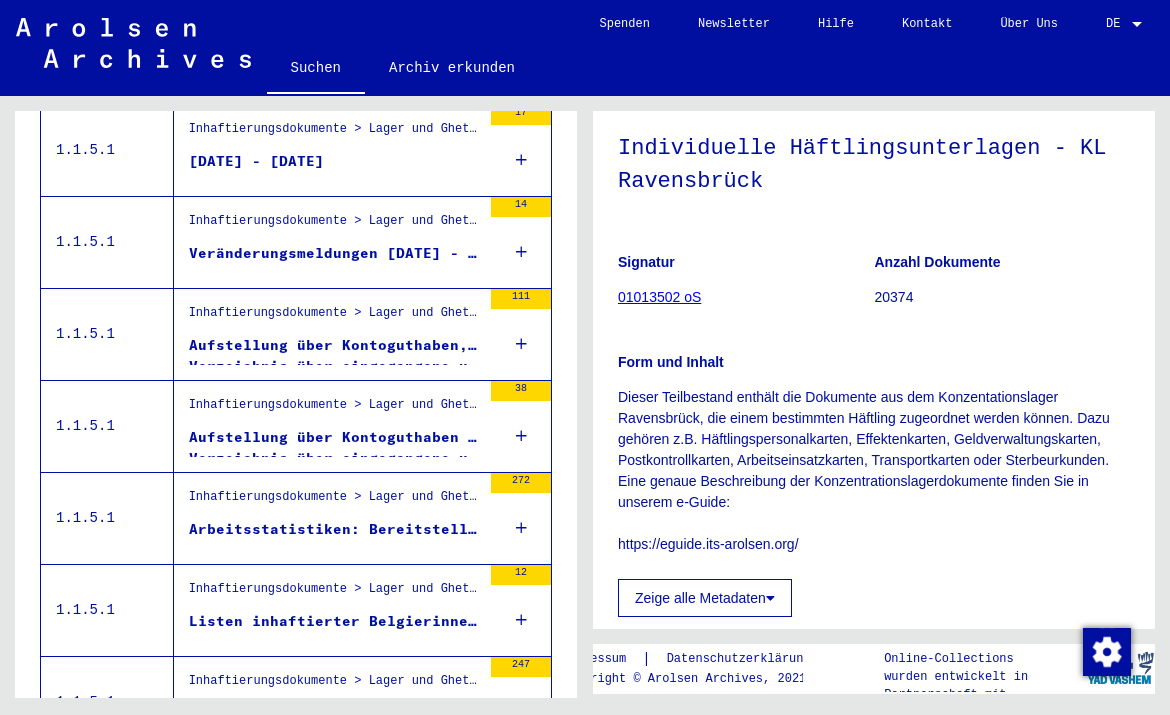 scroll, scrollTop: 1765, scrollLeft: 0, axis: vertical 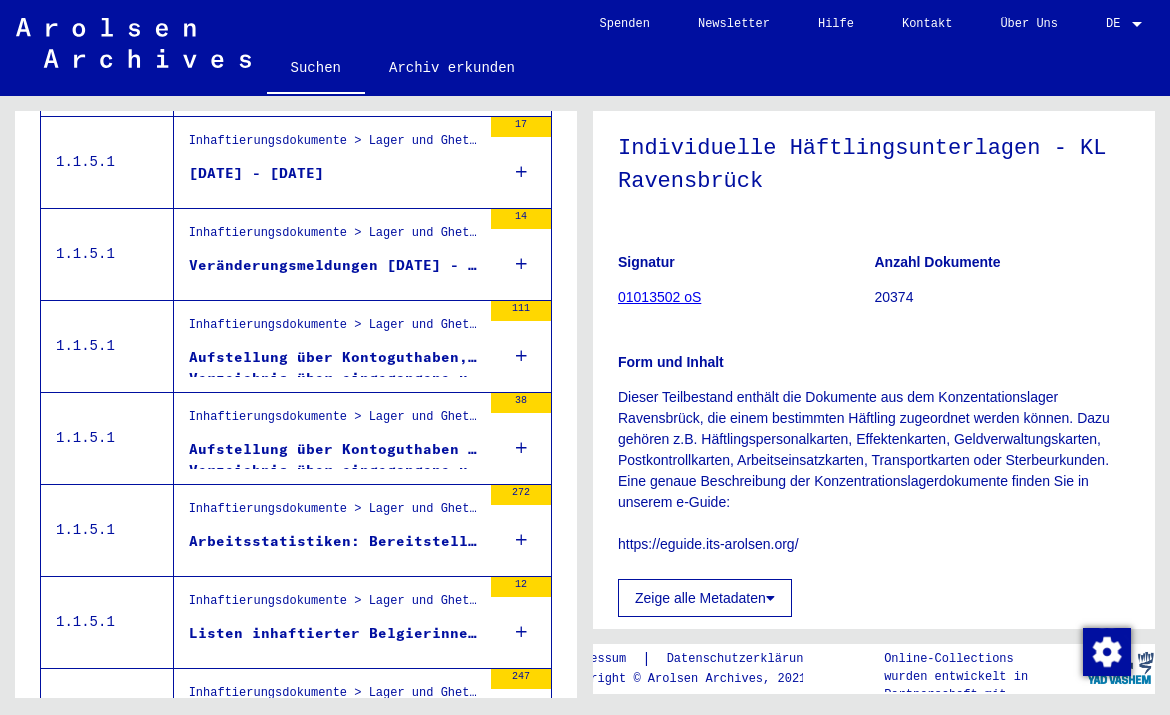 click on "[LIST] [PLACE] [PLACE] [PLACE] [PLACE] [PLACE] [PLACE] [PLACE] [PLACE]" at bounding box center [335, 460] 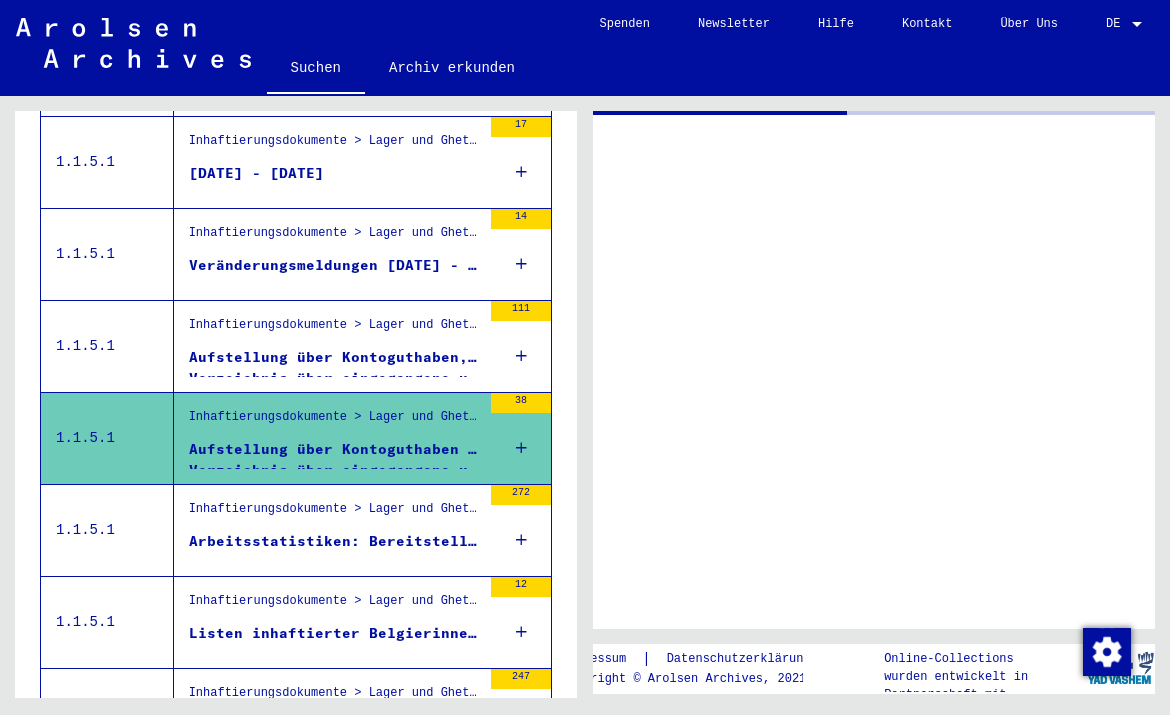 scroll, scrollTop: 0, scrollLeft: 0, axis: both 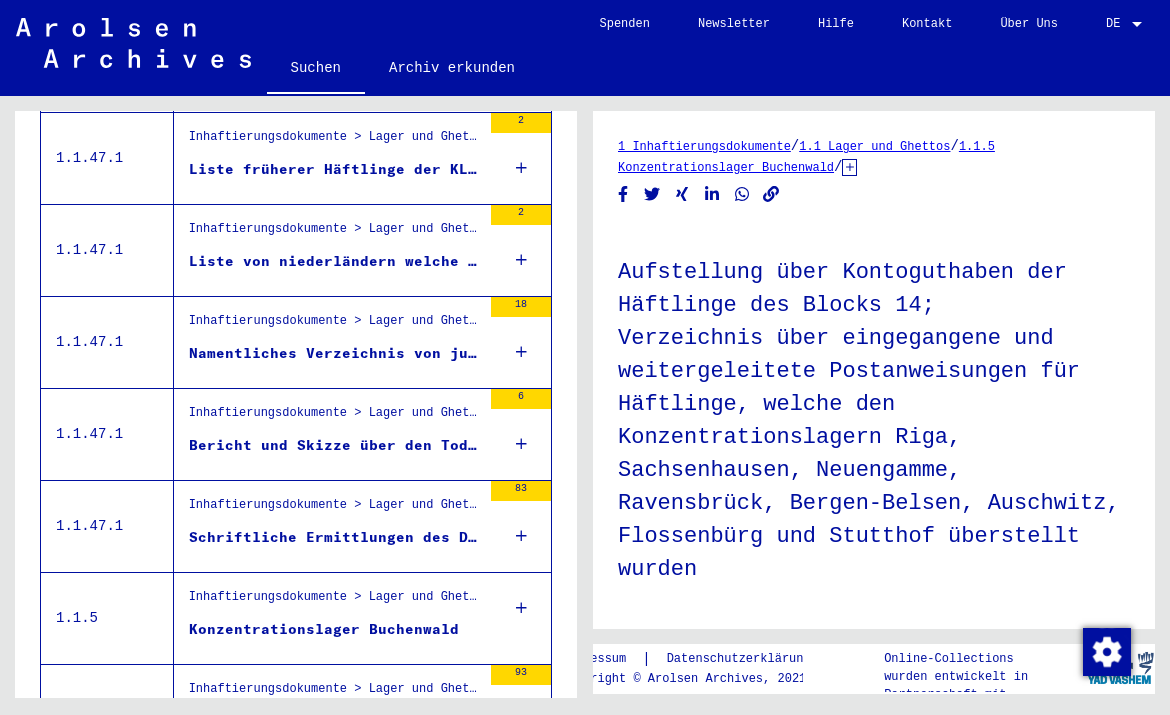 click on "Inhaftierungsdokumente > Lager und Ghettos > Verschiedene Lager > Listenmaterial verschiedene Lager" at bounding box center (335, 418) 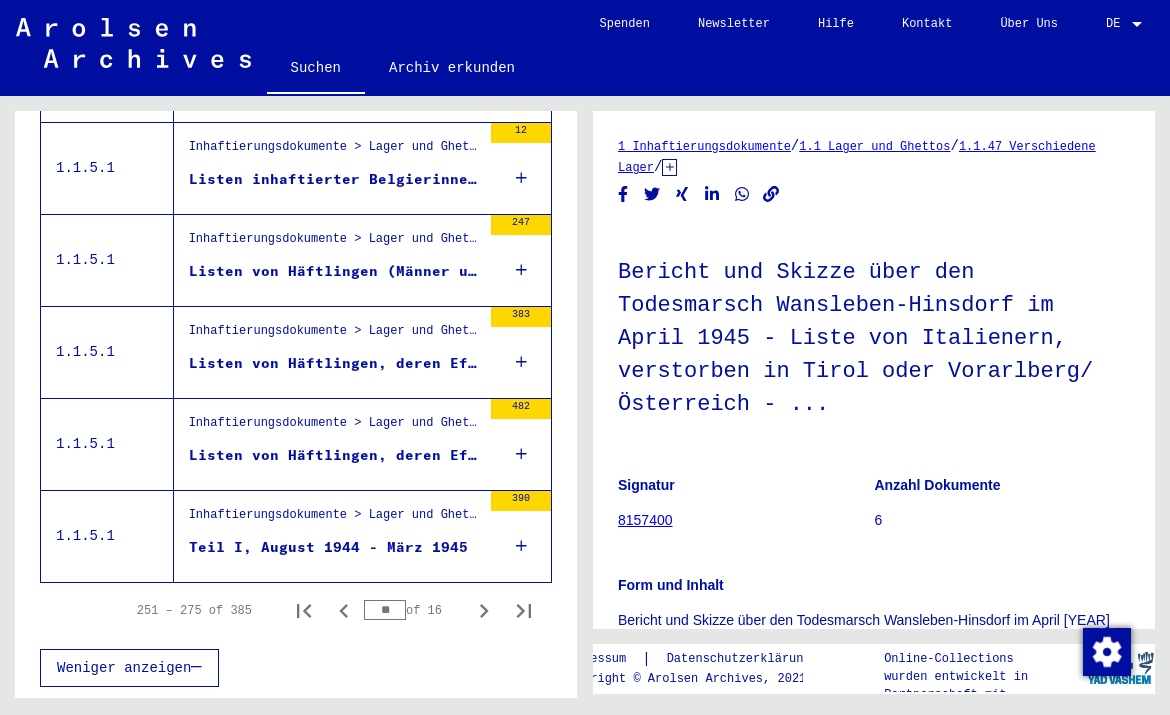 scroll, scrollTop: 2227, scrollLeft: 0, axis: vertical 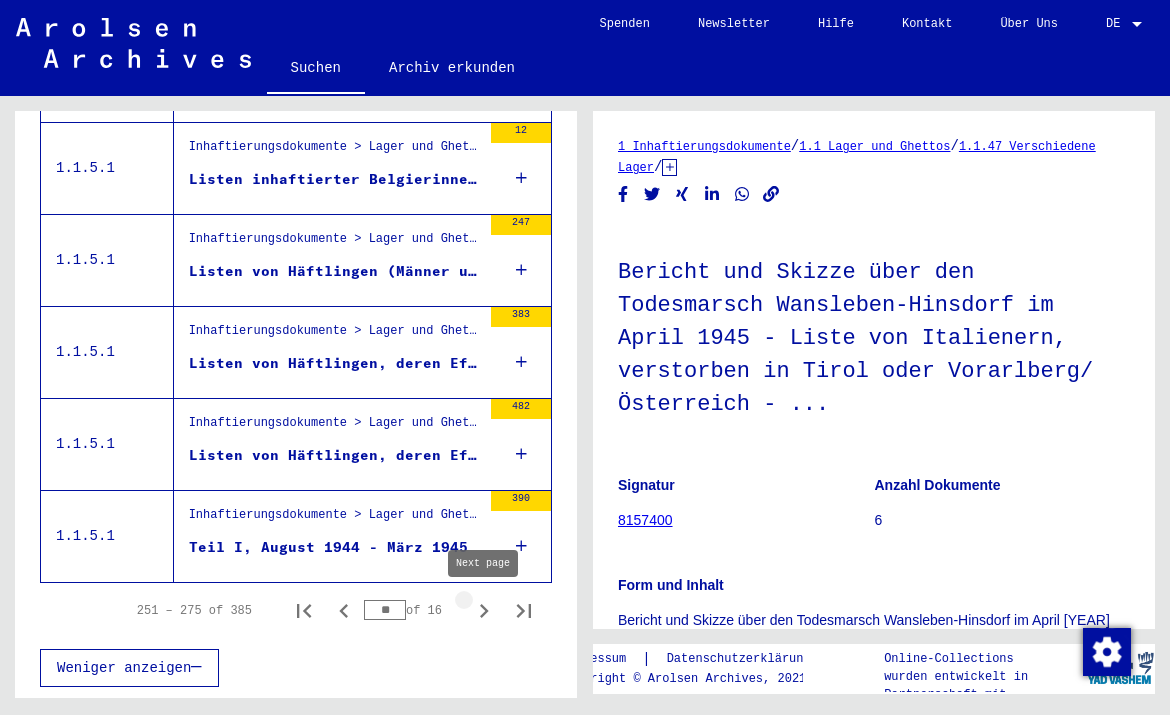 click 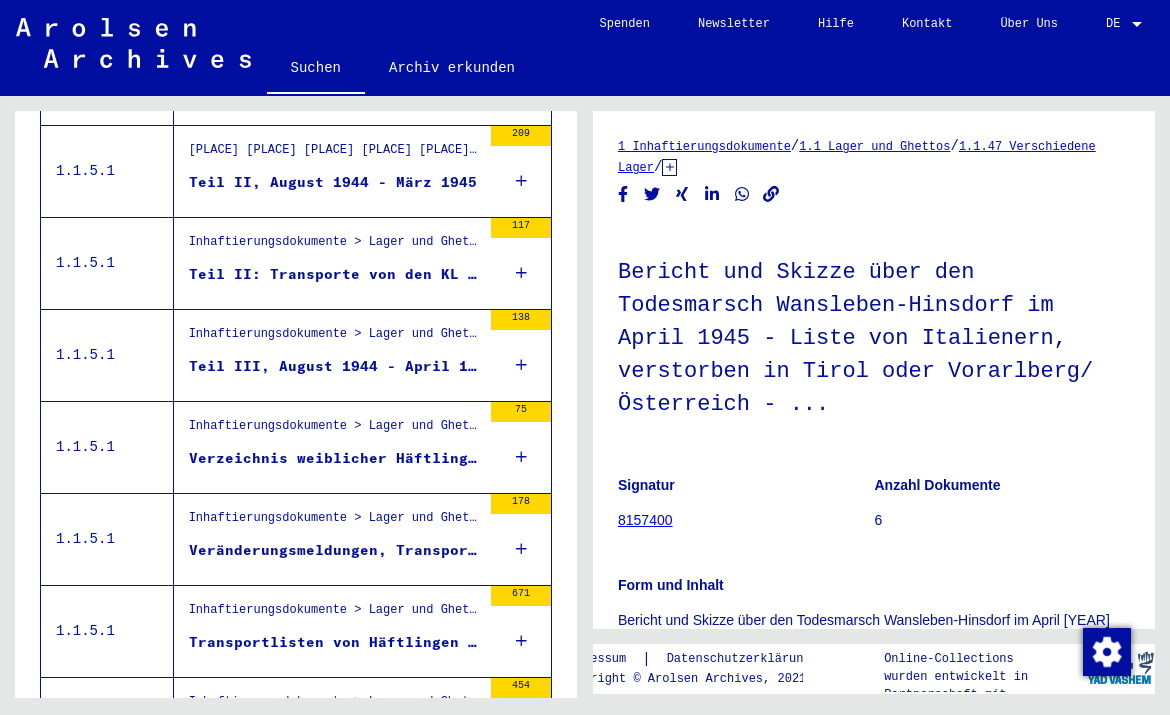 scroll, scrollTop: 473, scrollLeft: 0, axis: vertical 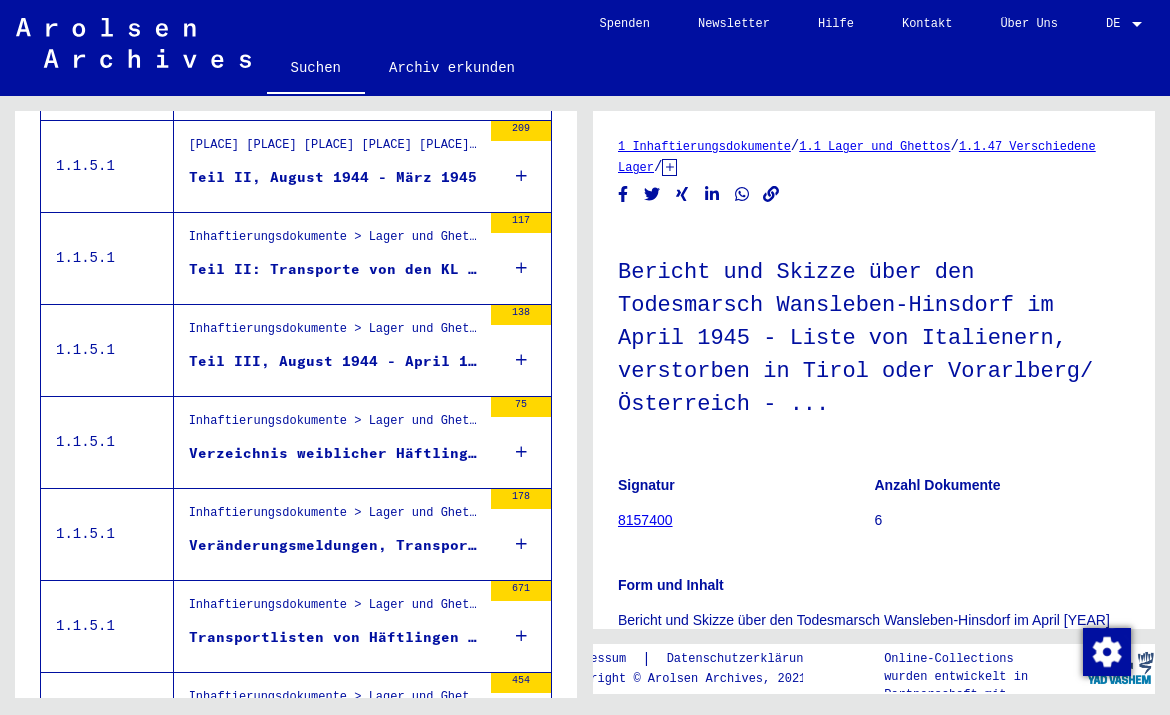 click on "[PLACE] [PLACE] [PLACE] [PLACE] [PLACE] [PLACE] [PLACE] [PLACE] [PLACE]" at bounding box center [335, 150] 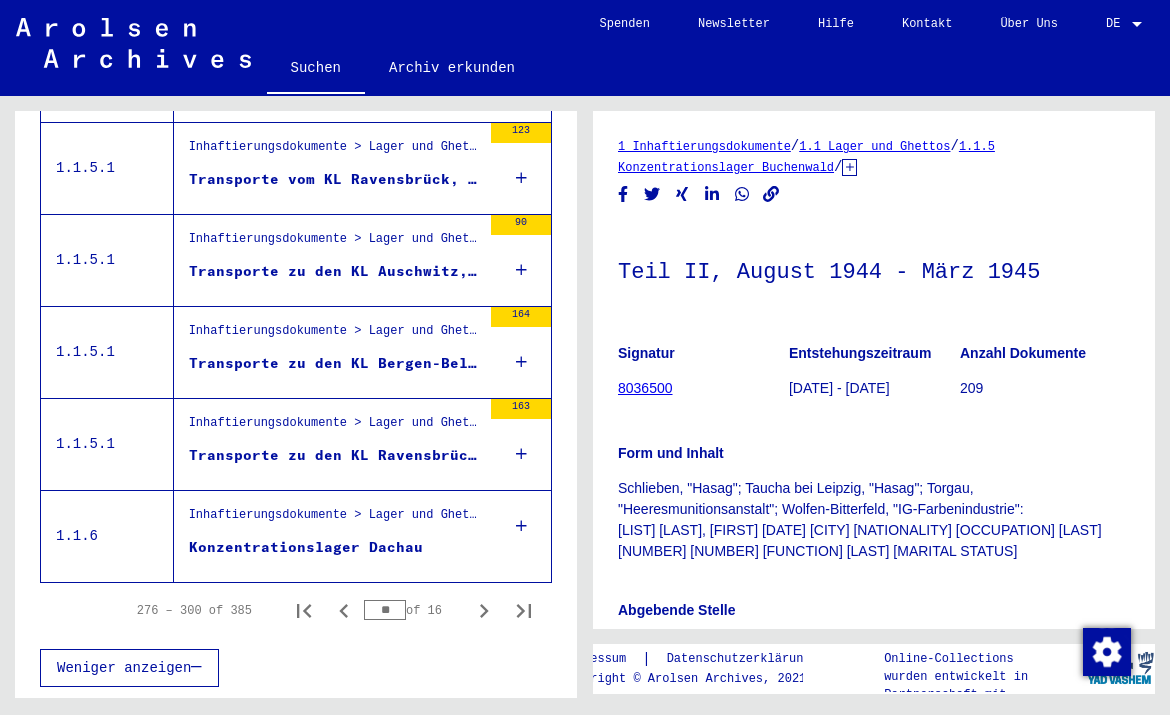 scroll, scrollTop: 2230, scrollLeft: 0, axis: vertical 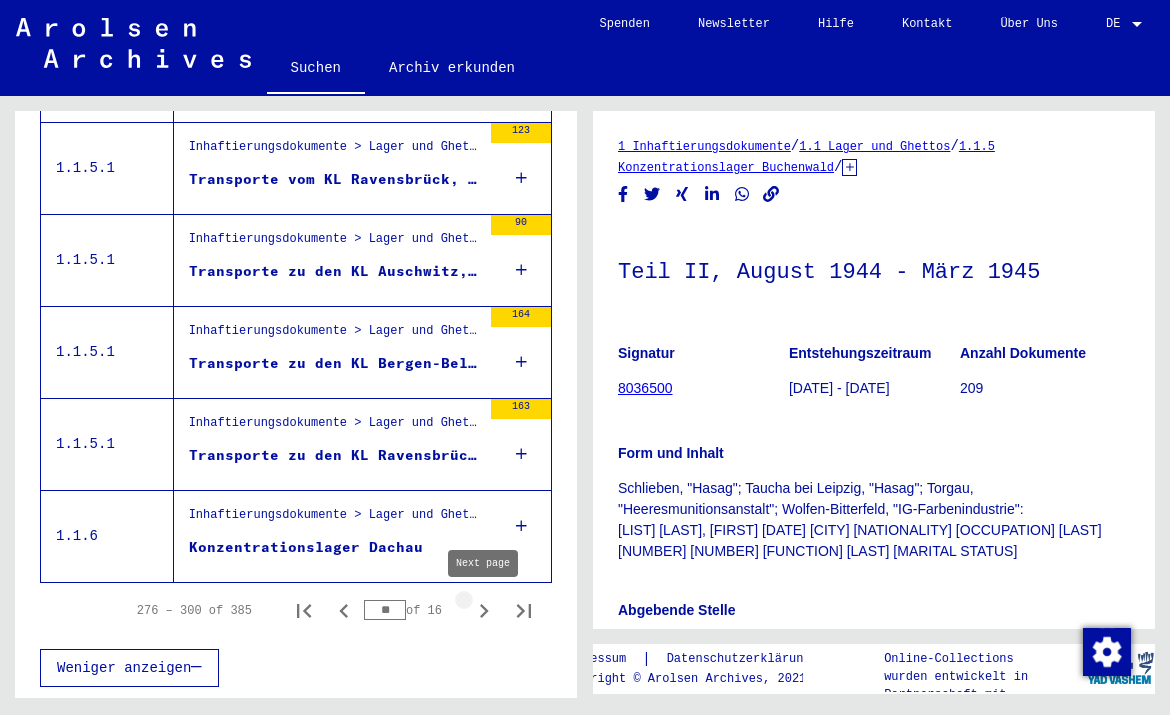 click 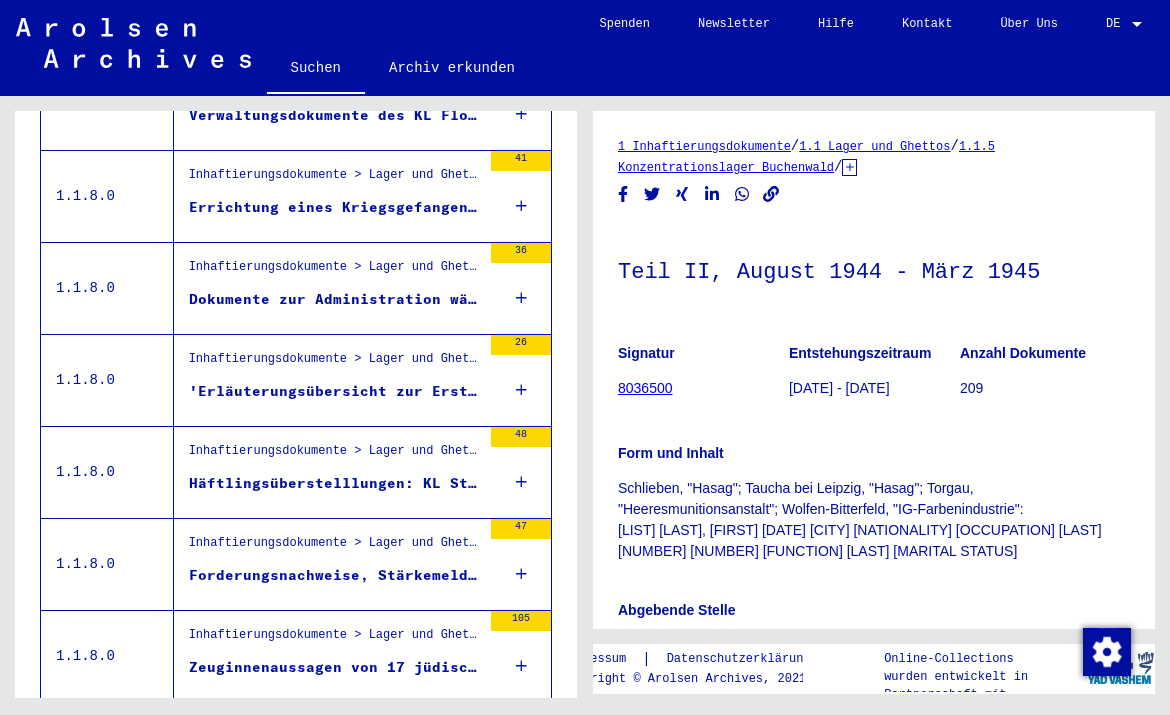 scroll, scrollTop: 1735, scrollLeft: 0, axis: vertical 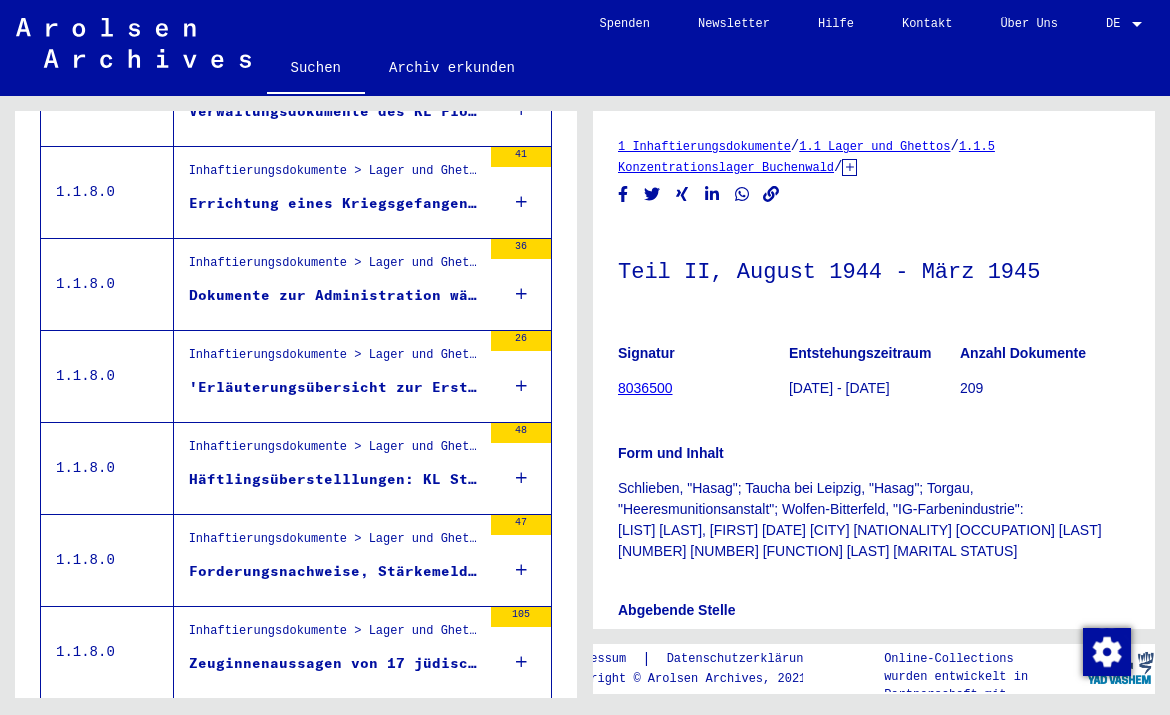 click on "Inhaftierungsdokumente > Lager und Ghettos > Konzentrationslager Flossenbürg > Allgemeine Informationen Konzentrationslager Flossenbürg" at bounding box center (335, 361) 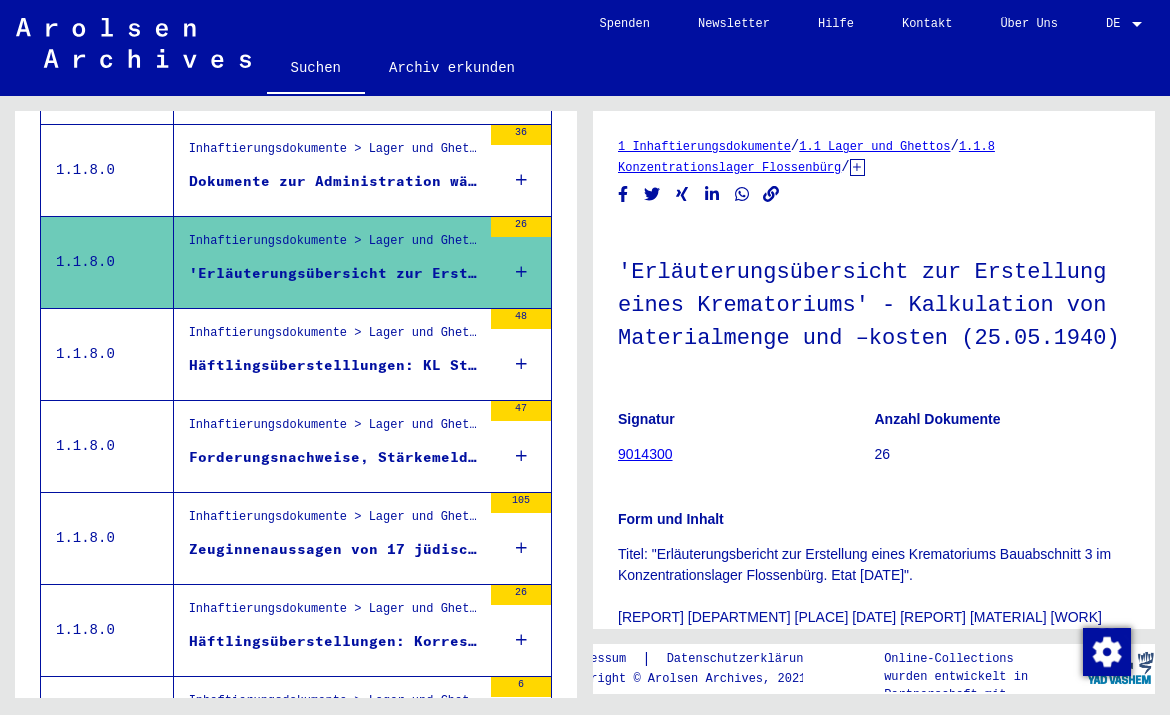 scroll, scrollTop: 1862, scrollLeft: 0, axis: vertical 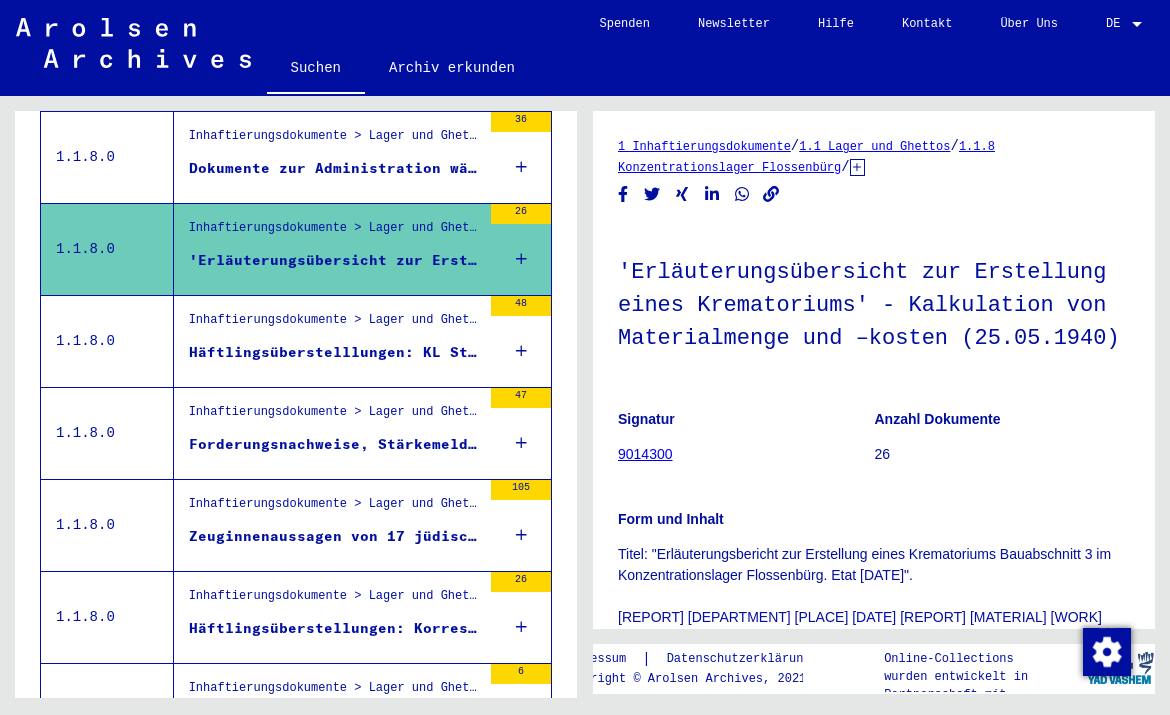 click on "Zeuginnenaussagen von 17 jüdischen und nicht-jüdischen weiblichen      Überlebenden, die in Volary befreit wurden" at bounding box center (335, 536) 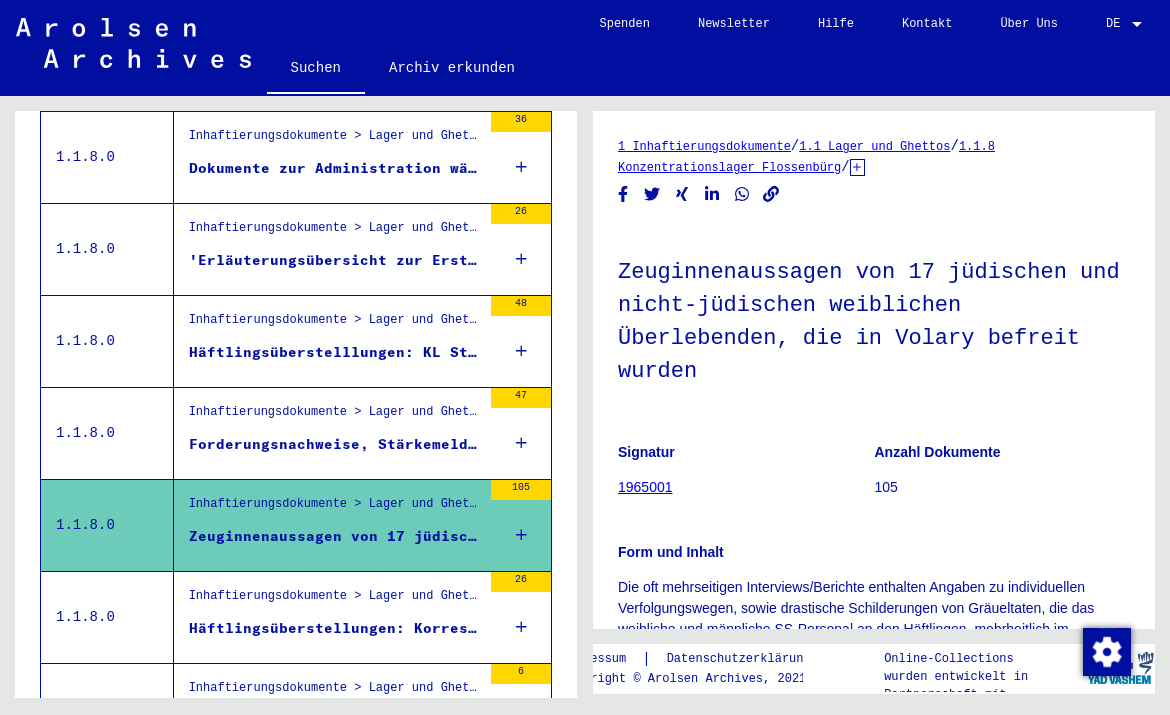 drag, startPoint x: 622, startPoint y: 261, endPoint x: 721, endPoint y: 375, distance: 150.98676 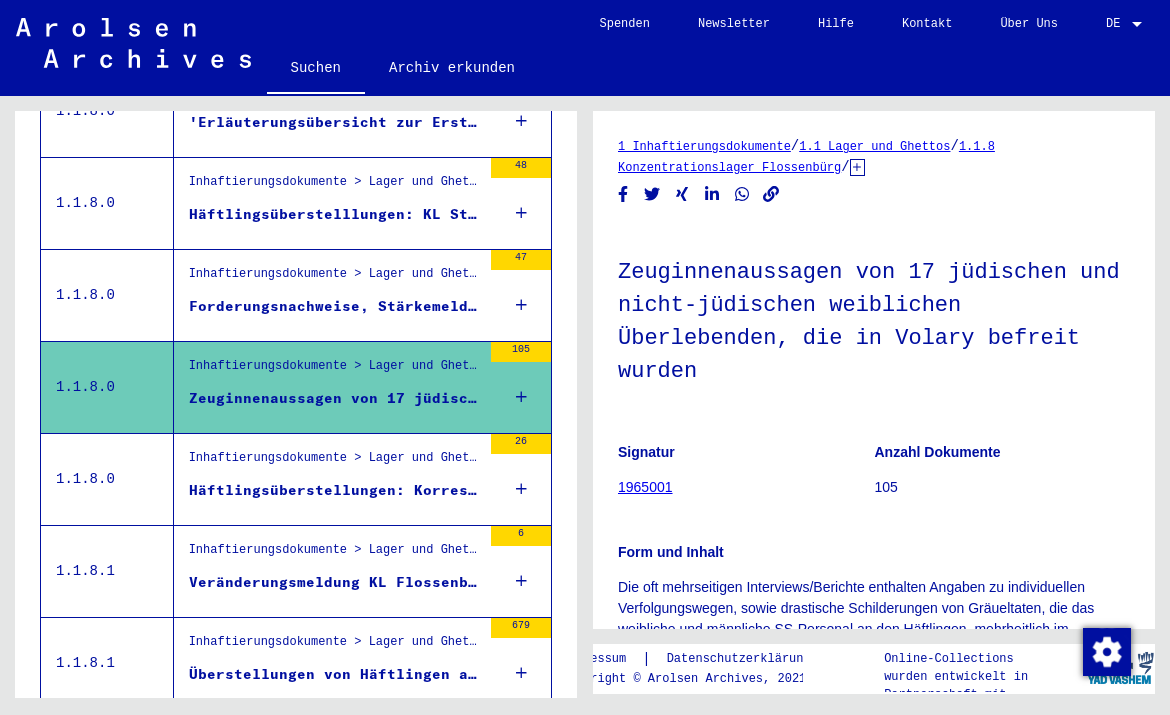 scroll, scrollTop: 2004, scrollLeft: 0, axis: vertical 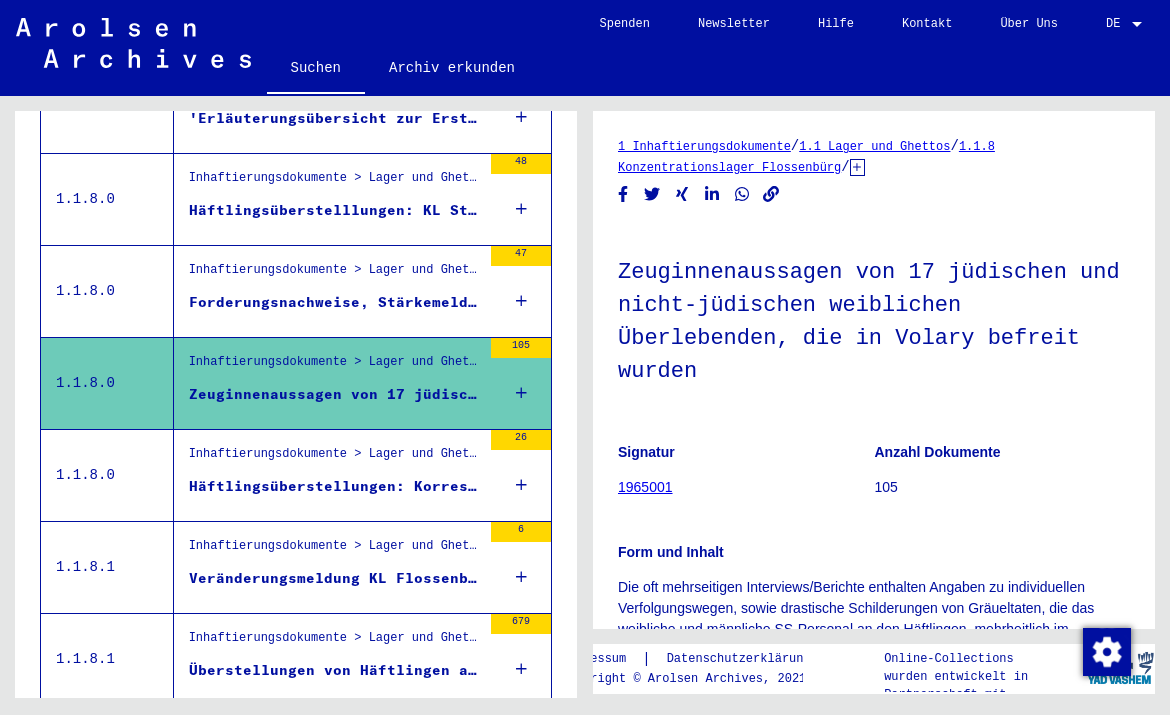 click on "Inhaftierungsdokumente > Lager und Ghettos > Konzentrationslager Flossenbürg > Allgemeine Informationen Konzentrationslager Flossenbürg > Häftlingsüberstellungen und Regularien, Anfragen zu Häftlingen, Listen      (Arbeitseinteilung /Stärkemeldungen), Rechnungen, Arbeitseinsatz      Grafenreuth (1943-1945)" at bounding box center (335, 459) 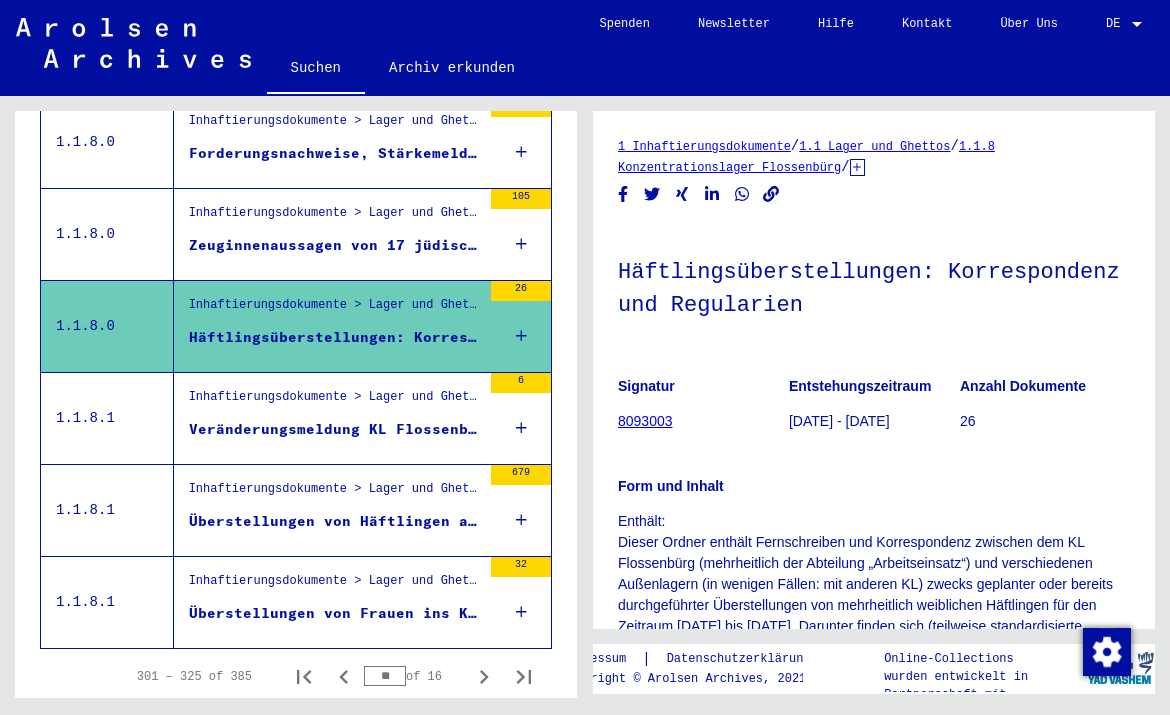scroll, scrollTop: 2172, scrollLeft: 0, axis: vertical 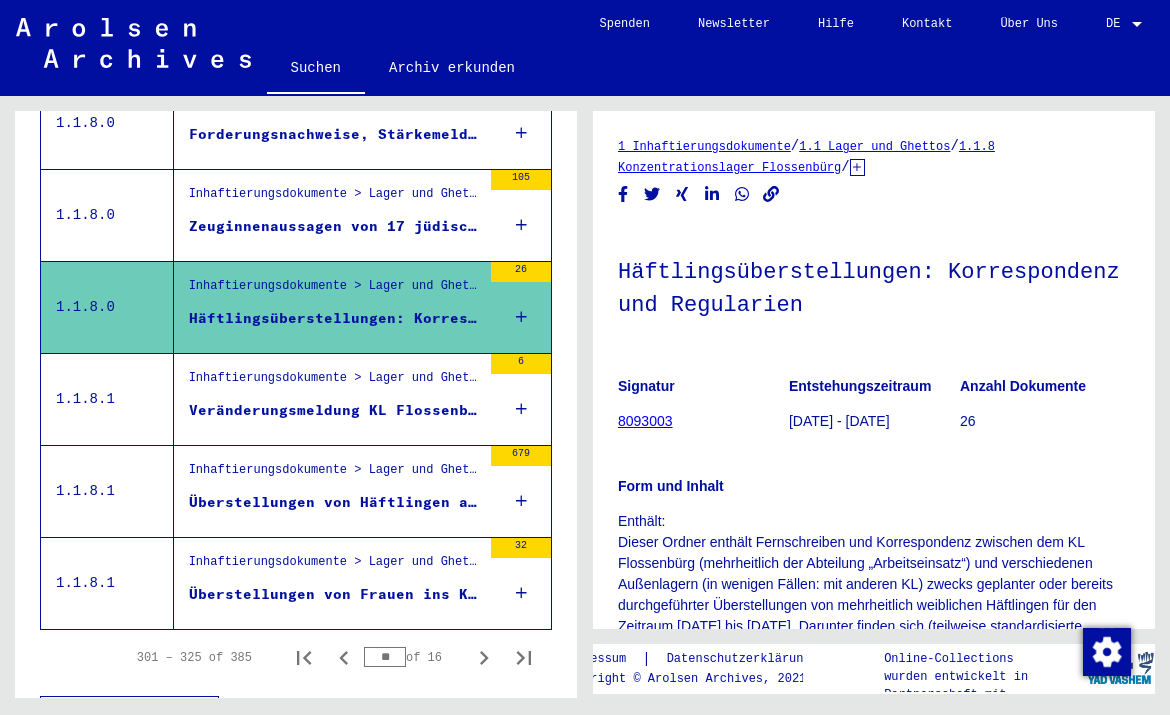 click on "Veränderungsmeldung KL Flossenbürg; Namenlisten (sowj. Häftlinge des      Außenlagers Johanngeorgenstadt; ehem. Häftlinge, die nach der Befreiung in      Flossenbürg verstarben) (1944; 1948)" at bounding box center (335, 410) 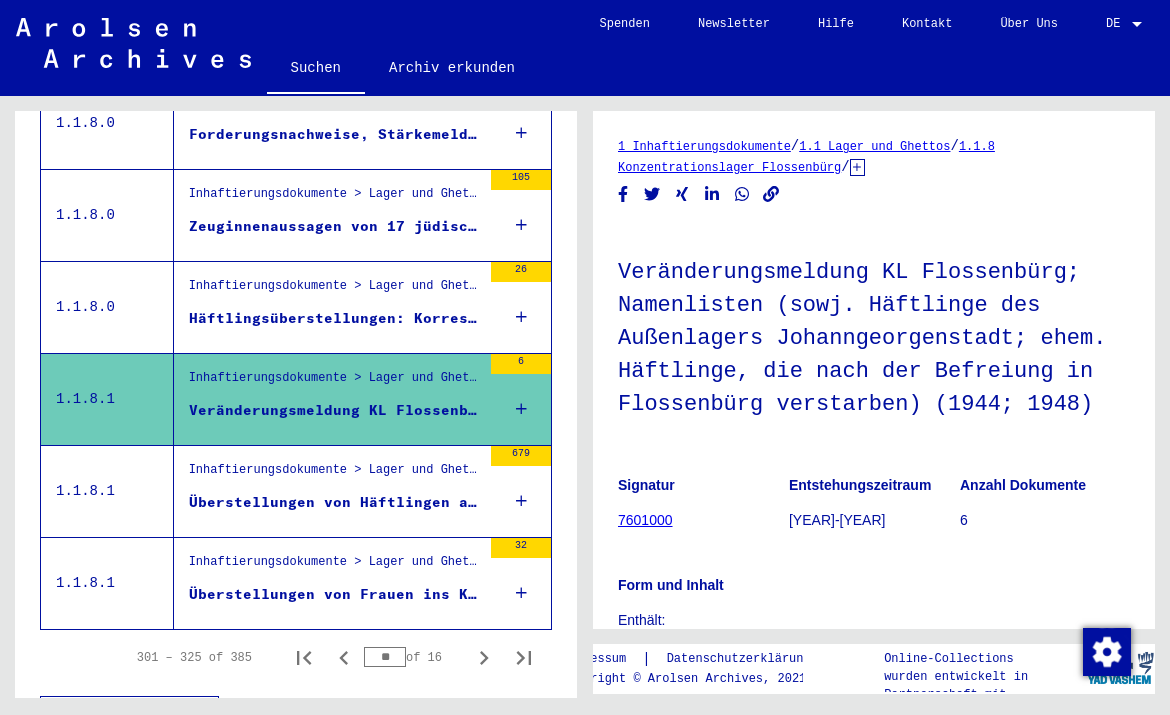 click on "Inhaftierungsdokumente > Lager und Ghettos > Konzentrationslager Flossenbürg > Listenmaterial Flossenbürg" at bounding box center [335, 475] 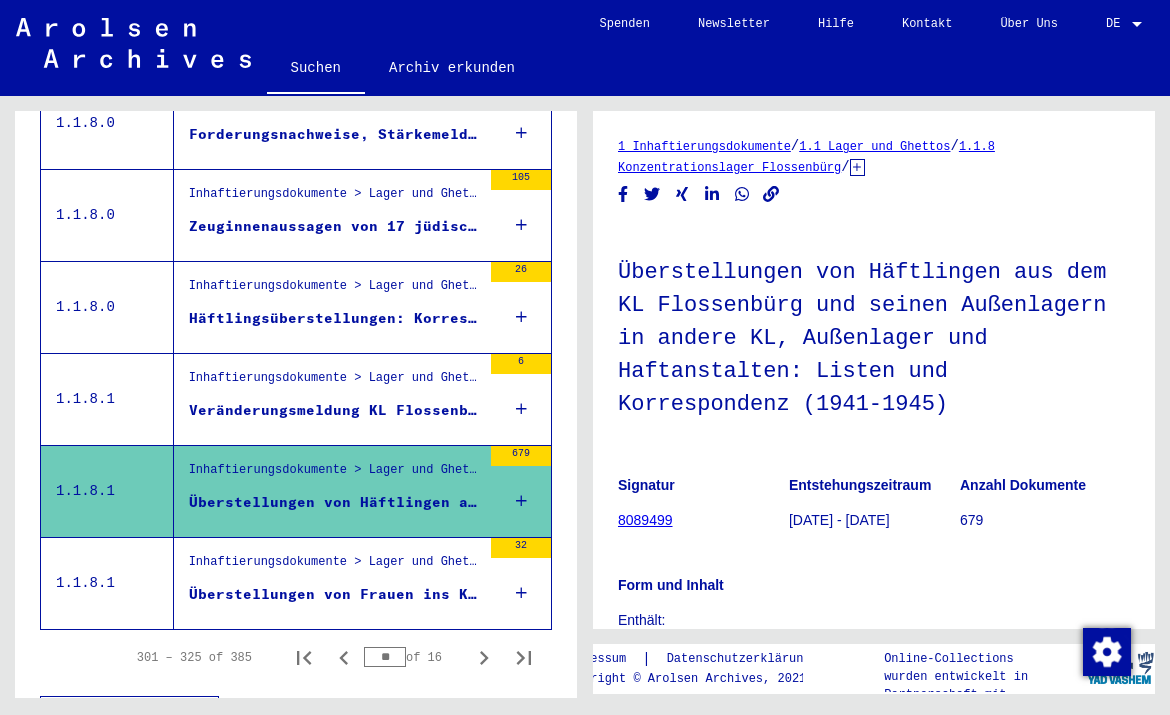 click on "Inhaftierungsdokumente > Lager und Ghettos > Konzentrationslager Flossenbürg > Listenmaterial Flossenbürg" at bounding box center [335, 567] 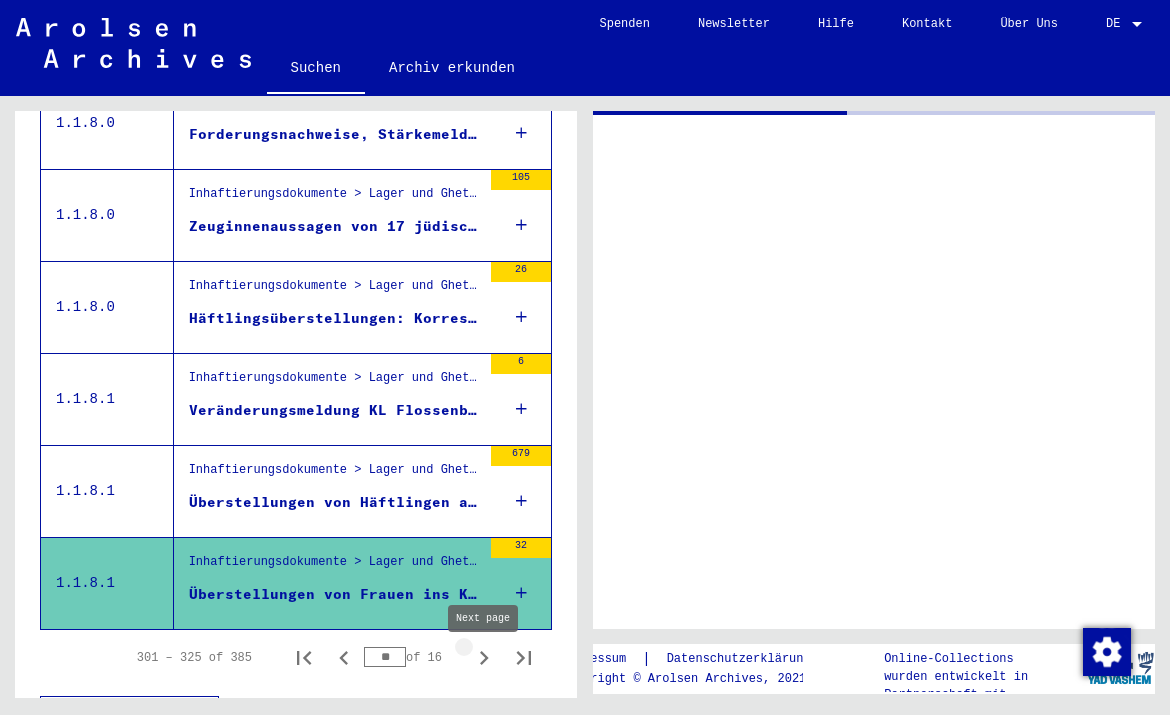 click 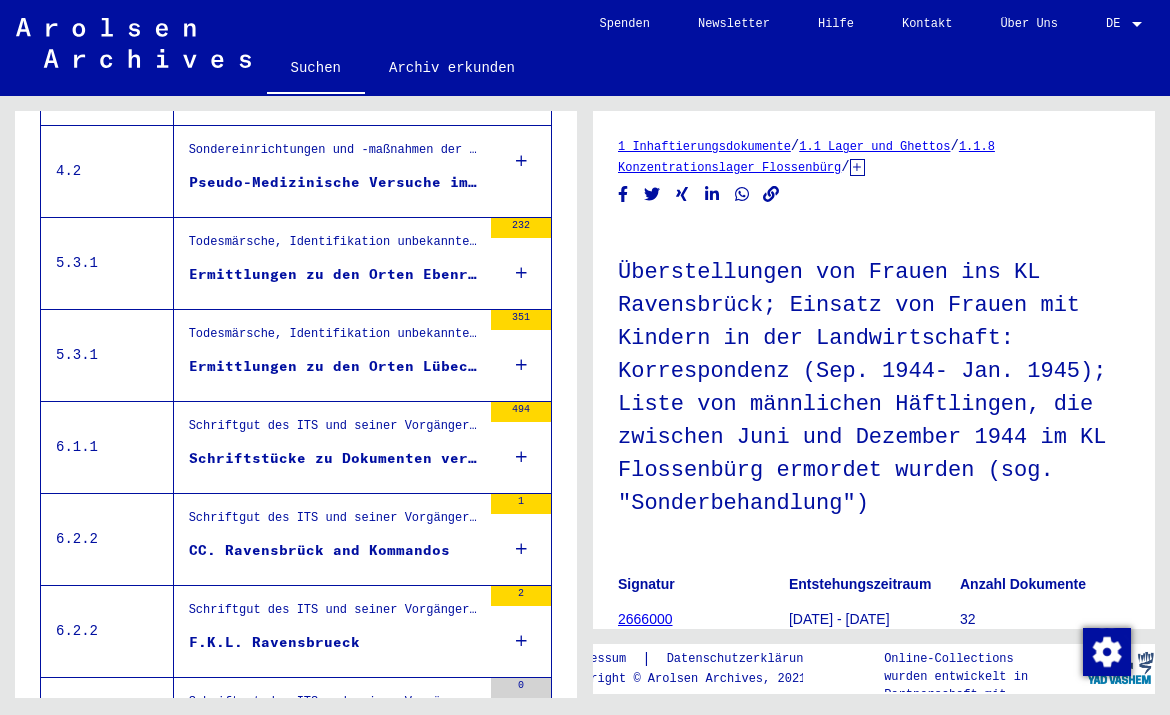 scroll, scrollTop: 1936, scrollLeft: 0, axis: vertical 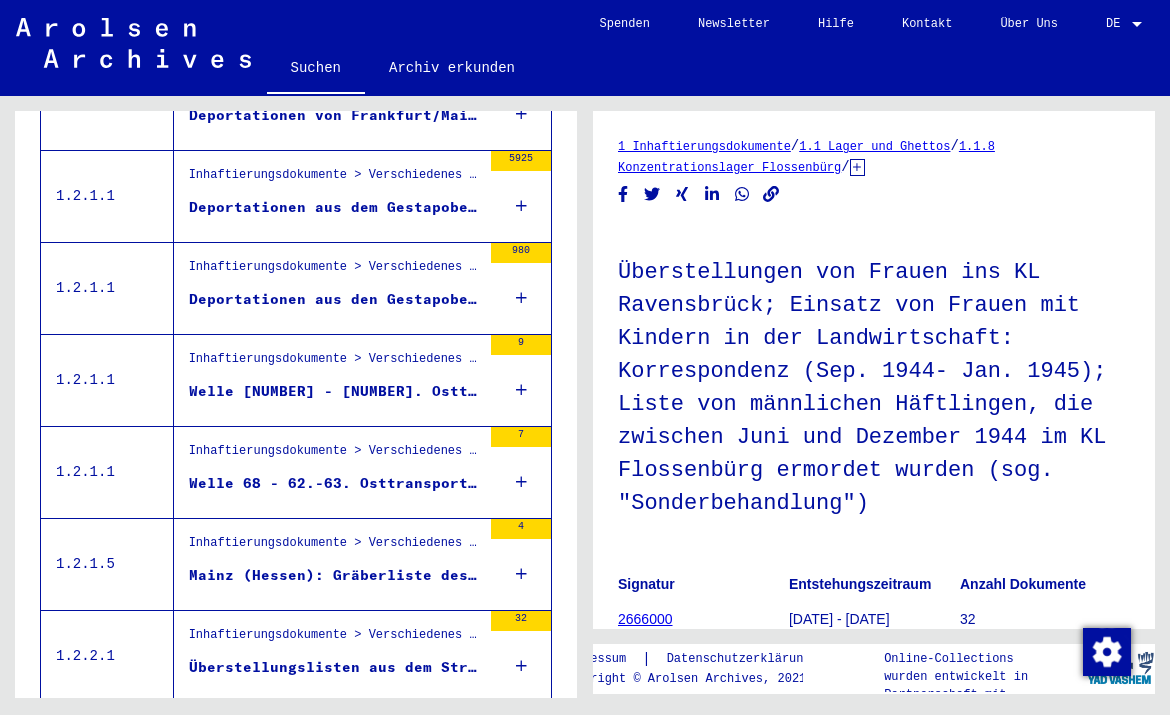 click on "Welle [NUMBER] - [NUMBER]. Osttransport in die KL Sachsenhausen und Ravensbrück, [DATE] - [DATE]" at bounding box center (335, 396) 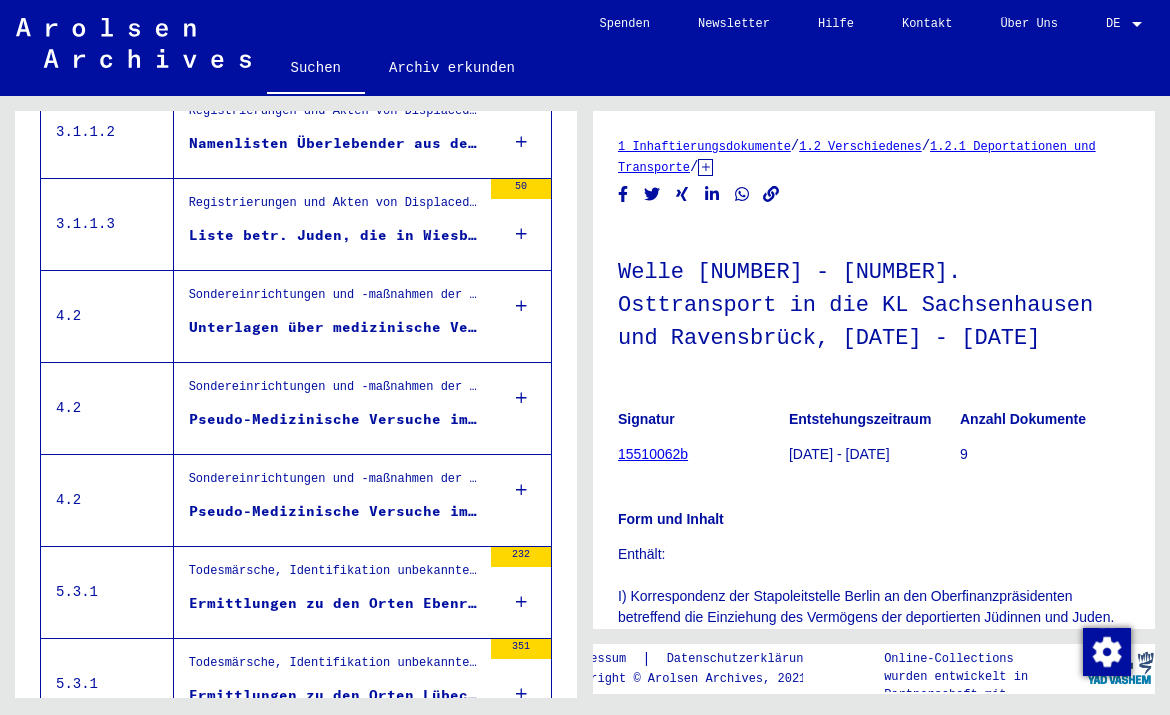 scroll, scrollTop: 1752, scrollLeft: 0, axis: vertical 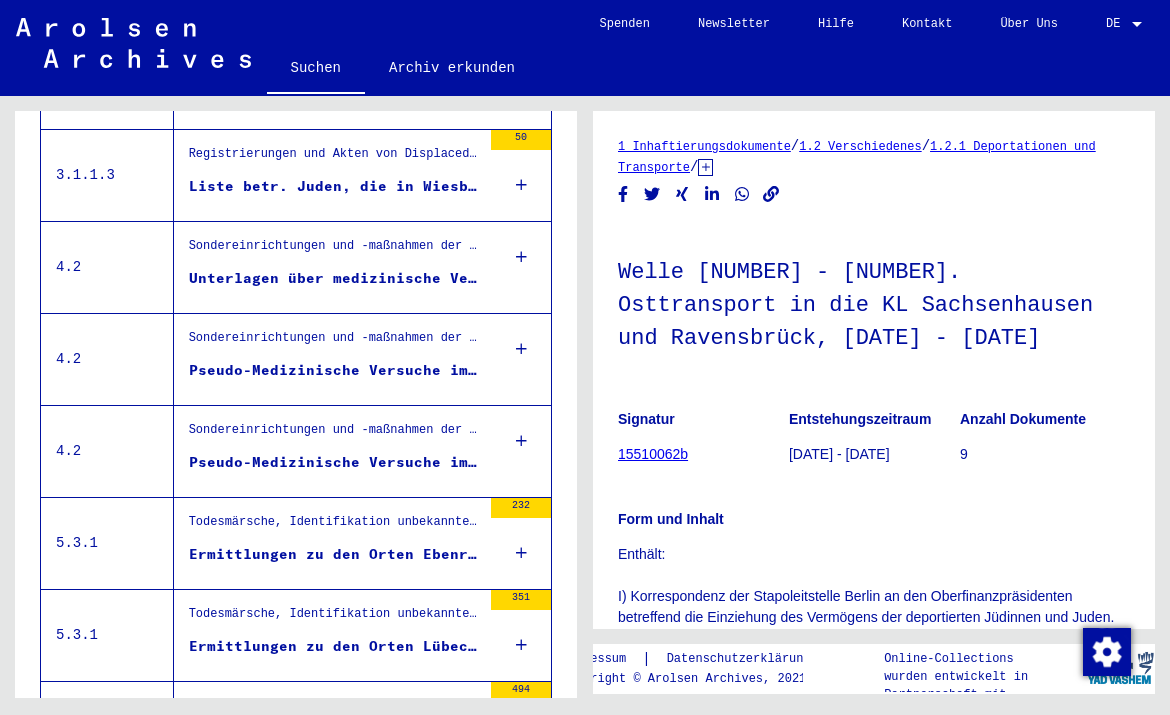 click on "Pseudo-Medizinische Versuche im KL-Auschwitz, KL-Auschwitz-Monowitz, KL-Ravensbrück" at bounding box center (335, 370) 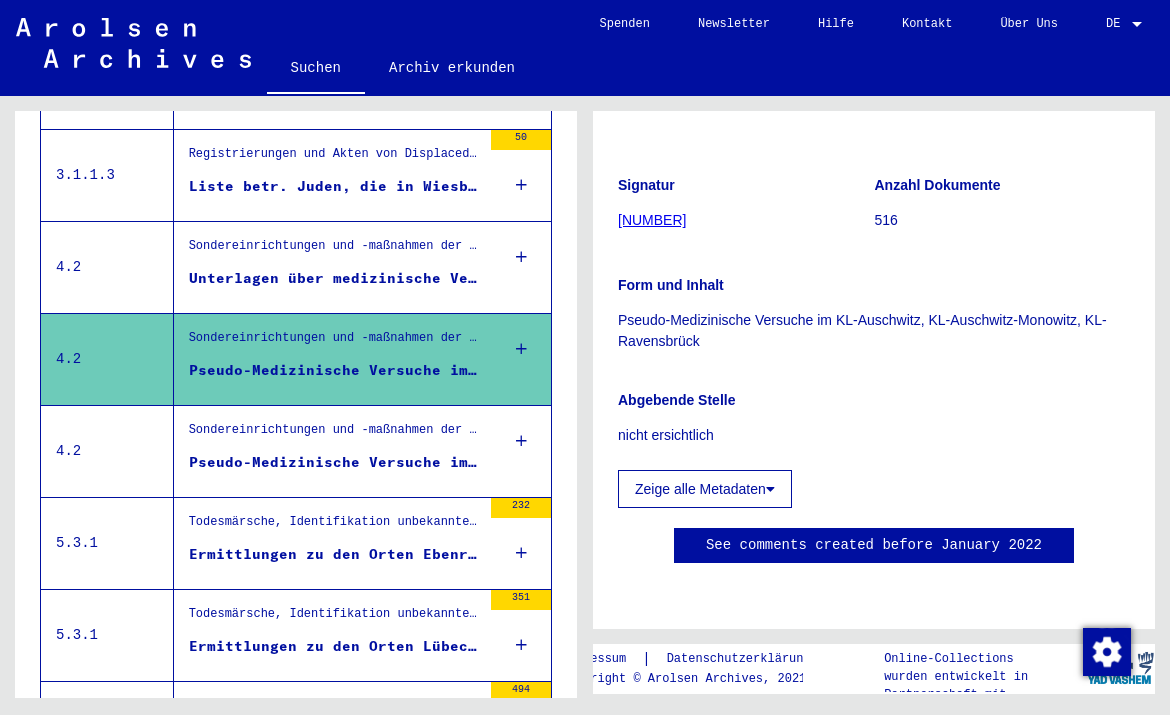 scroll, scrollTop: 267, scrollLeft: 0, axis: vertical 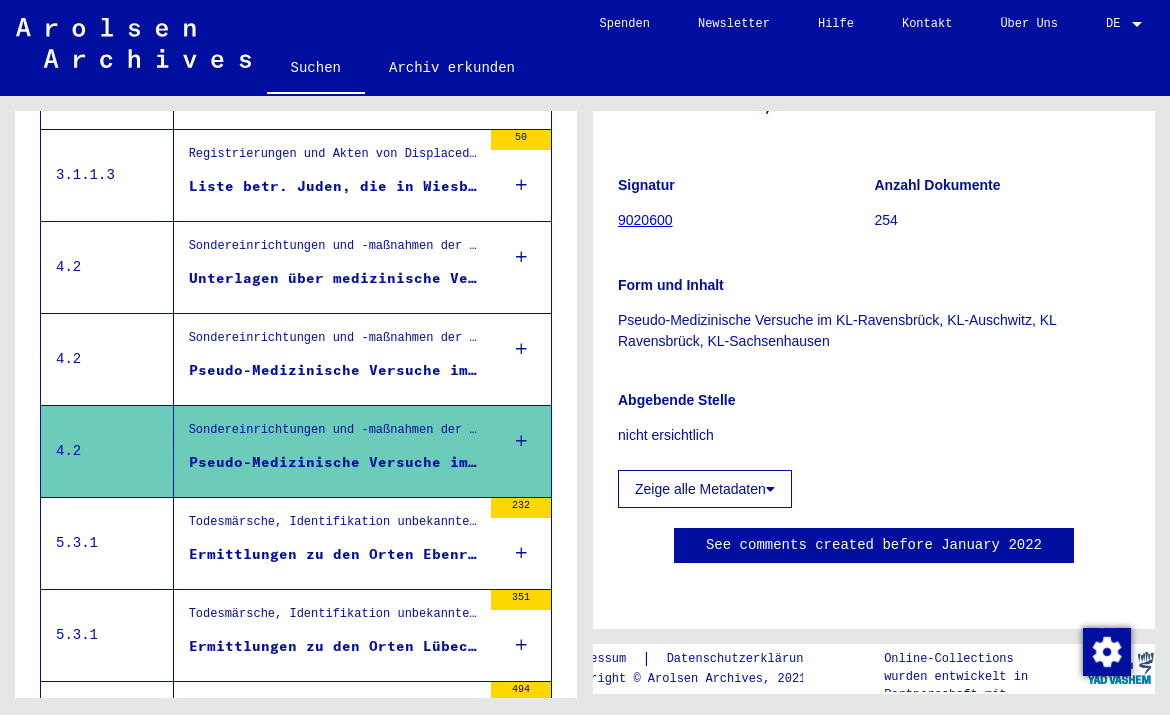 click on "Zeige alle Metadaten" 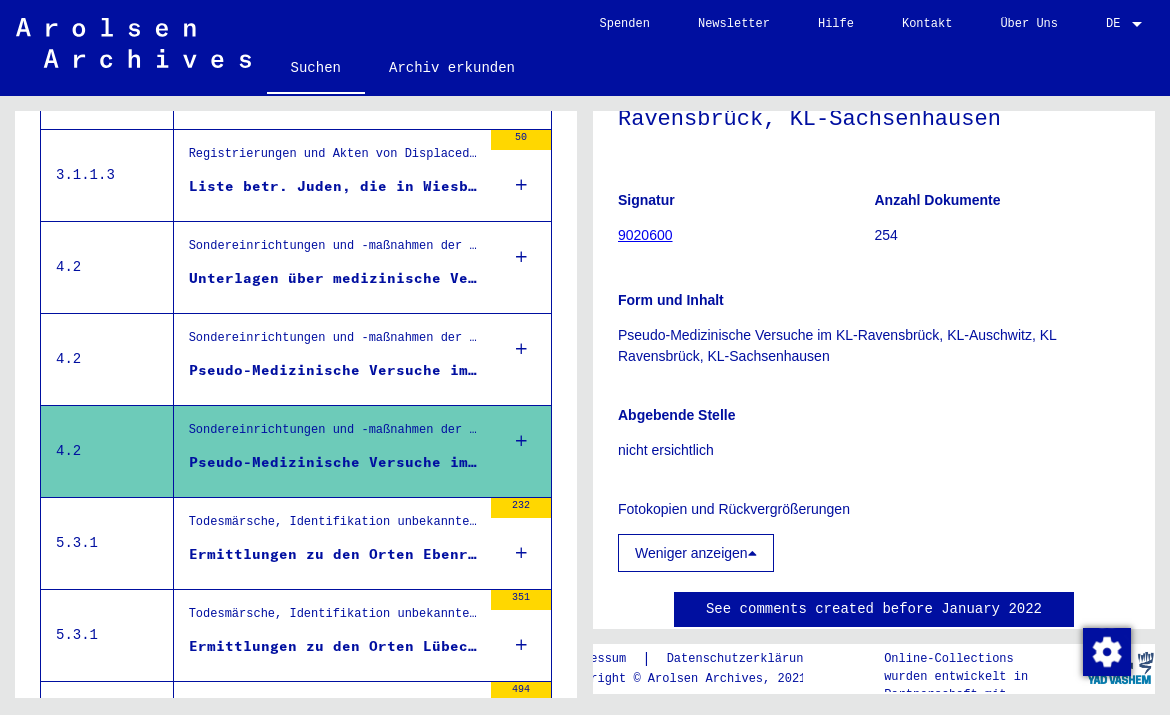 click on "Weniger anzeigen" at bounding box center (696, 553) 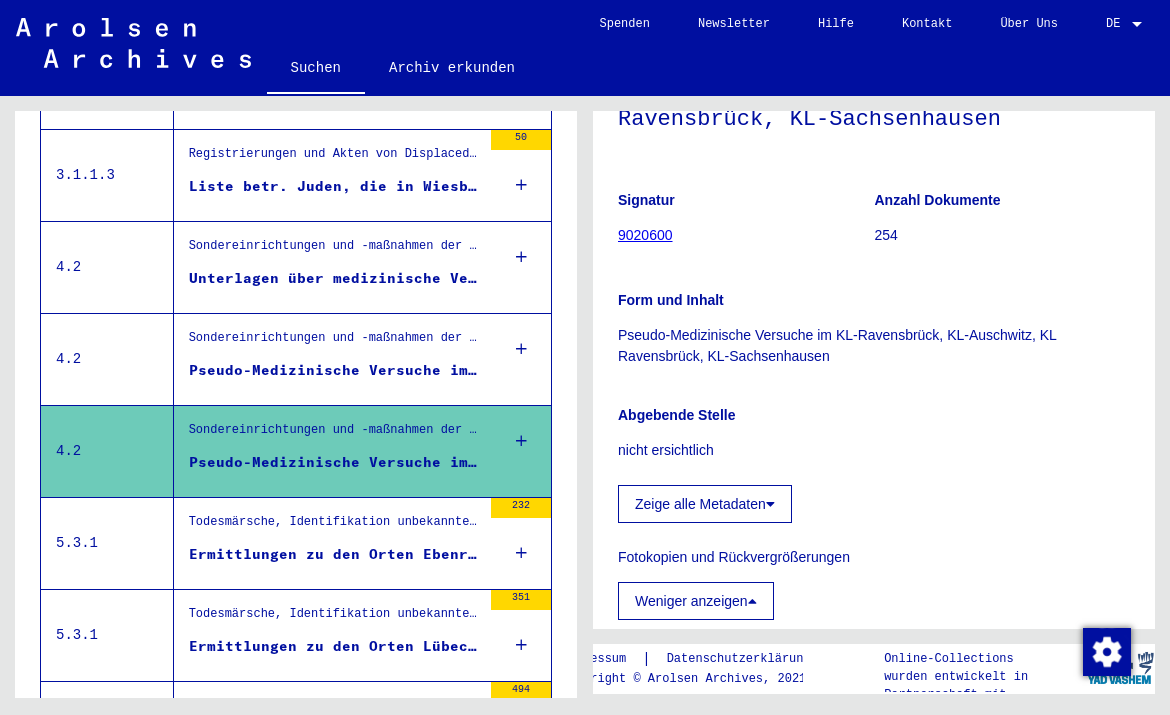 scroll, scrollTop: 267, scrollLeft: 0, axis: vertical 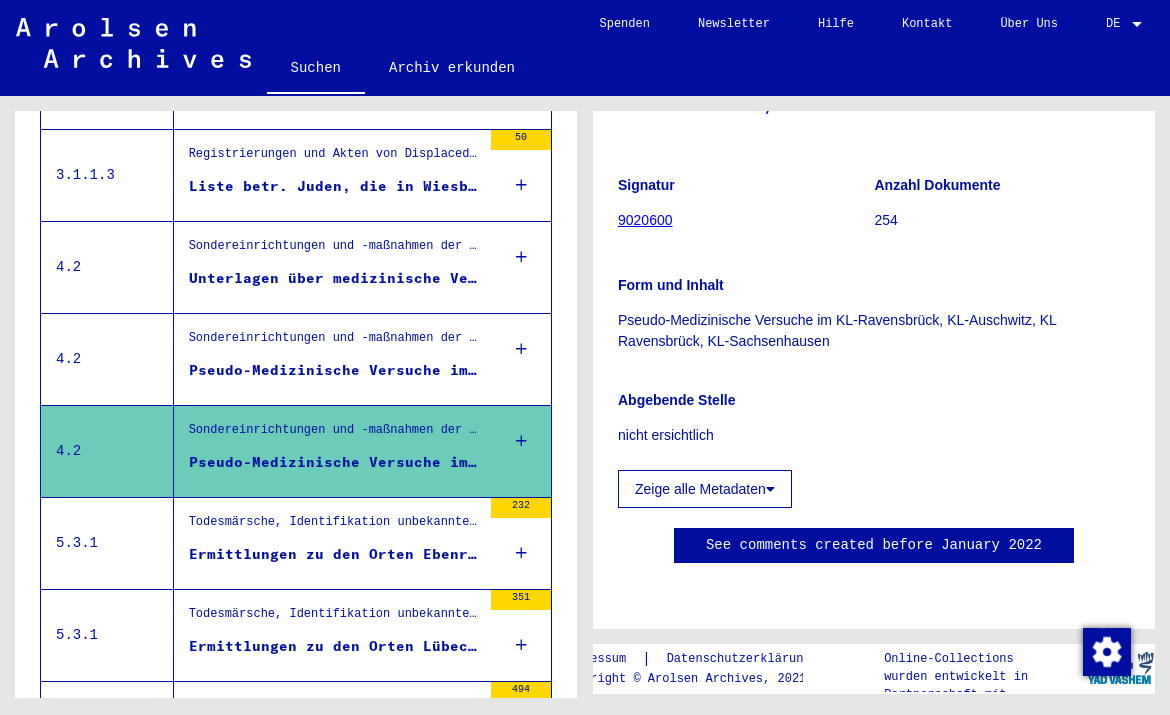 click on "Pseudo-Medizinische Versuche im KL-Auschwitz, KL-Auschwitz-Monowitz, KL-Ravensbrück" at bounding box center [335, 370] 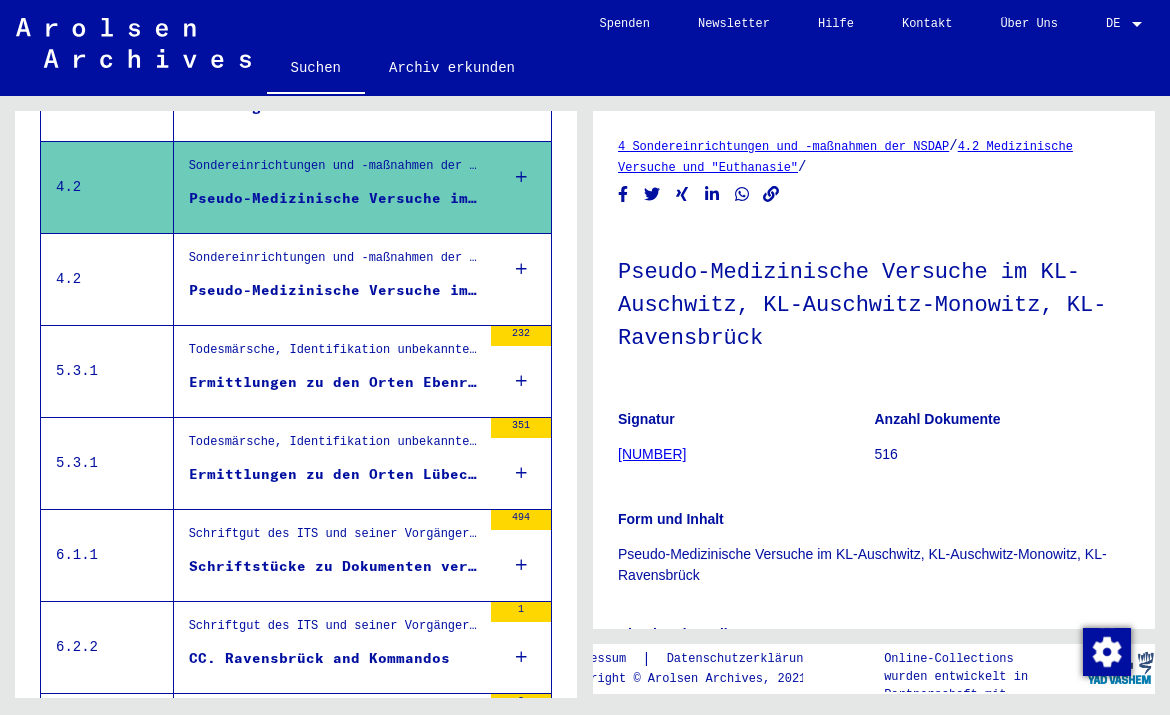 scroll, scrollTop: 1929, scrollLeft: 0, axis: vertical 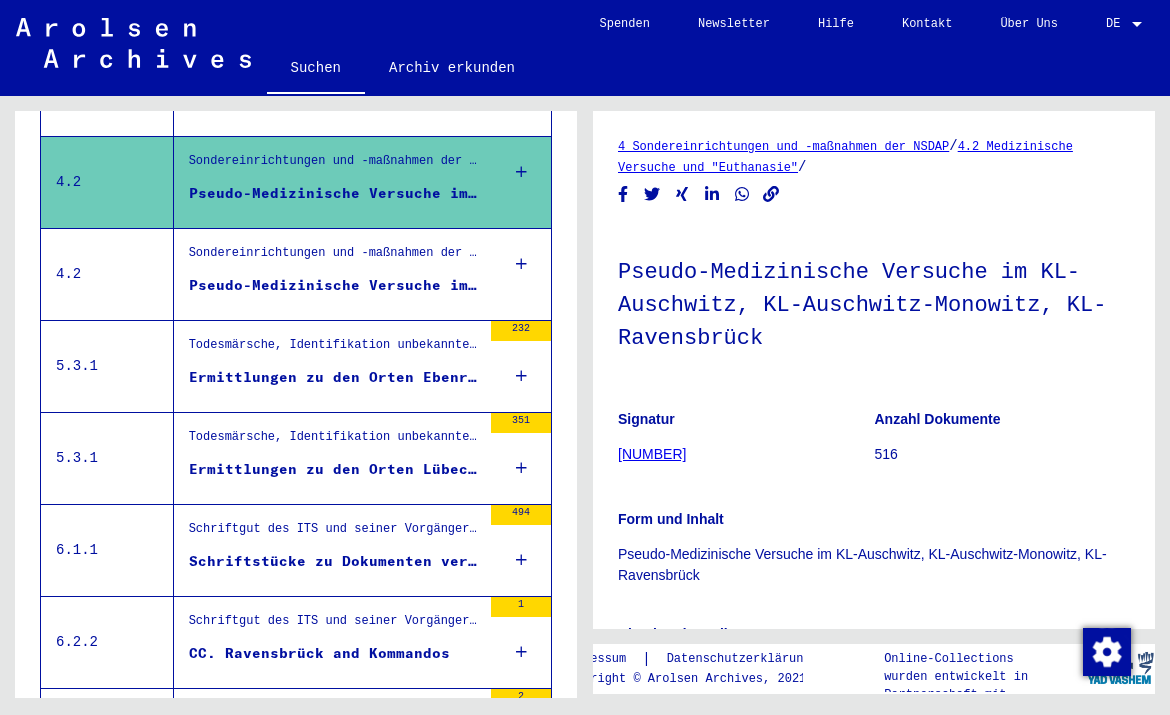 click on "Ermittlungen zu den Orten Ebenried - Exing" at bounding box center [335, 377] 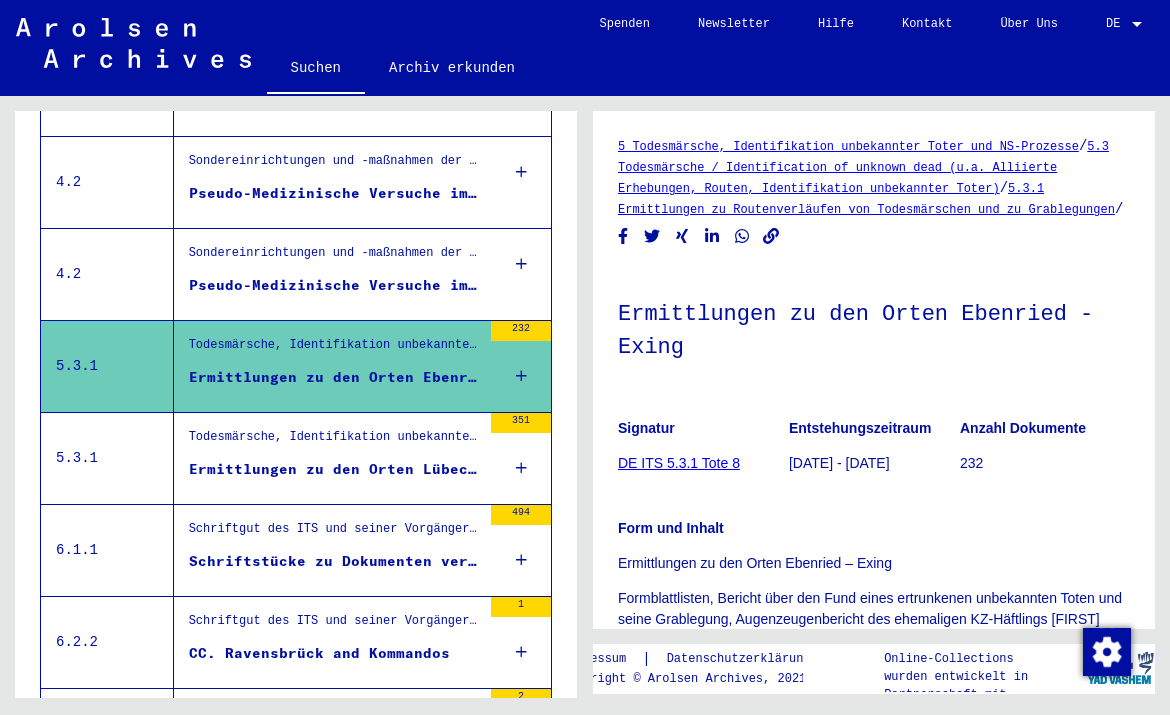 click on "Ermittlungen zu den Orten Lübeck - Mödingen" at bounding box center [335, 469] 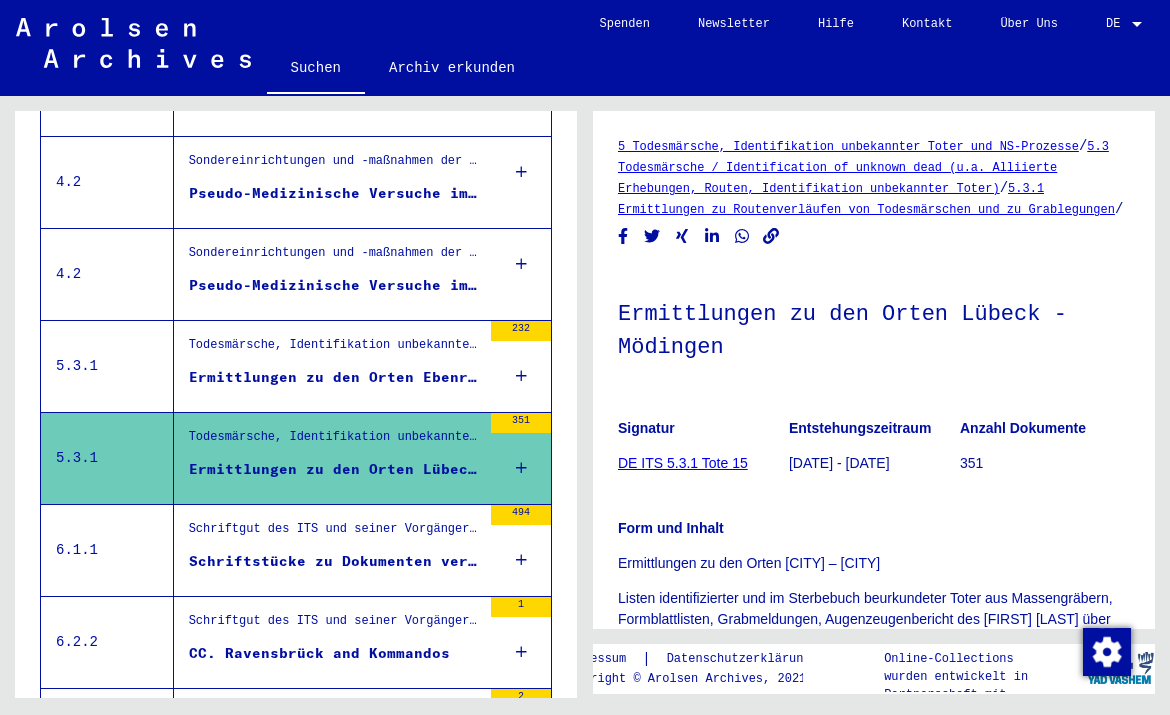 click on "Schriftstücke zu Dokumenten verschiedener Konzentrationslager III:      Natzweiler - Westerbork und zu Gestapo Dokumenten" at bounding box center (335, 561) 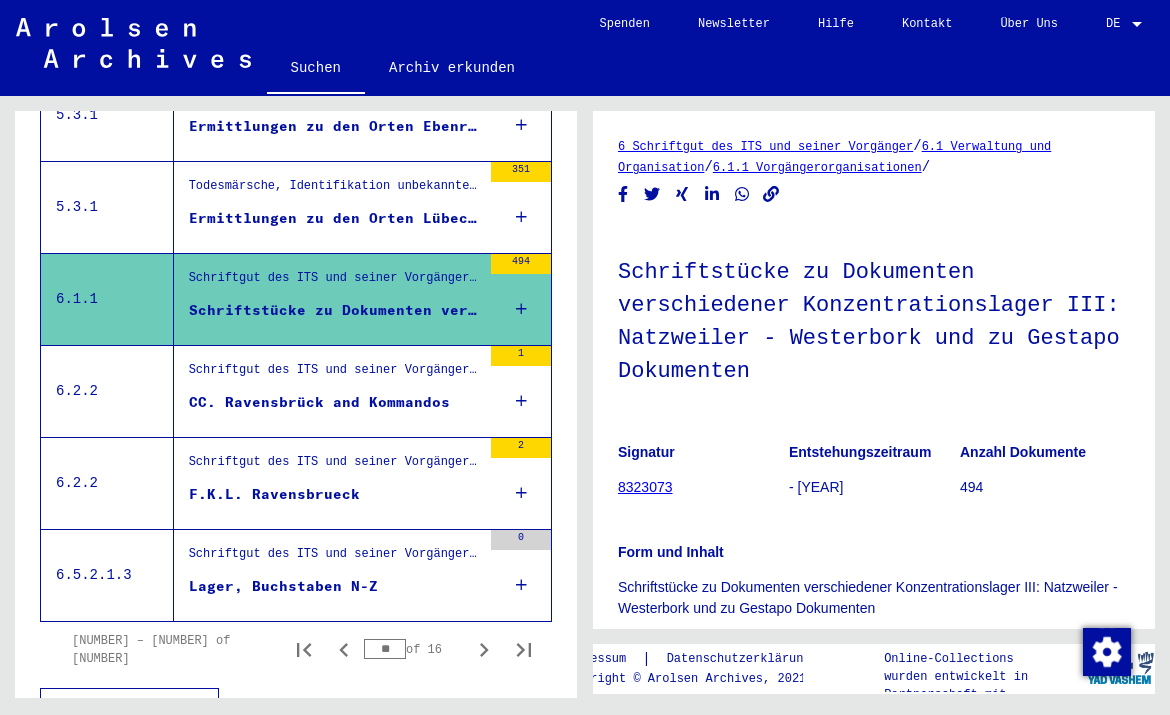 scroll, scrollTop: 2183, scrollLeft: 0, axis: vertical 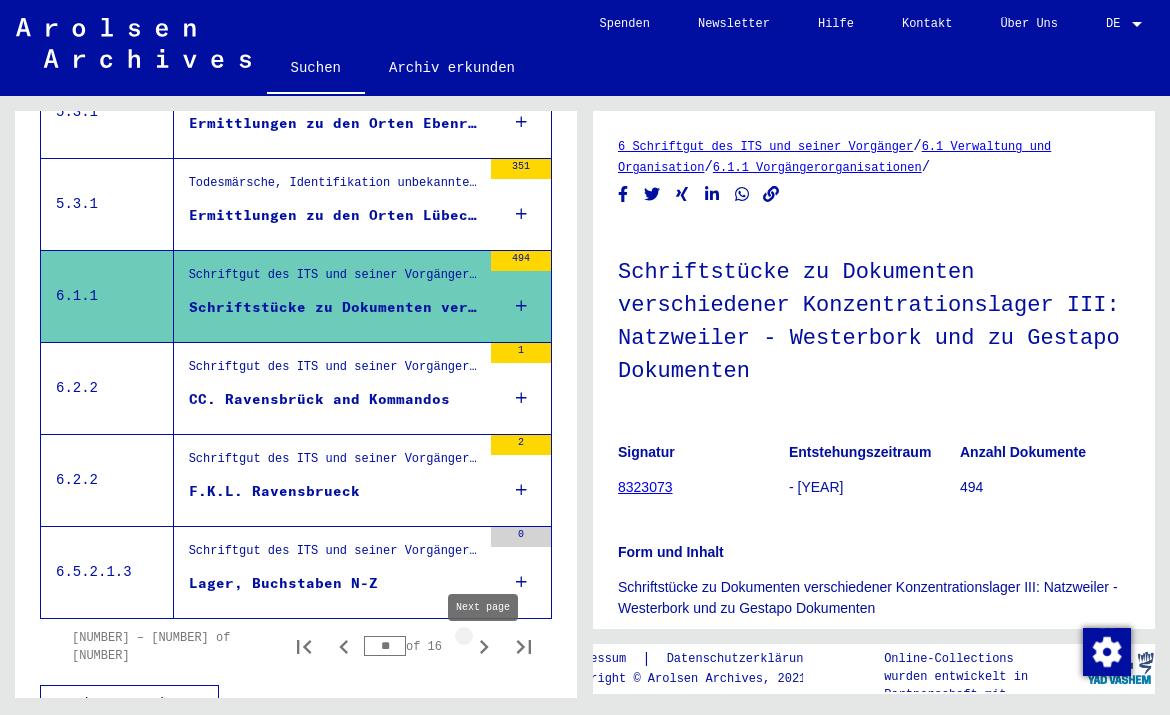 click 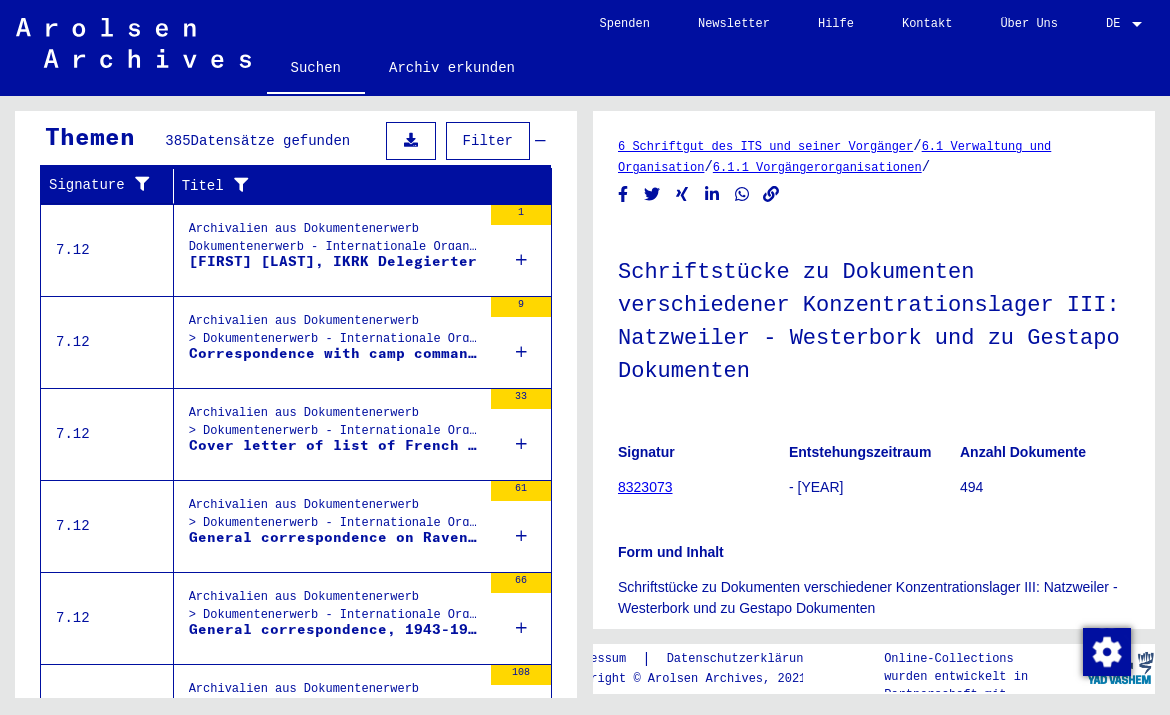 scroll, scrollTop: 295, scrollLeft: 0, axis: vertical 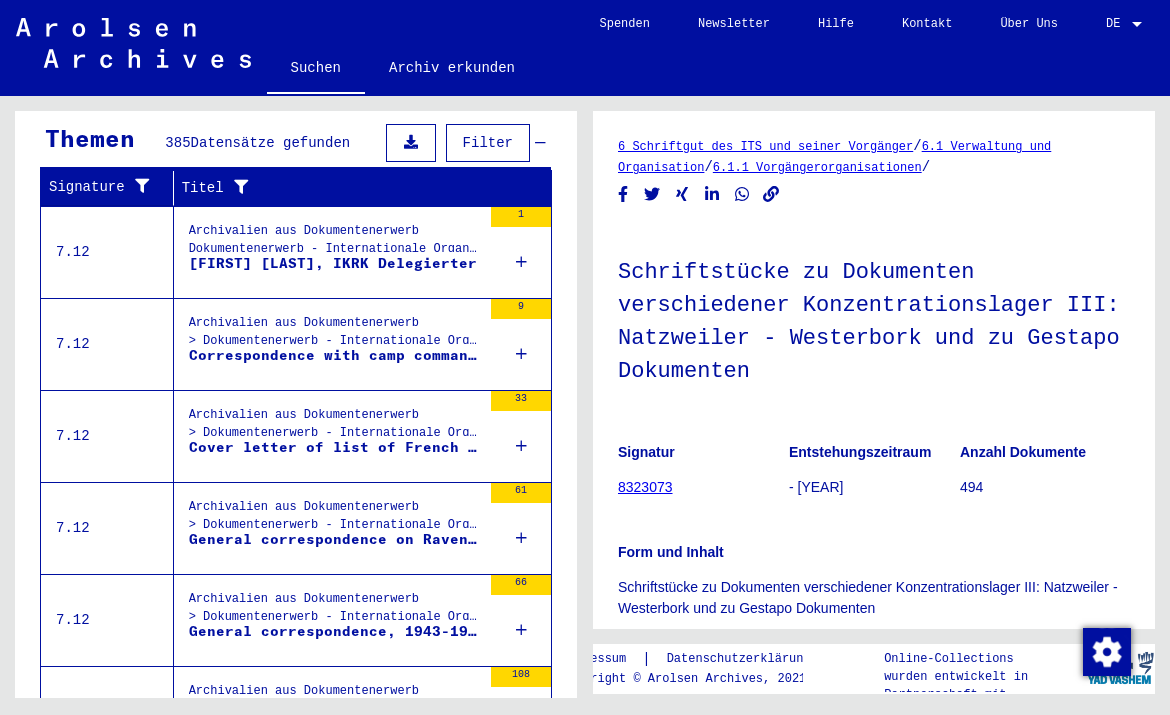 click on "[FIRST] [LAST], IKRK Delegierter" at bounding box center (333, 263) 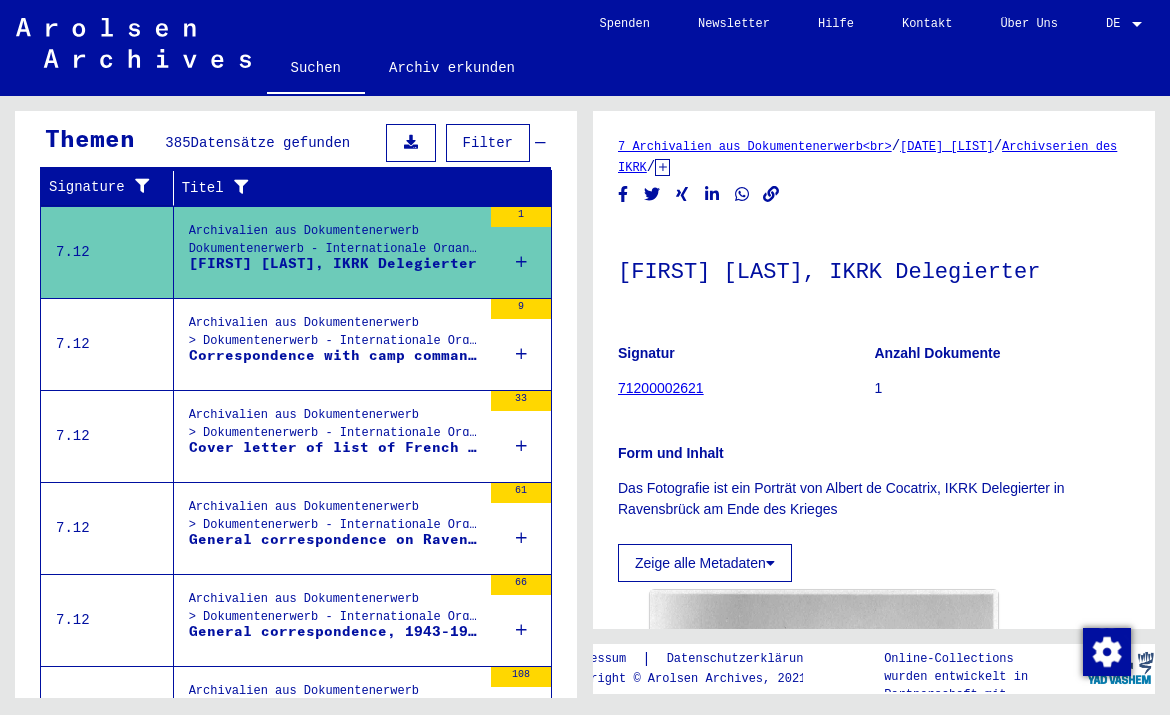 click on "Archivalien aus Dokumentenerwerb > Dokumentenerwerb - Internationale Organisationen > Archivserien des IKRK > Geisel und politische Häftlinge 1939 - 1952 > Aid to concentration camps, 1943-1947" at bounding box center [335, 337] 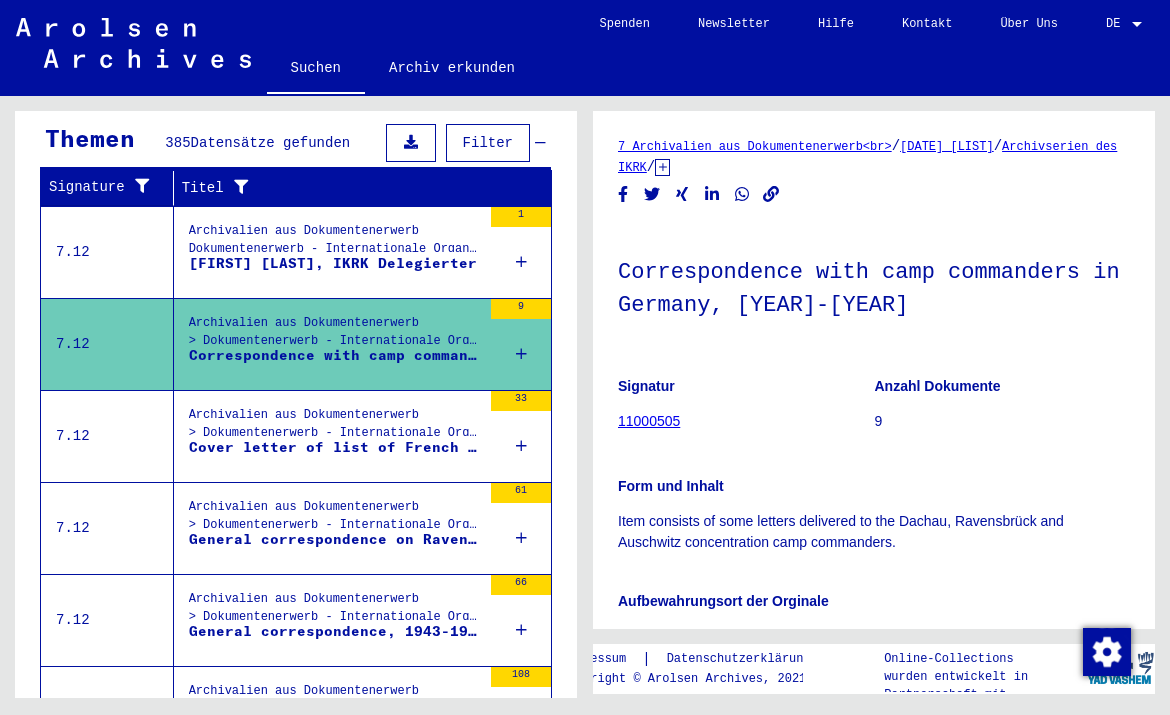 click on "Archivalien aus Dokumentenerwerb > Dokumentenerwerb - Internationale Organisationen > Archivserien des IKRK > Geisel und politische Häftlinge 1939 - 1952 > Ravensbrück concentration camp, 1944-1945" at bounding box center (335, 429) 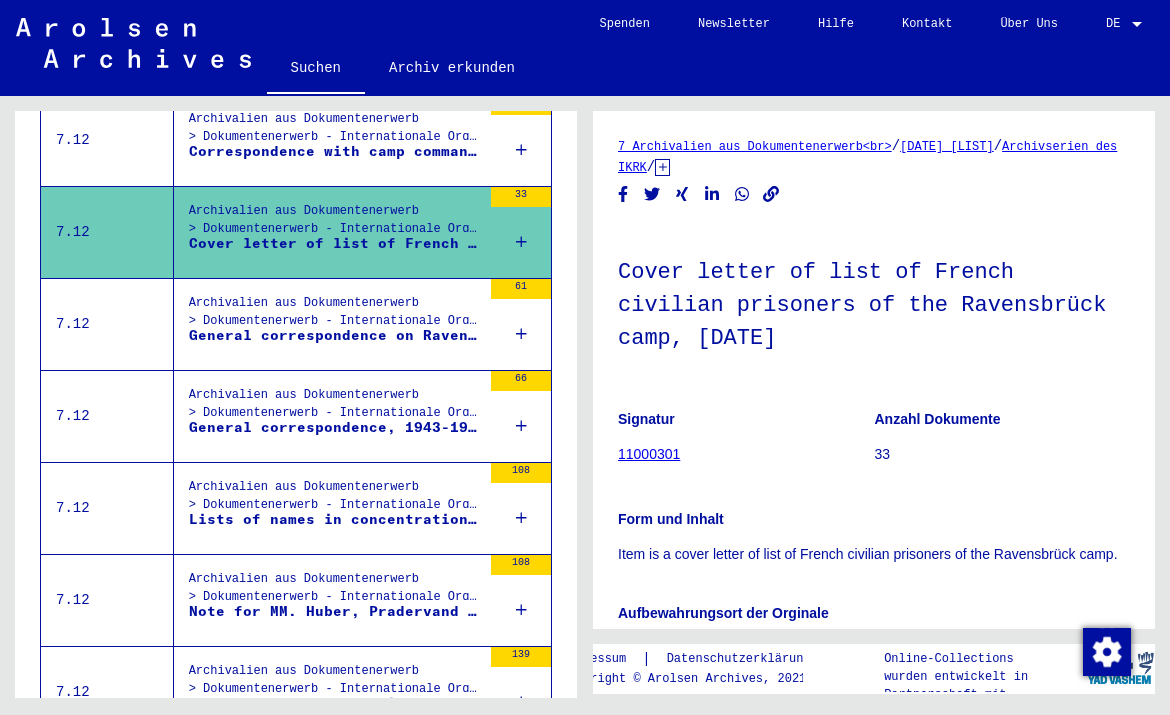 scroll, scrollTop: 521, scrollLeft: 0, axis: vertical 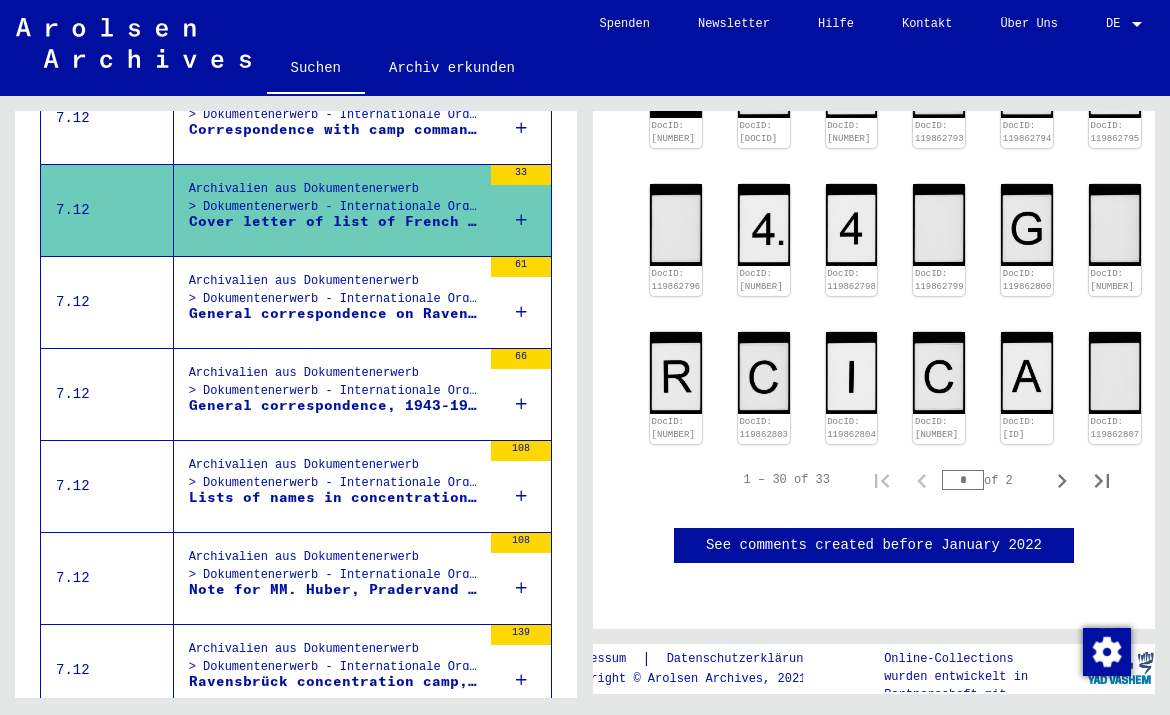 click on "Archivalien aus Dokumentenerwerb > Dokumentenerwerb - Internationale Organisationen > Archivserien des IKRK > Geisel und politische Häftlinge 1939 - 1952 > Ravensbrück concentration camp, 1944-1945" at bounding box center [335, 295] 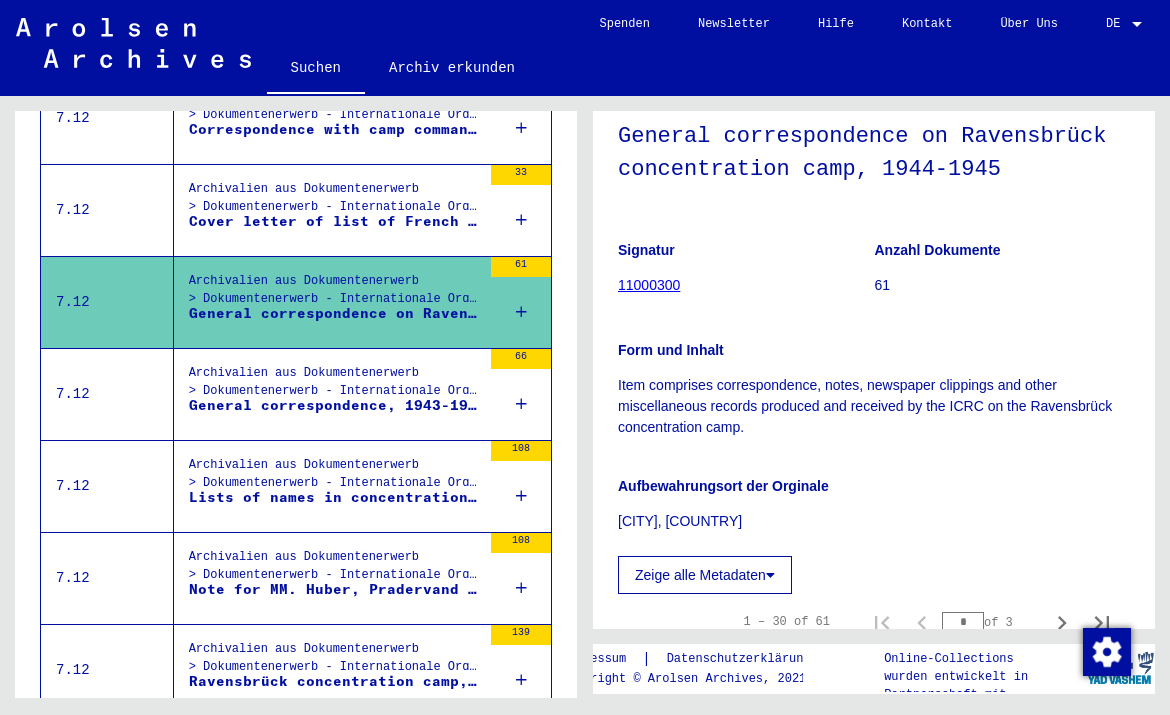 scroll, scrollTop: 276, scrollLeft: 0, axis: vertical 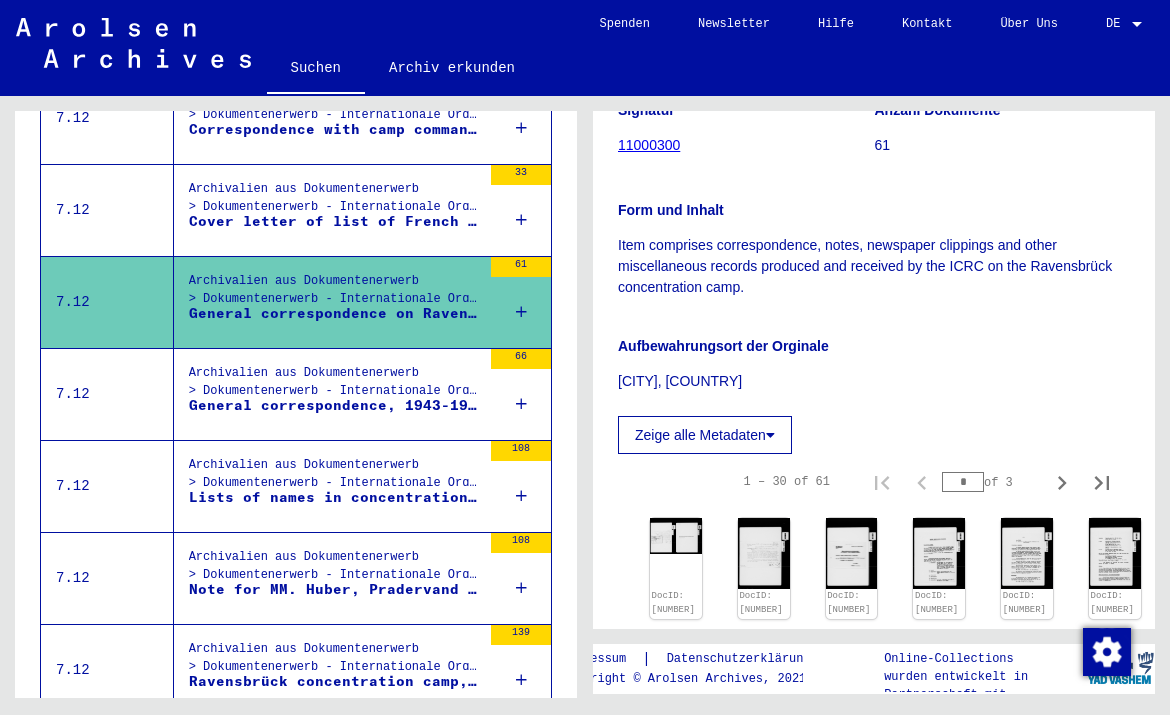 click on "General correspondence, 1943-1947" at bounding box center (335, 405) 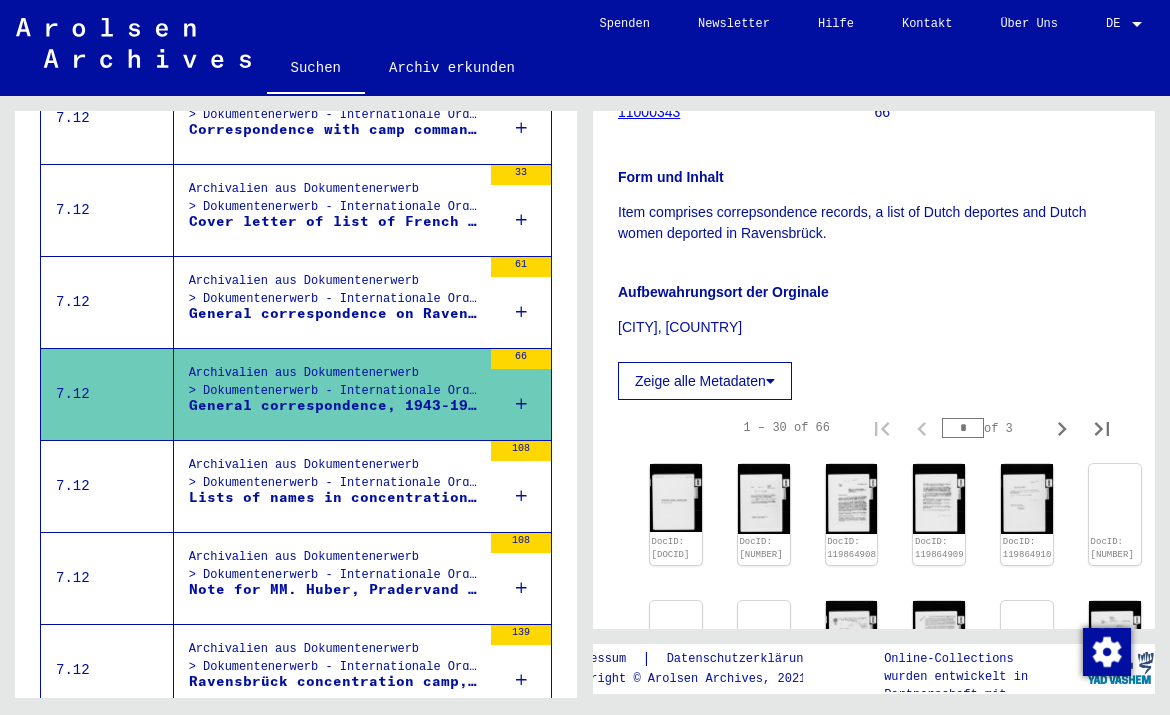 scroll, scrollTop: 0, scrollLeft: 0, axis: both 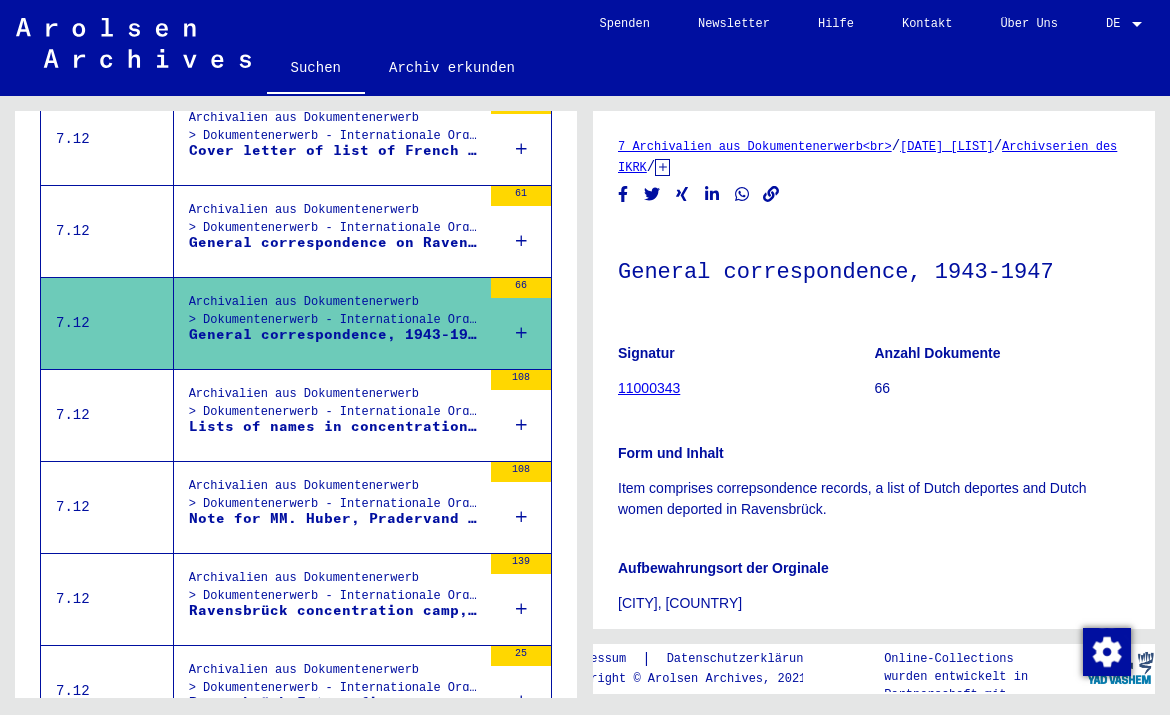 click on "Archivalien aus Dokumentenerwerb  > Dokumentenerwerb - Internationale Organisationen > Archivserien des IKRK > Geisel und politische Häftlinge 1939 - 1952" at bounding box center (335, 408) 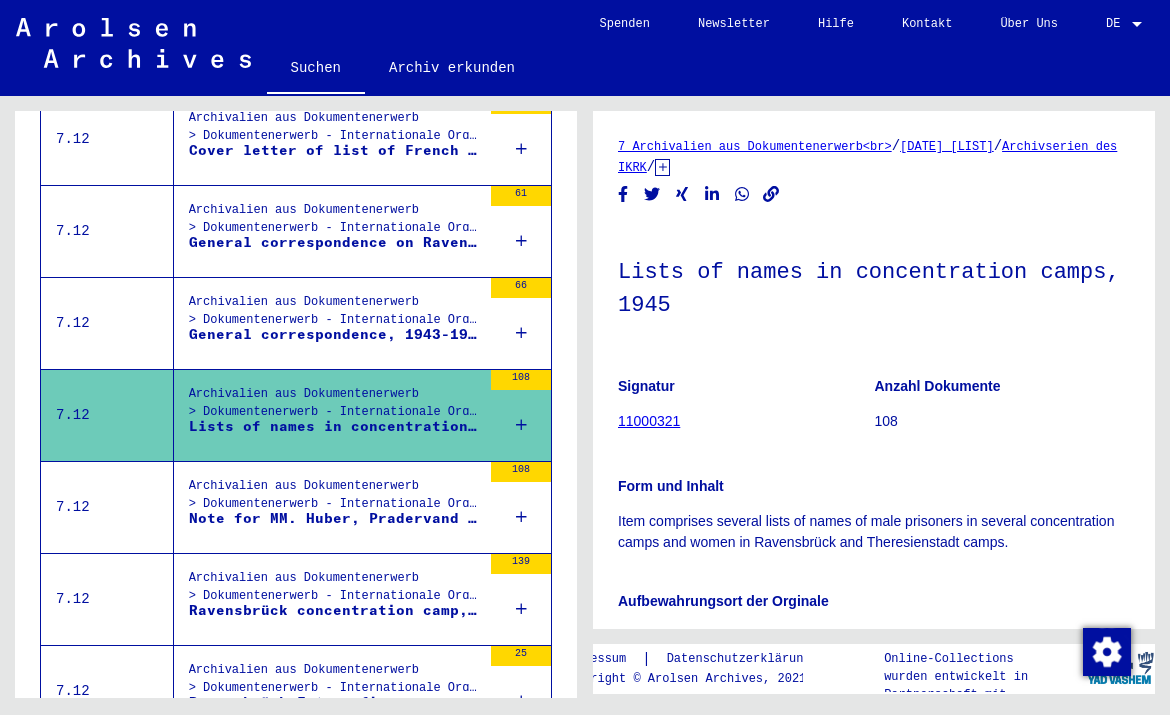 click on "Archivalien aus Dokumentenerwerb  > Dokumentenerwerb - Internationale Organisationen > Archivserien des IKRK > Geisel und politische Häftlinge 1939 - 1952" at bounding box center [335, 500] 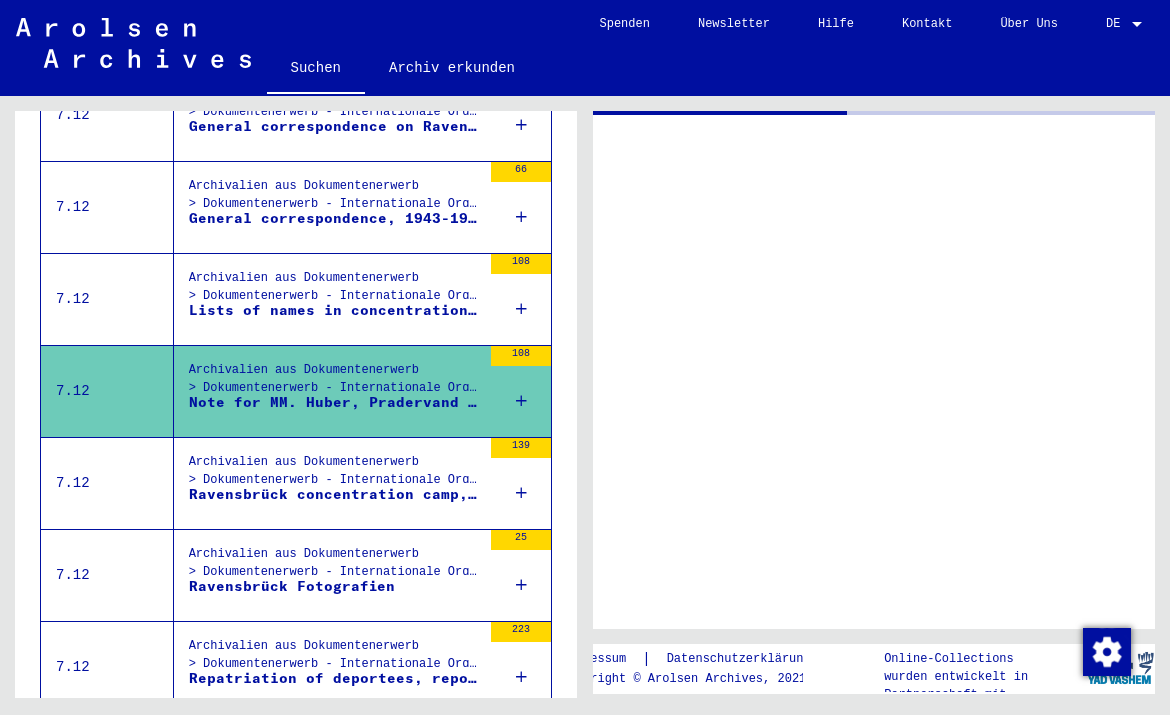 scroll, scrollTop: 711, scrollLeft: 0, axis: vertical 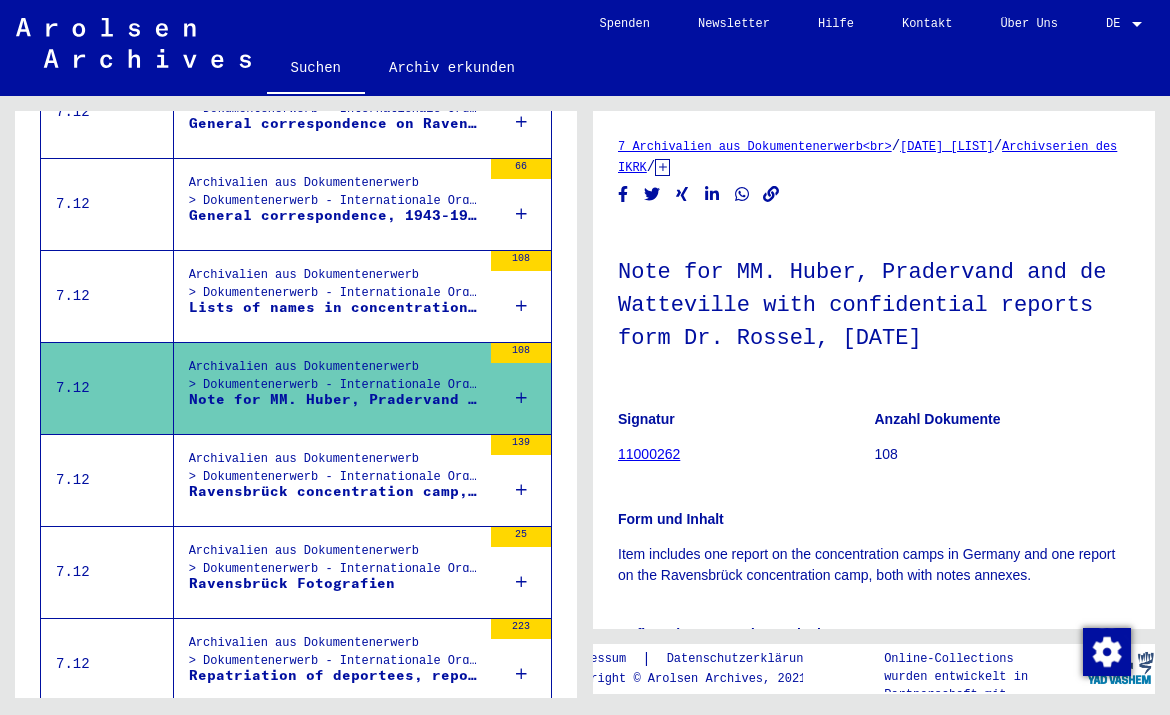 click on "Archivalien aus Dokumentenerwerb  > Dokumentenerwerb - Internationale Organisationen > Archivserien des IKRK > Geisel und politische Häftlinge 1939 - 1952" at bounding box center (335, 473) 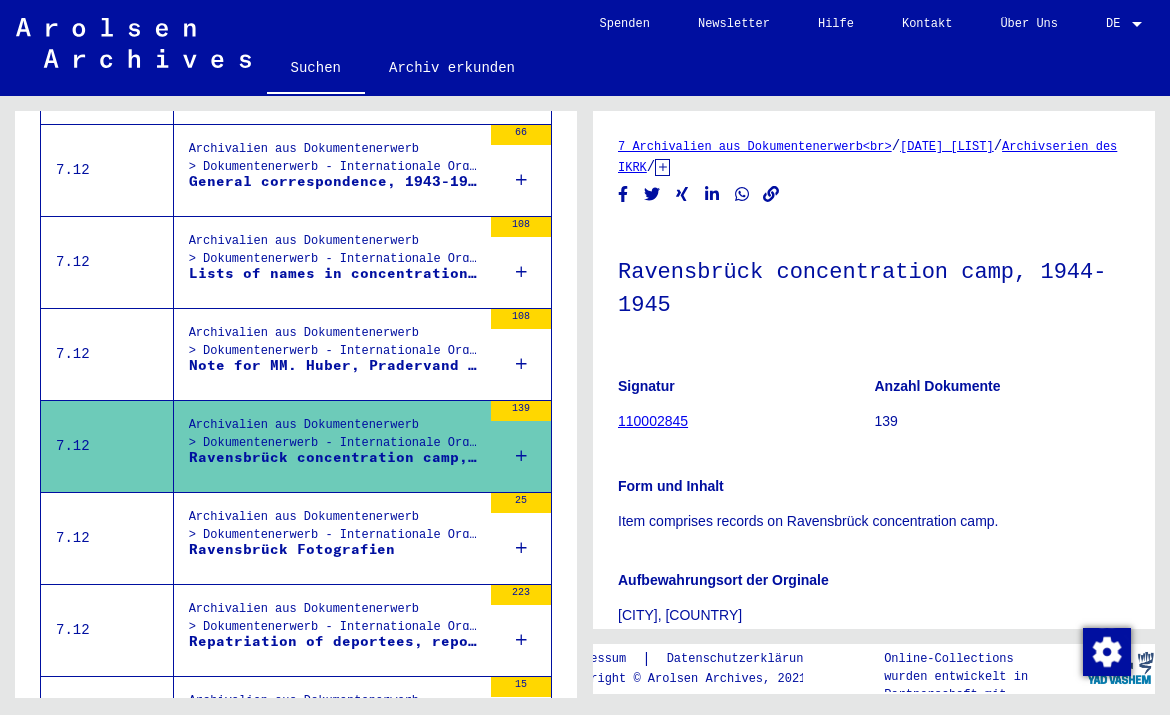 scroll, scrollTop: 757, scrollLeft: 0, axis: vertical 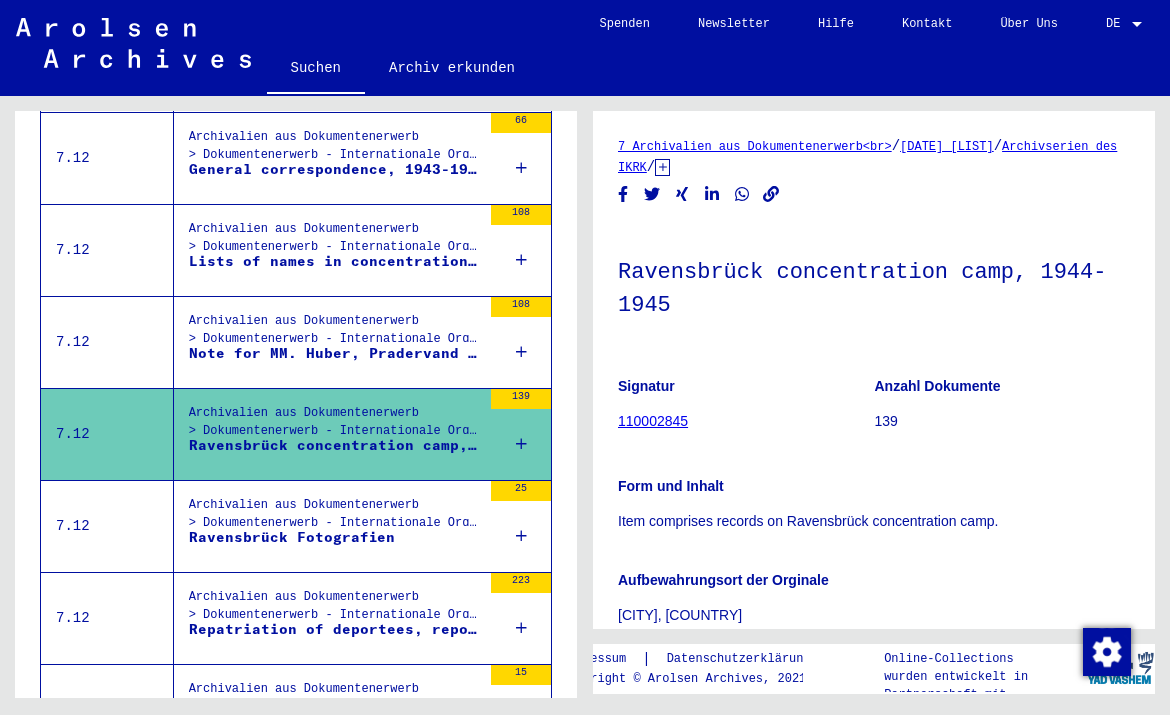 click on "Archivalien aus Dokumentenerwerb > Dokumentenerwerb - Internationale Organisationen > Archivserien des IKRK > Fotografien von Konzentrationslagern nach der Befreiung 1945" at bounding box center (335, 519) 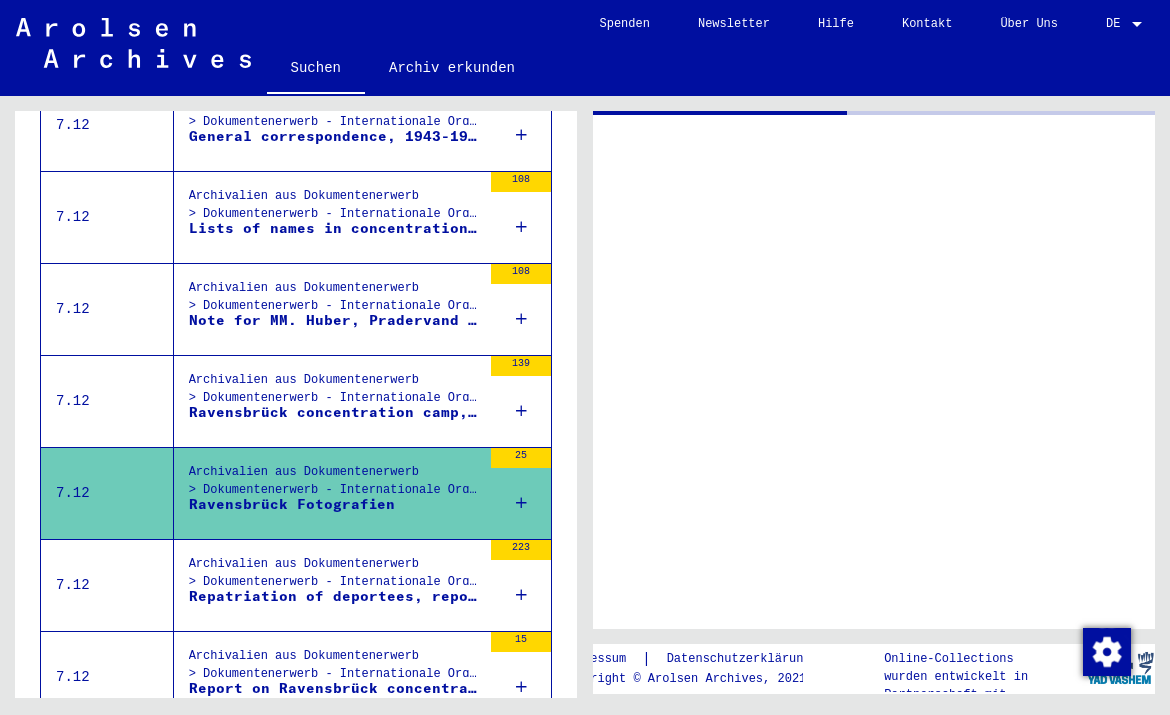 scroll, scrollTop: 795, scrollLeft: 0, axis: vertical 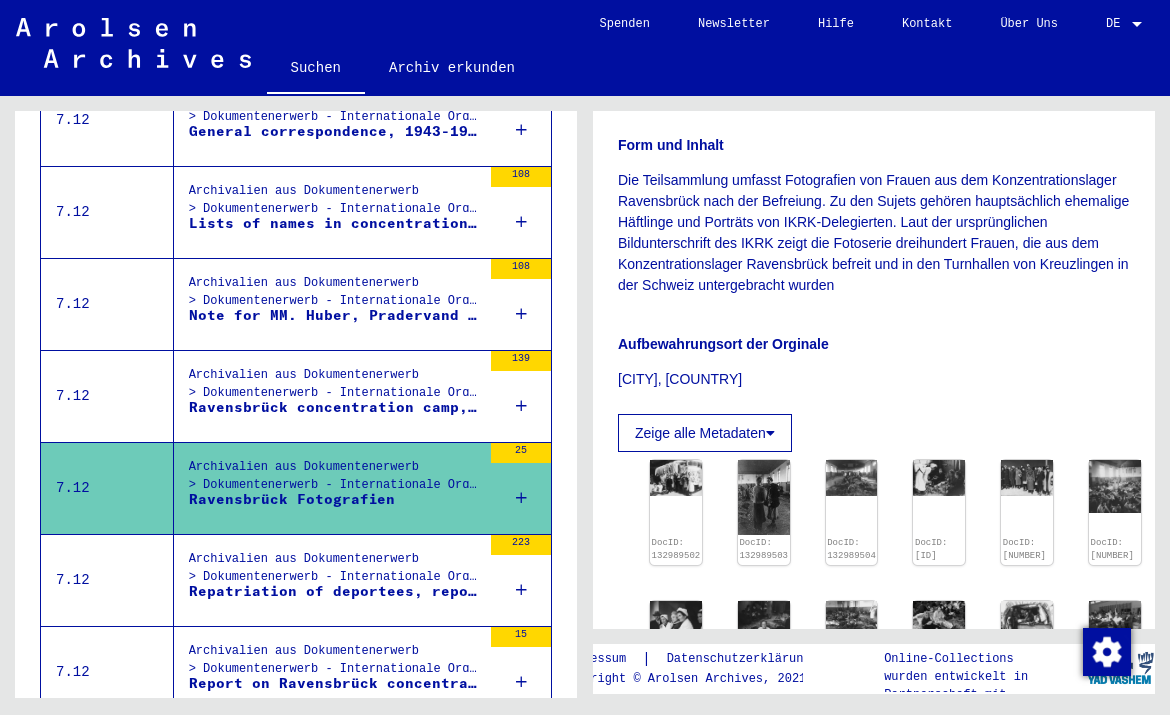 click on "Archivalien aus Dokumentenerwerb  > Dokumentenerwerb - Internationale Organisationen > Archivserien des IKRK > Geisel und politische Häftlinge 1939 - 1952" at bounding box center [335, 573] 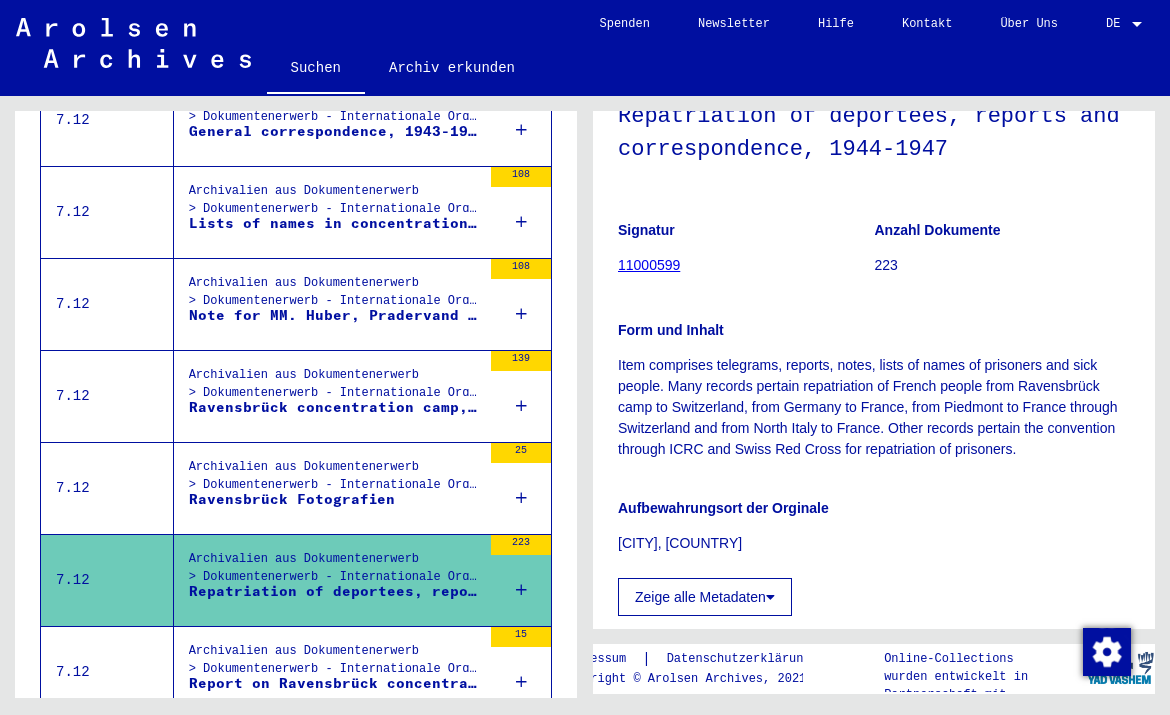 scroll, scrollTop: 211, scrollLeft: 1, axis: both 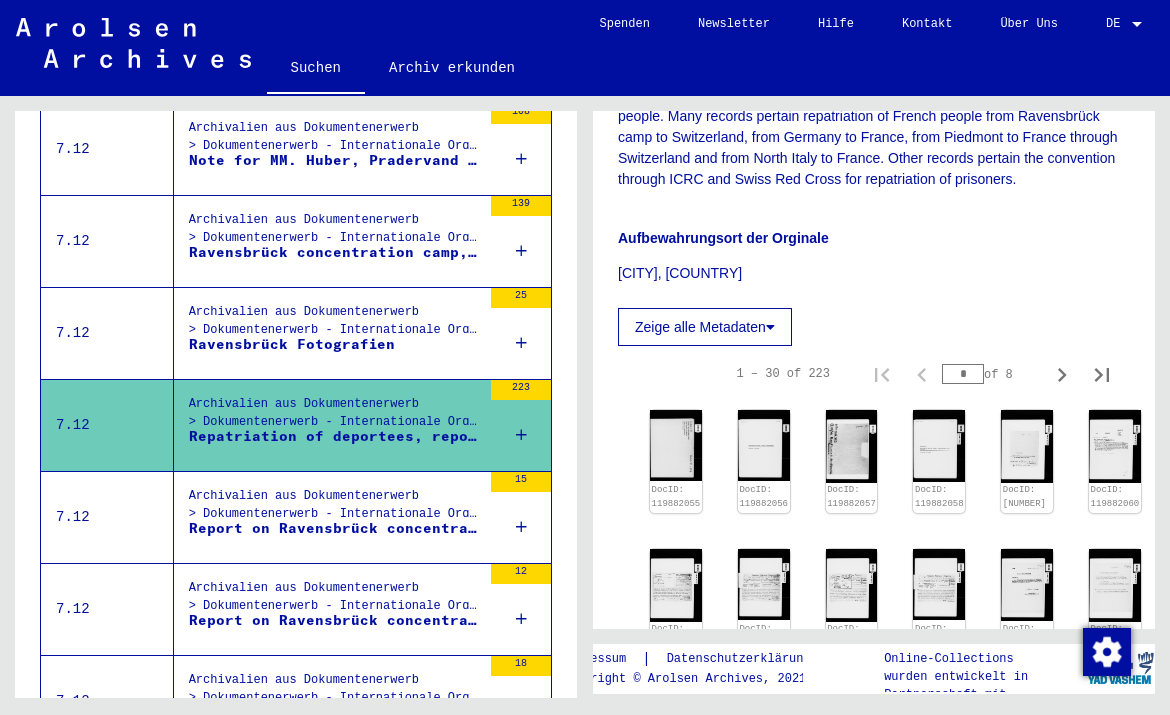 click on "Archivalien aus Dokumentenerwerb > Dokumentenerwerb - Internationale Organisationen > Archivserien des IKRK > Geisel und politische Häftlinge 1939 - 1952 > Ravensbrück concentration camp, 1944-1945" at bounding box center (335, 510) 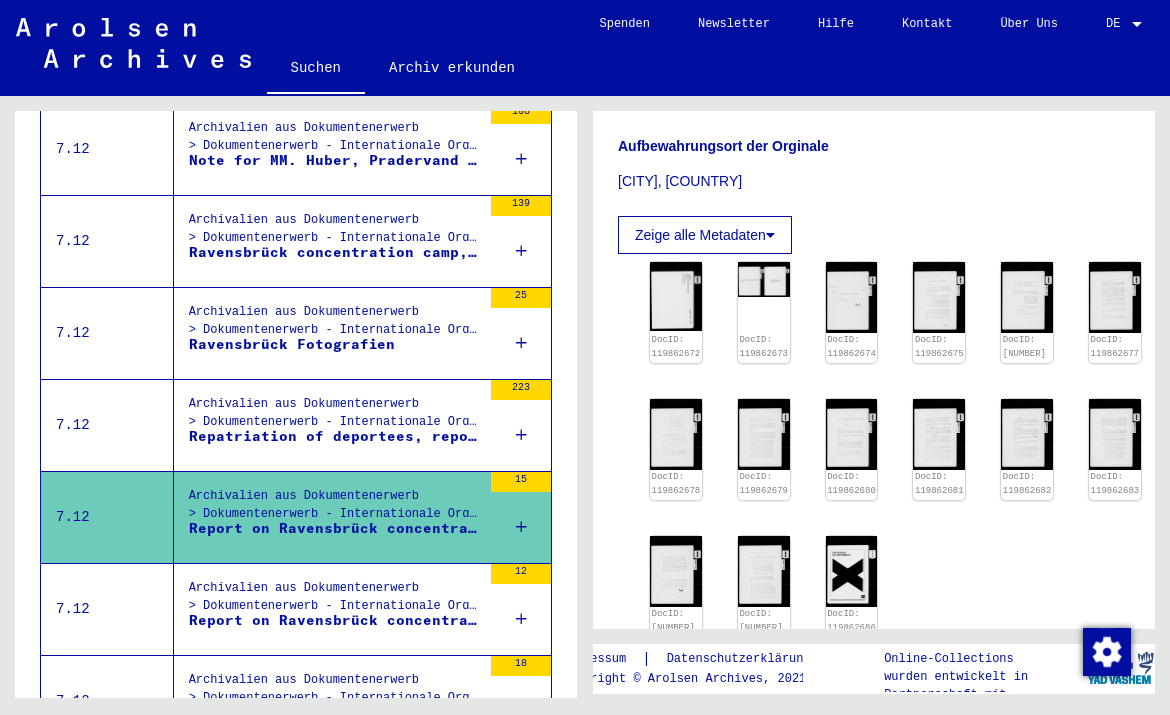 scroll, scrollTop: 460, scrollLeft: 0, axis: vertical 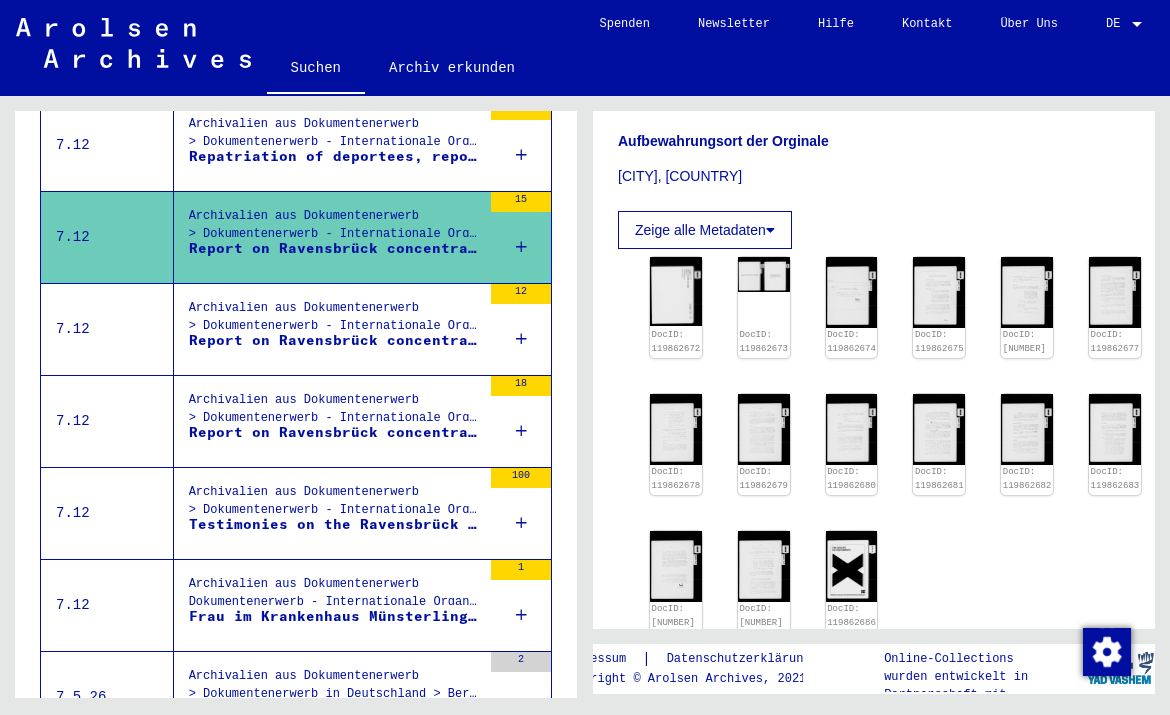 click on "Testimonies on the Ravensbrück concentration camp, 1943-1945" at bounding box center [335, 524] 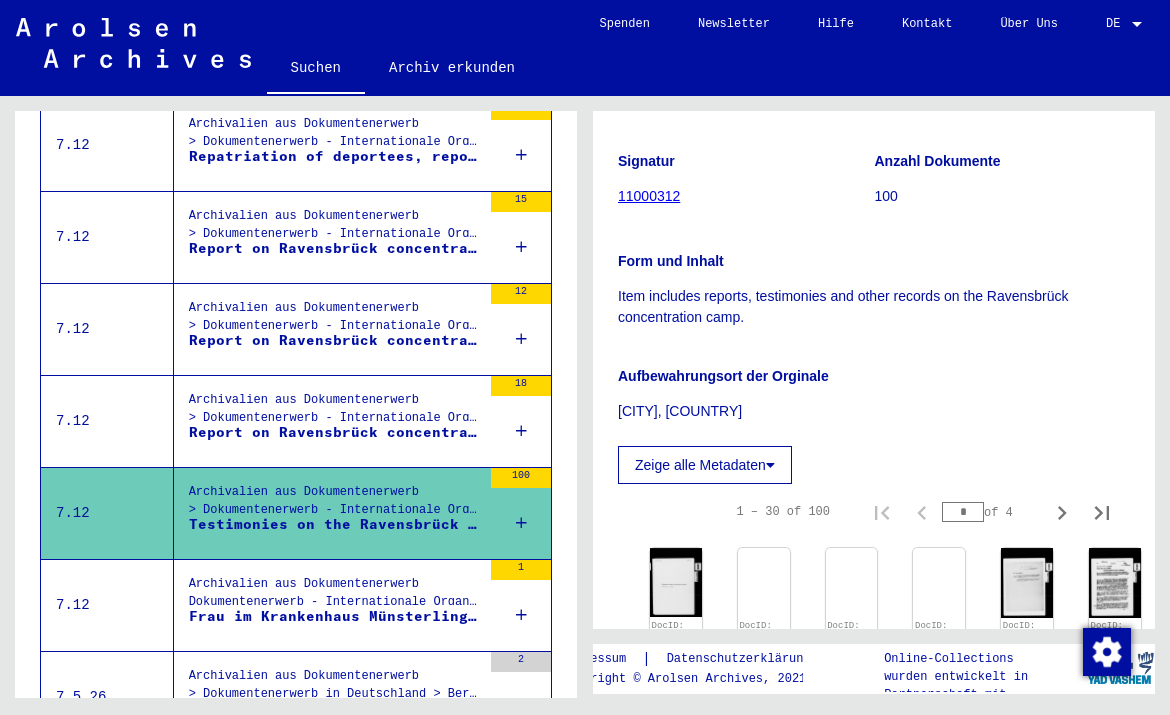scroll, scrollTop: 202, scrollLeft: 0, axis: vertical 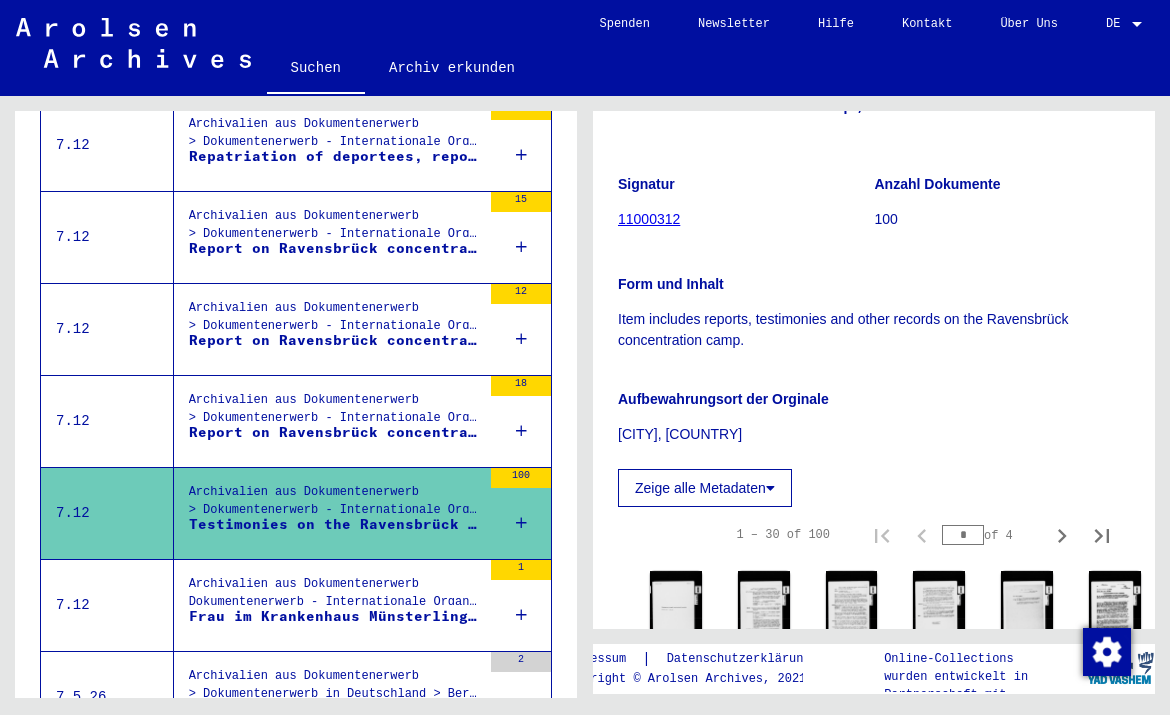 drag, startPoint x: 743, startPoint y: 341, endPoint x: 613, endPoint y: 310, distance: 133.64505 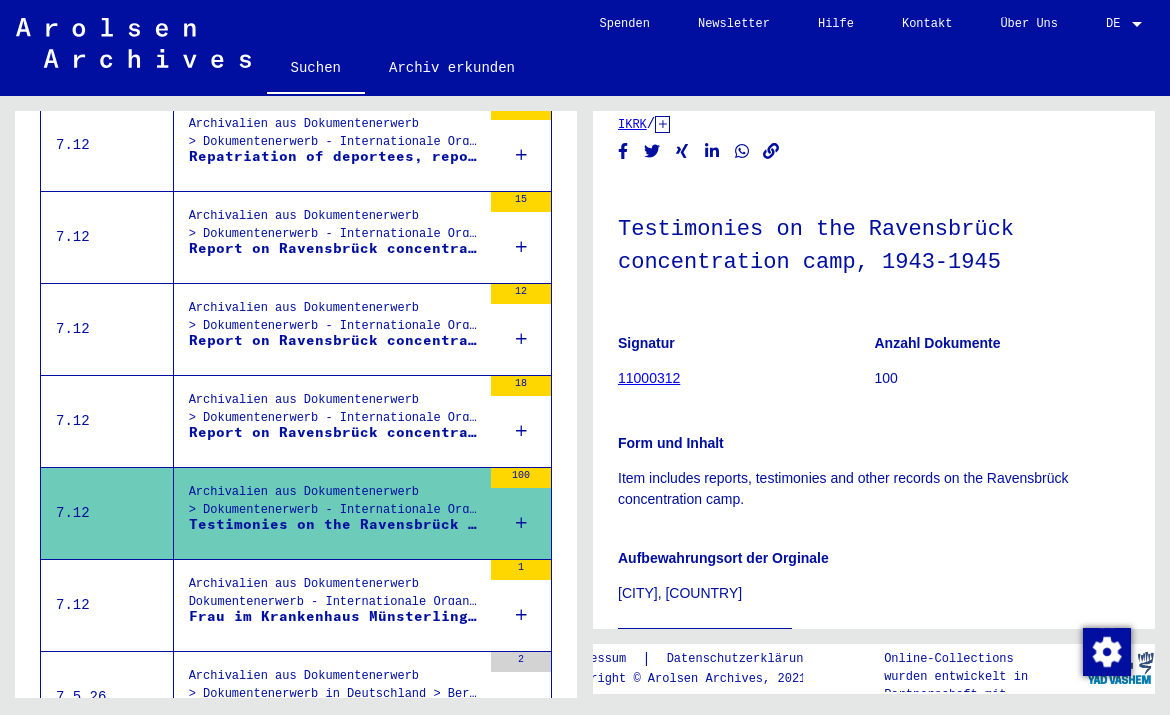 drag, startPoint x: 624, startPoint y: 221, endPoint x: 1023, endPoint y: 278, distance: 403.05087 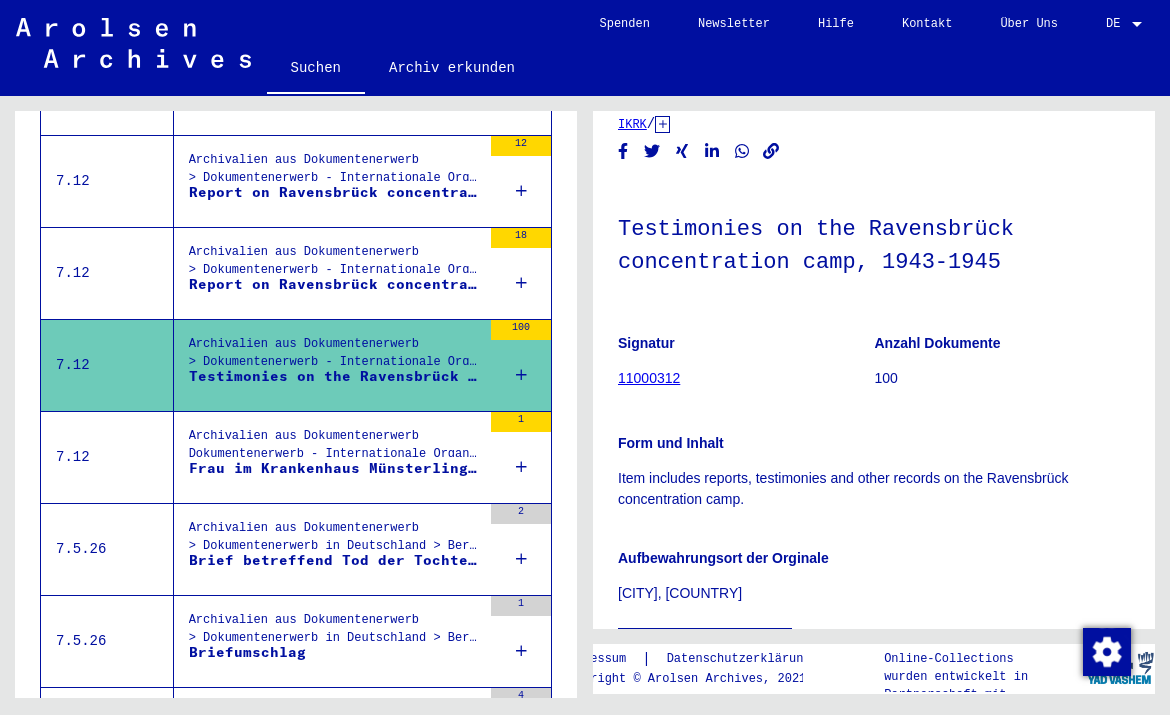 scroll, scrollTop: 1380, scrollLeft: 0, axis: vertical 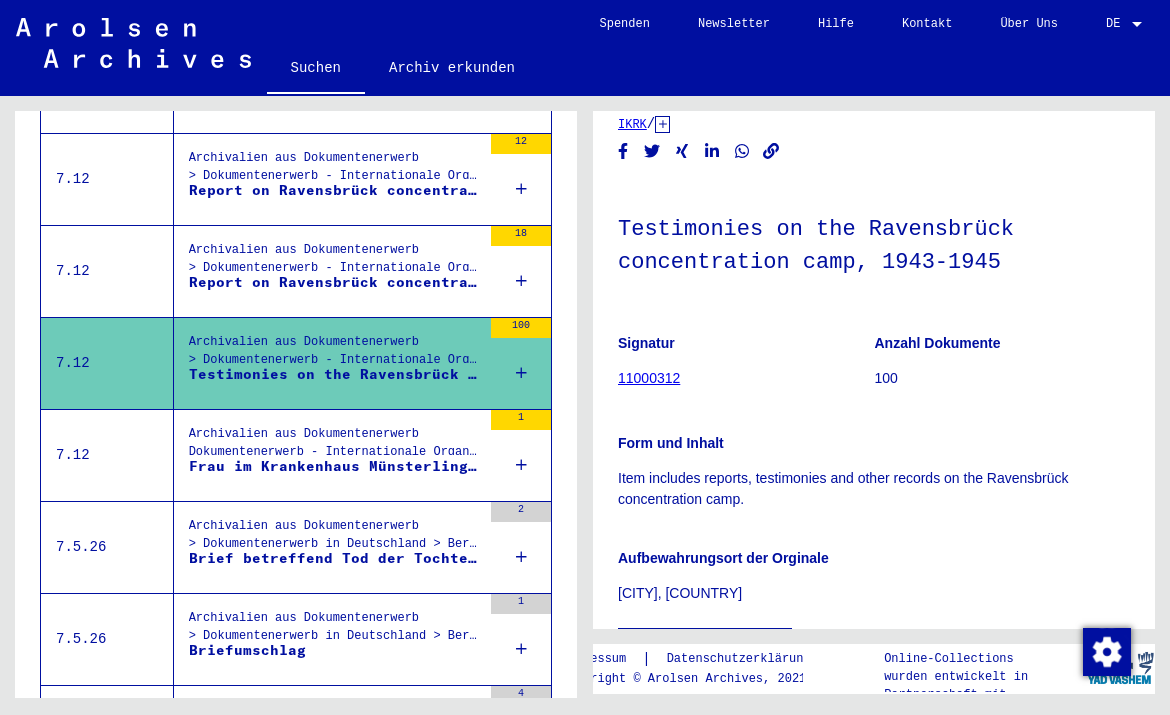 click on "Archivalien aus Dokumentenerwerb > Dokumentenerwerb - Internationale Organisationen > Archivserien des IKRK > Fotografien von Konzentrationslagern nach der Befreiung 1945 > Ravensbrück Fotografien" at bounding box center (335, 448) 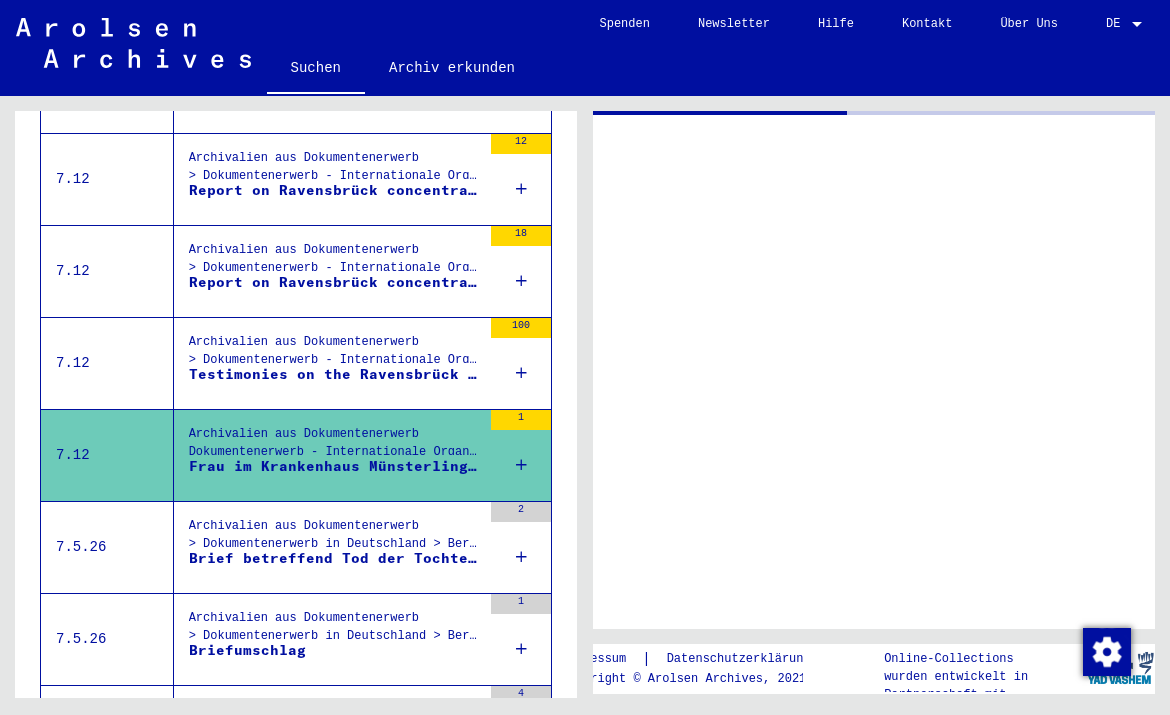 scroll, scrollTop: 0, scrollLeft: 0, axis: both 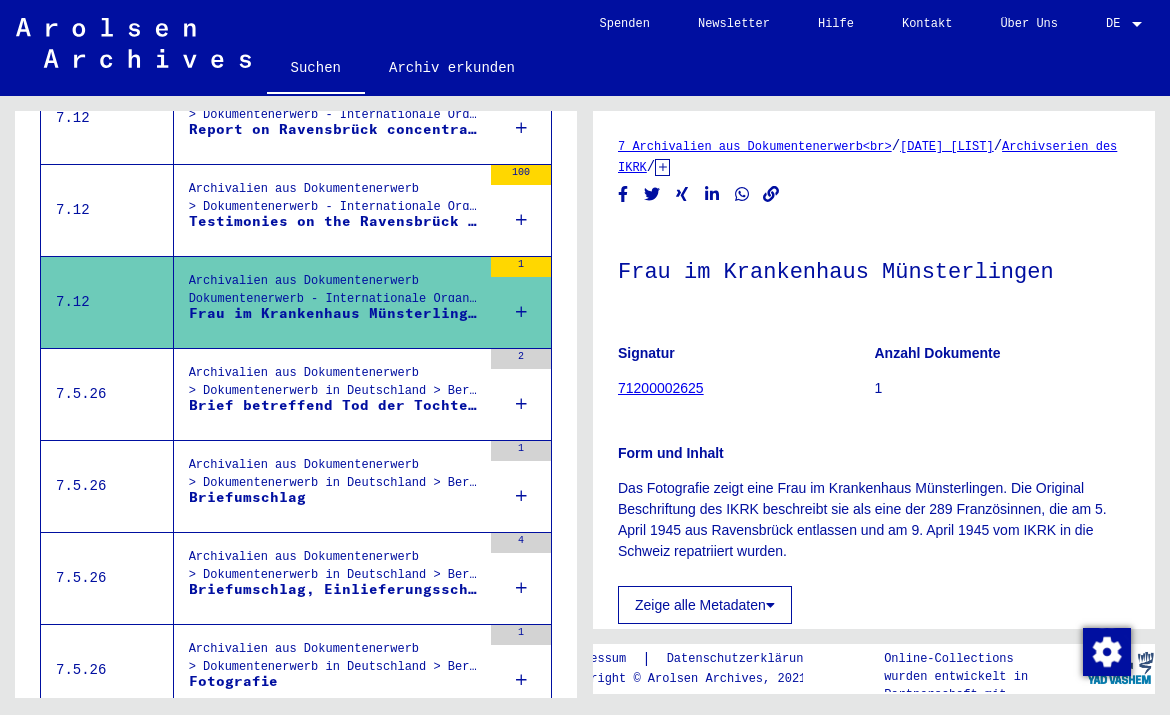 click on "Brief betreffend Tod der Tochter, Todesbescheinigung, Sterbeschein,      Amtsärztliche Bescheinigung" at bounding box center (335, 410) 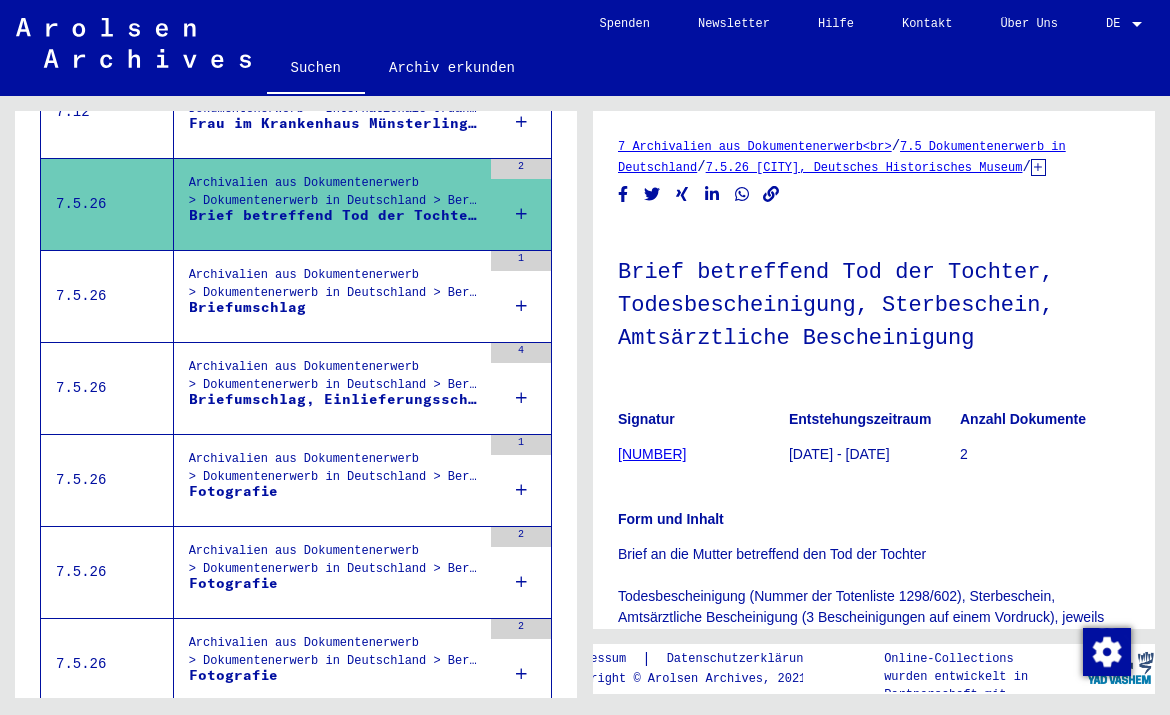 scroll, scrollTop: 1746, scrollLeft: 0, axis: vertical 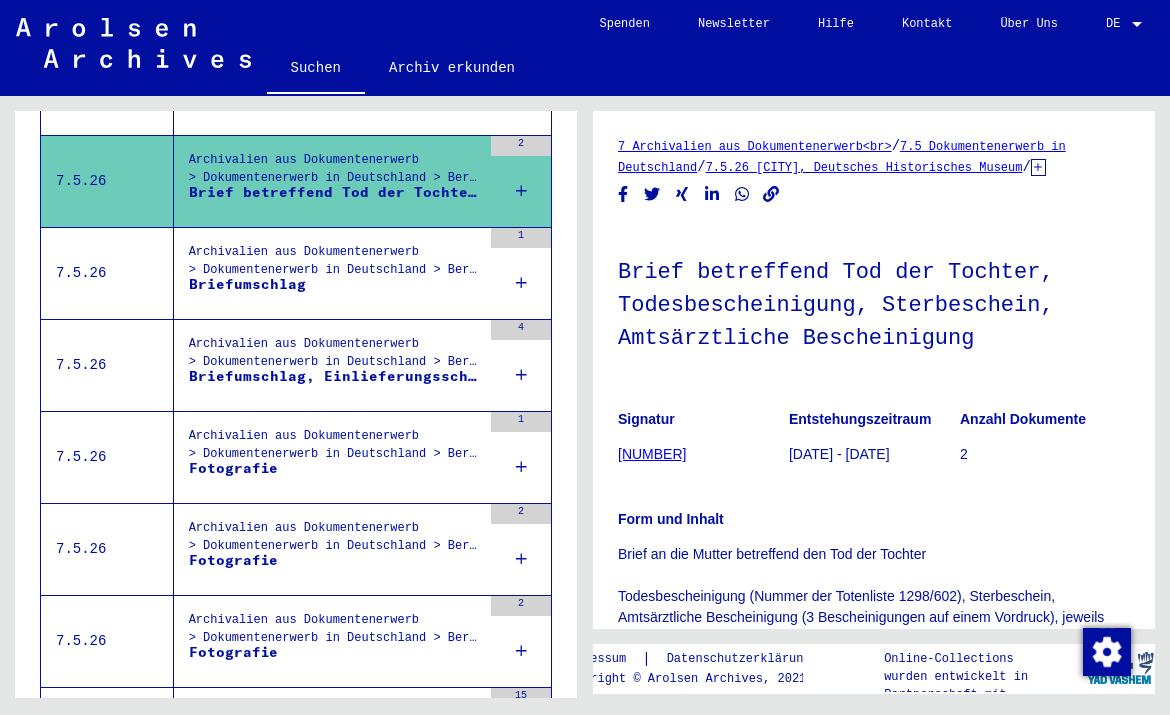 click on "Archivalien aus Dokumentenerwerb > Dokumentenerwerb in Deutschland > Berlin, Deutsches Historisches Museum > Sammlung Haney > Inhaftierung > Konzentrationslager Ravensbrück" at bounding box center [335, 450] 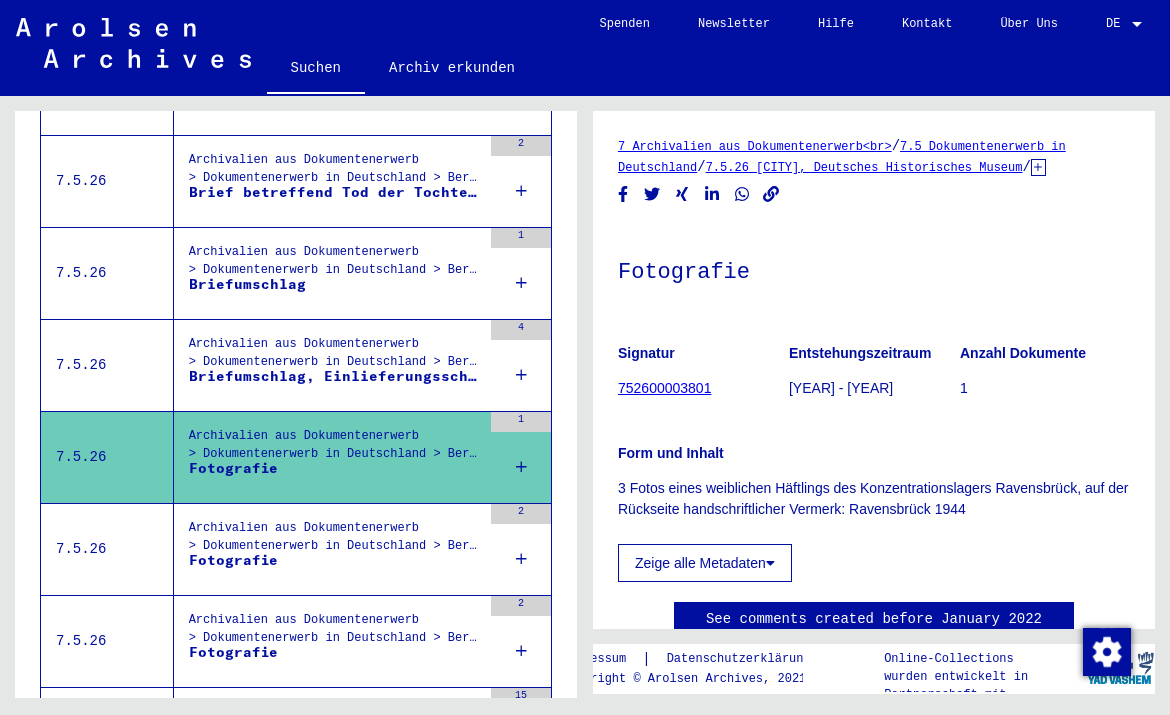 scroll, scrollTop: 107, scrollLeft: 0, axis: vertical 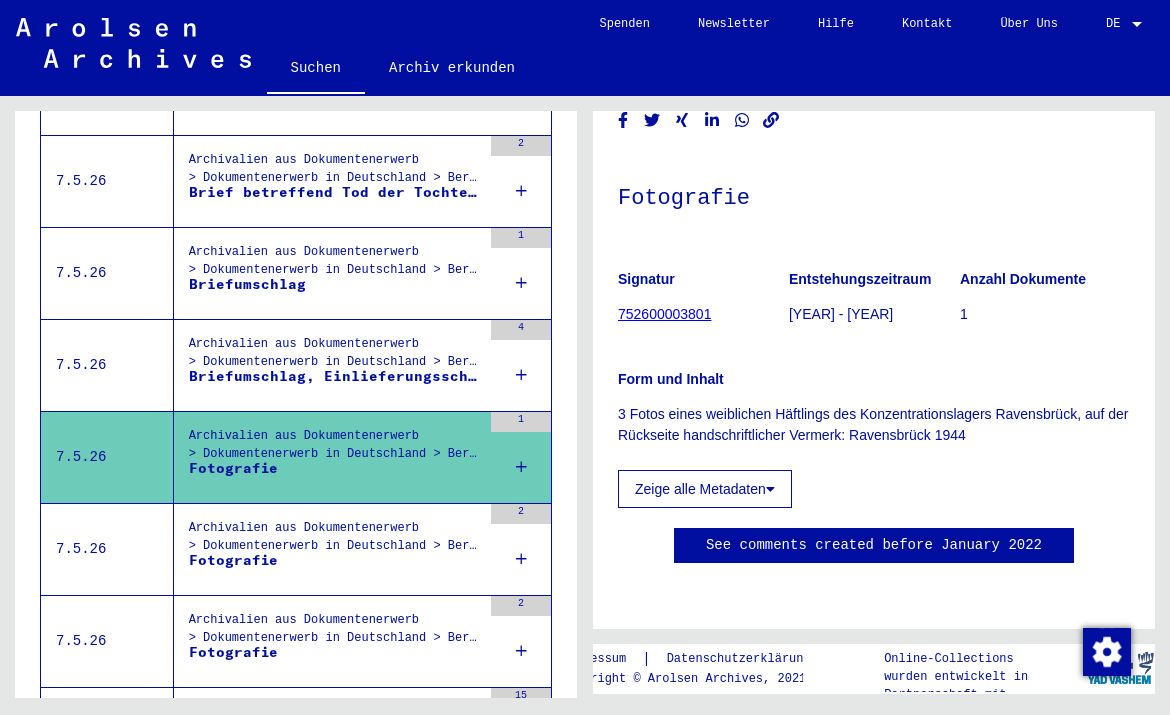 click on "Zeige alle Metadaten" 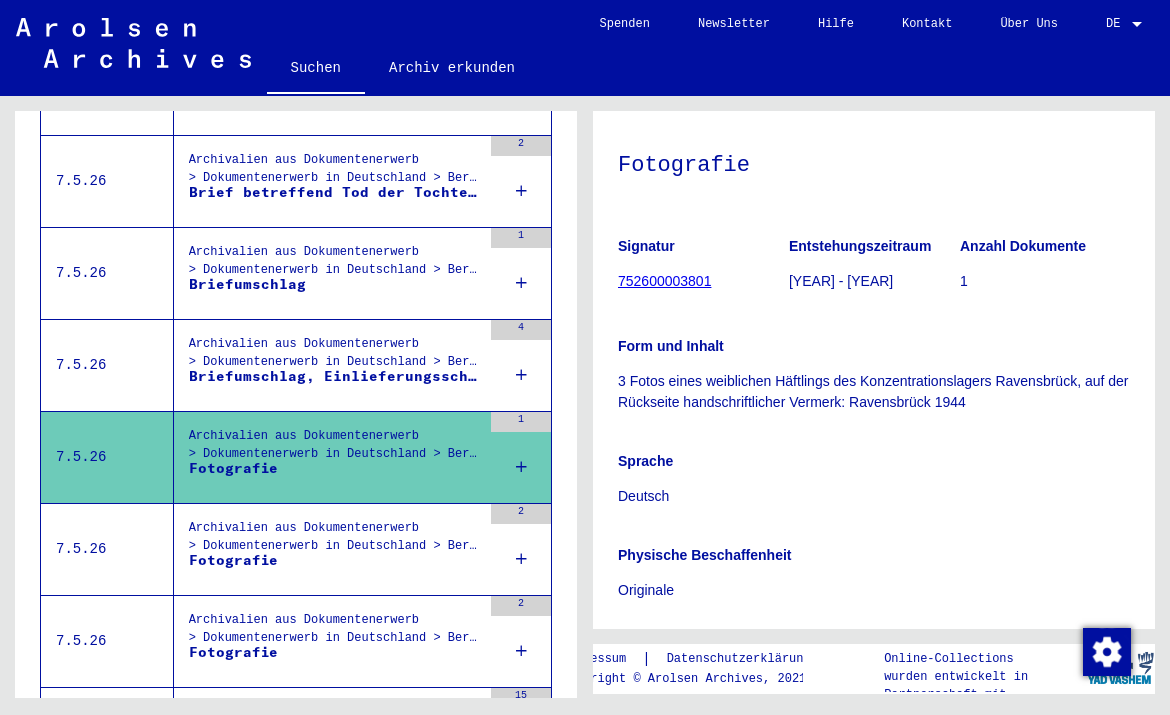 scroll, scrollTop: 473, scrollLeft: 0, axis: vertical 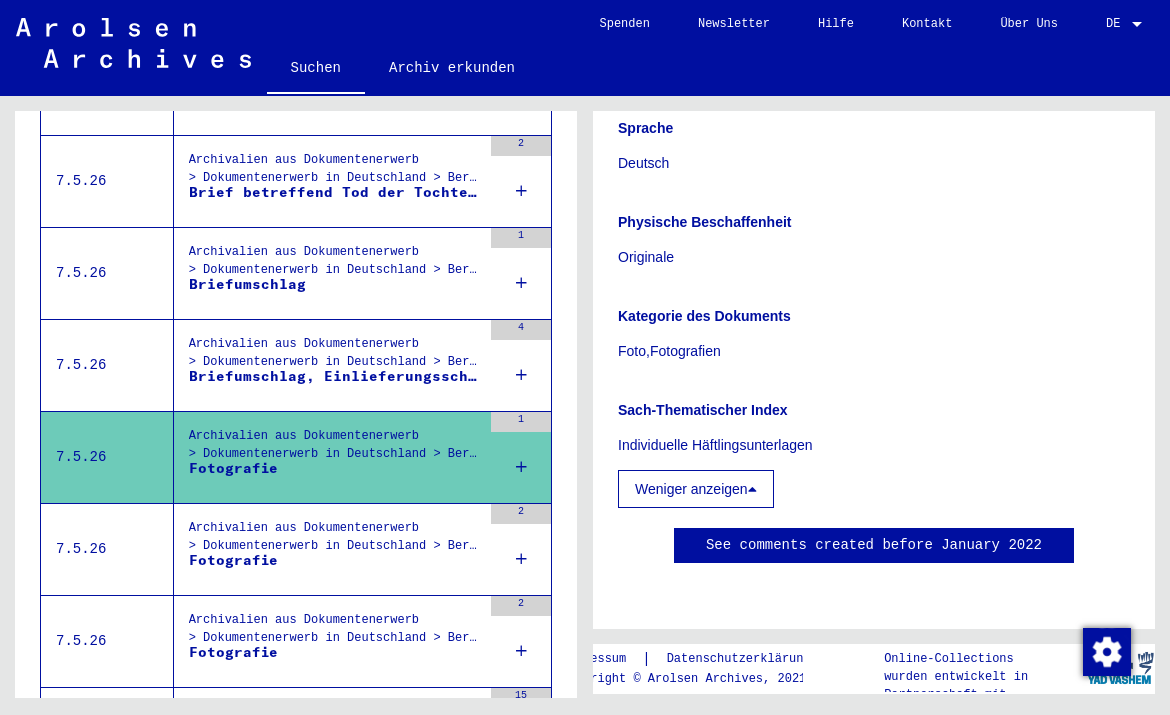 click on "Archivalien aus Dokumentenerwerb > Dokumentenerwerb in Deutschland > Berlin, Deutsches Historisches Museum > Sammlung Haney > Inhaftierung > Konzentrationslager Ravensbrück" at bounding box center [335, 542] 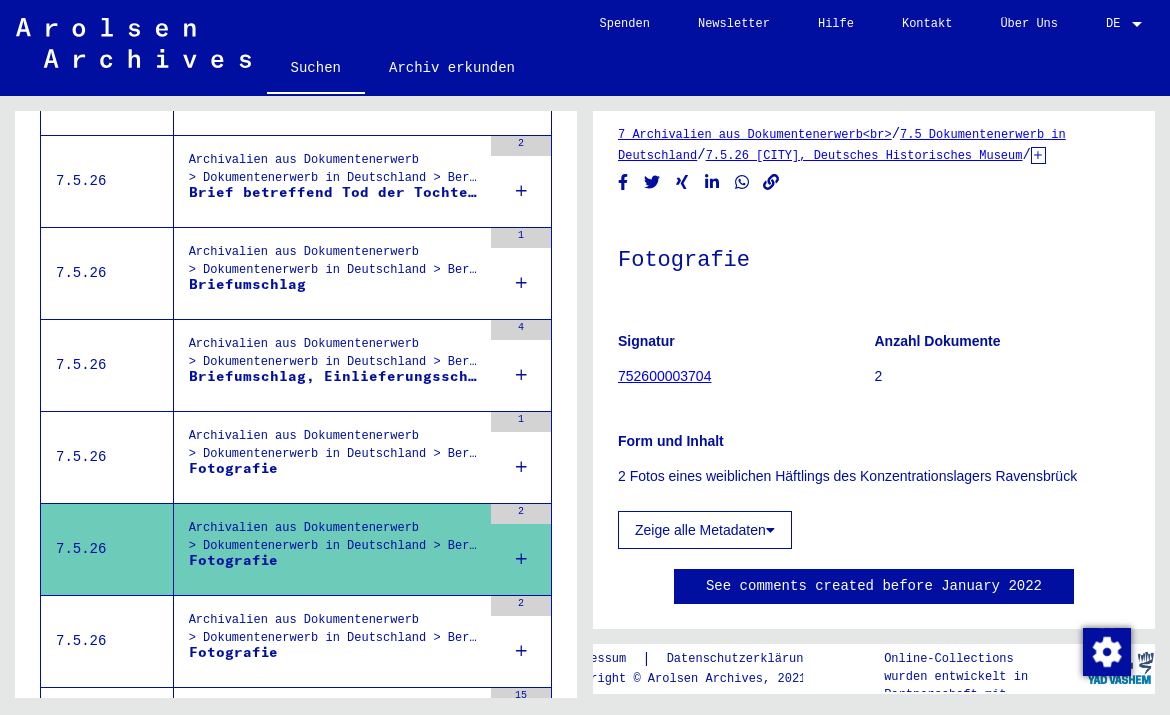 scroll, scrollTop: 12, scrollLeft: 0, axis: vertical 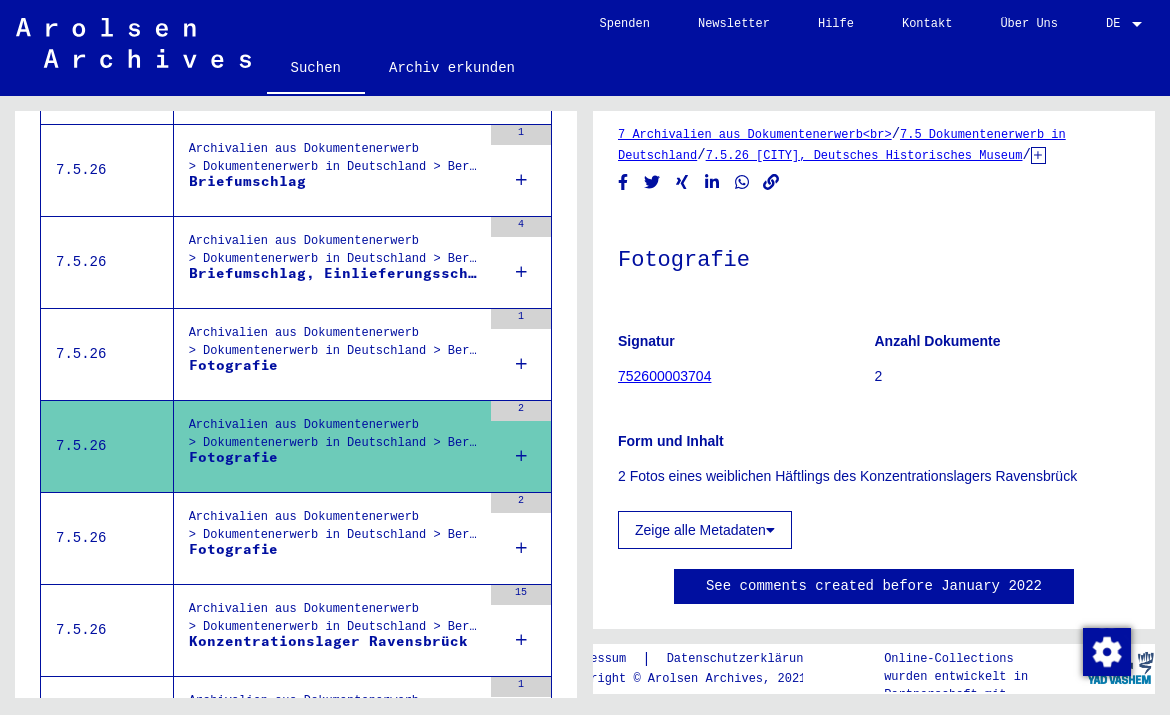 click on "Fotografie" at bounding box center (335, 554) 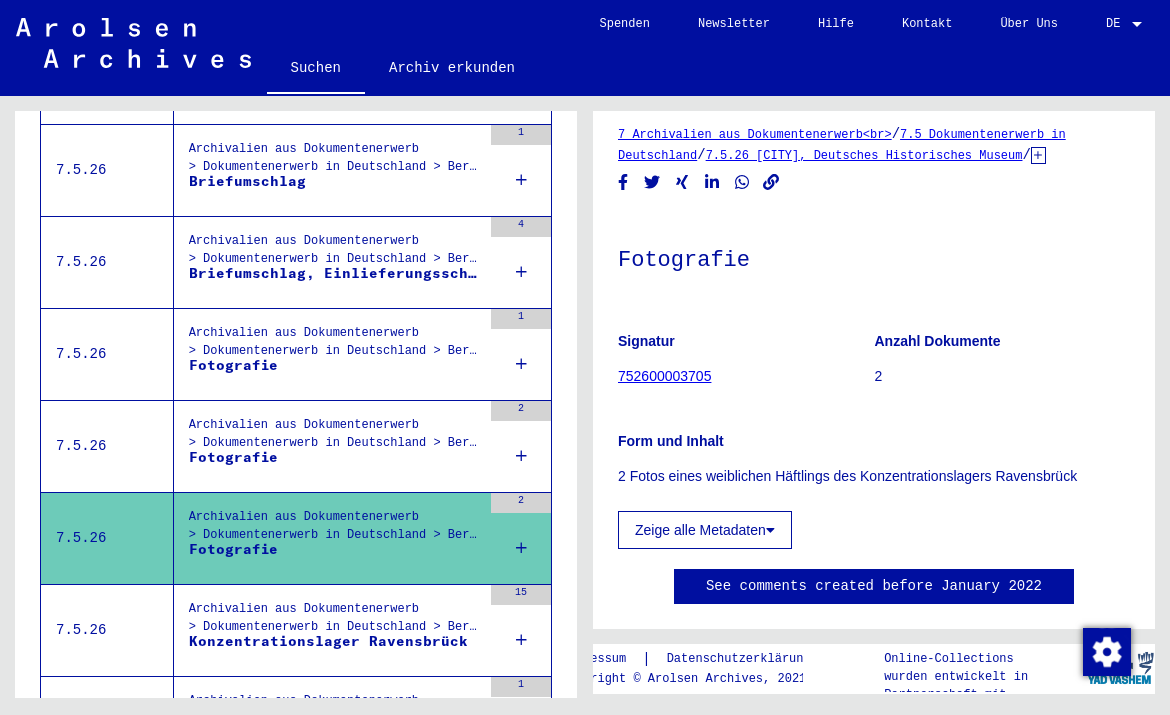 scroll, scrollTop: 0, scrollLeft: 0, axis: both 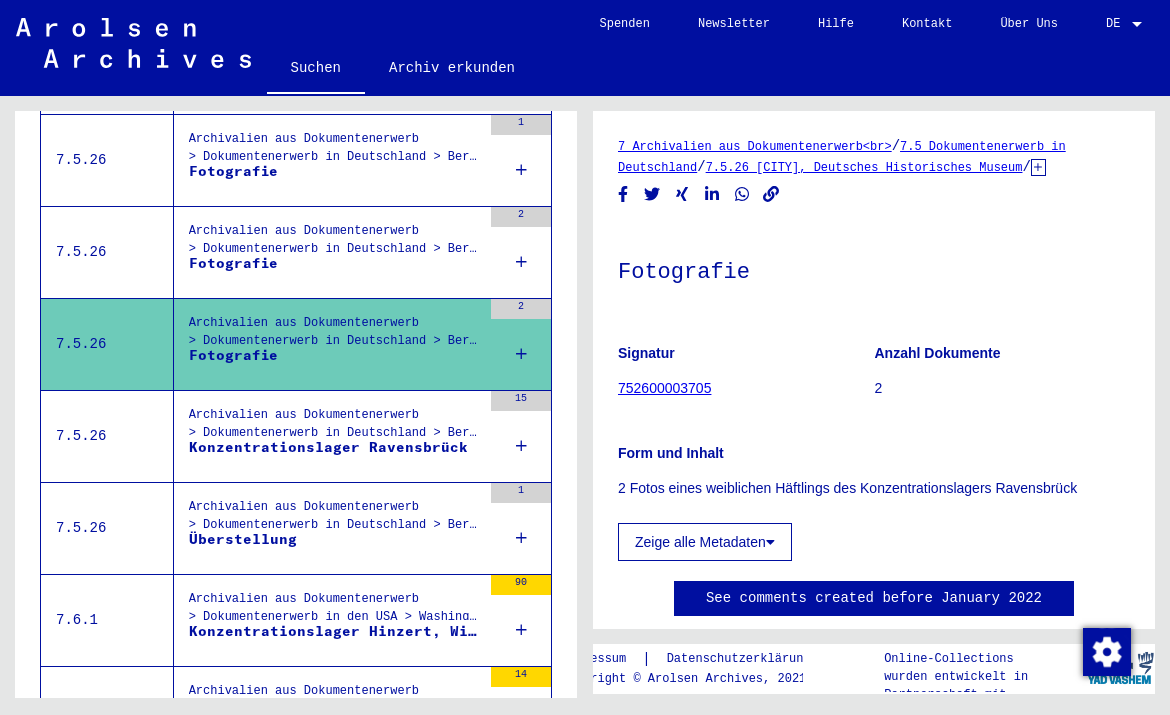 click on "Archivalien aus Dokumentenerwerb  > Dokumentenerwerb in den USA > Washington, National Archives USA  > Unterlagen verschiedener Konzentrationslager - z.B. Buchenwald, Dachau,      Mauthausen, Natzweiler, Flossenbürg, Gefängnisse, Displaced Persons-      Unterlagen, Heilanstalt Hadamar, Zeugenaussagen und Berichte. > Akten über Kriegsverbrechen (nicht verhandelte Fälle) 1944-49 Konzentrationslager Hinzert, Wittlich, Neuengamme, Frauenlager      Ravensbrück; Gestapo Frankreich, Luxemburg; Transportlisten von Frauen,      die der Torfindustrie zugeordnet sind, 03.1945." at bounding box center [327, 620] 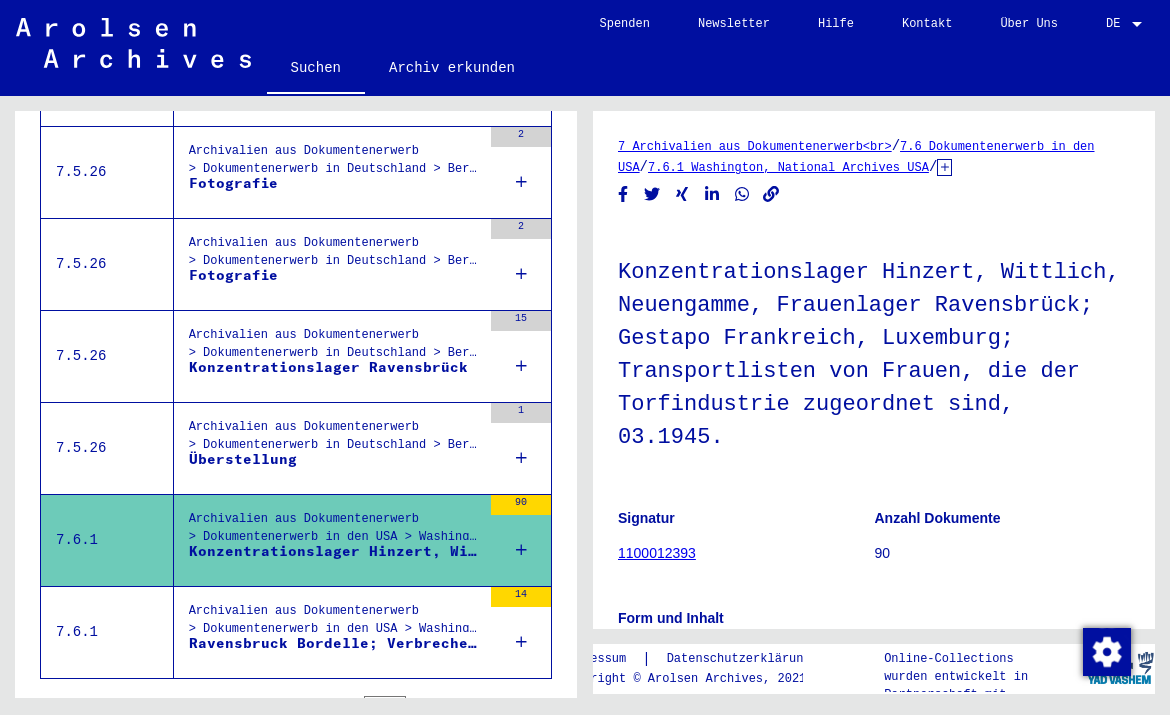 scroll, scrollTop: 2128, scrollLeft: 0, axis: vertical 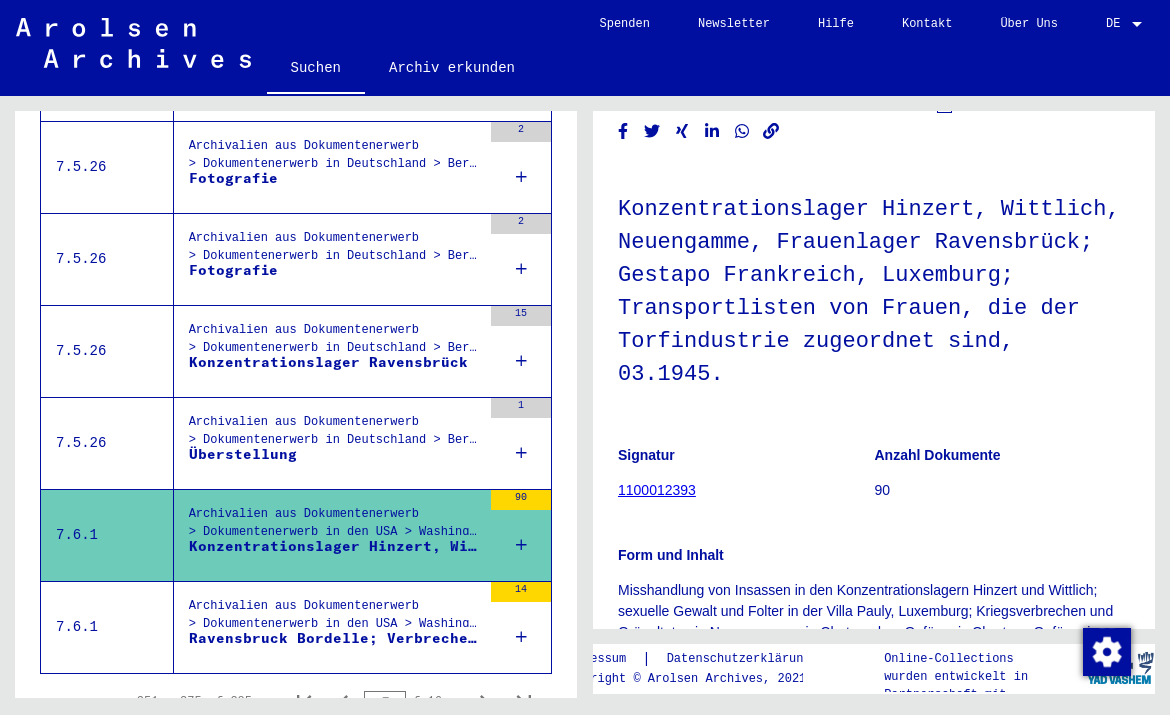 drag, startPoint x: 618, startPoint y: 200, endPoint x: 968, endPoint y: 375, distance: 391.3119 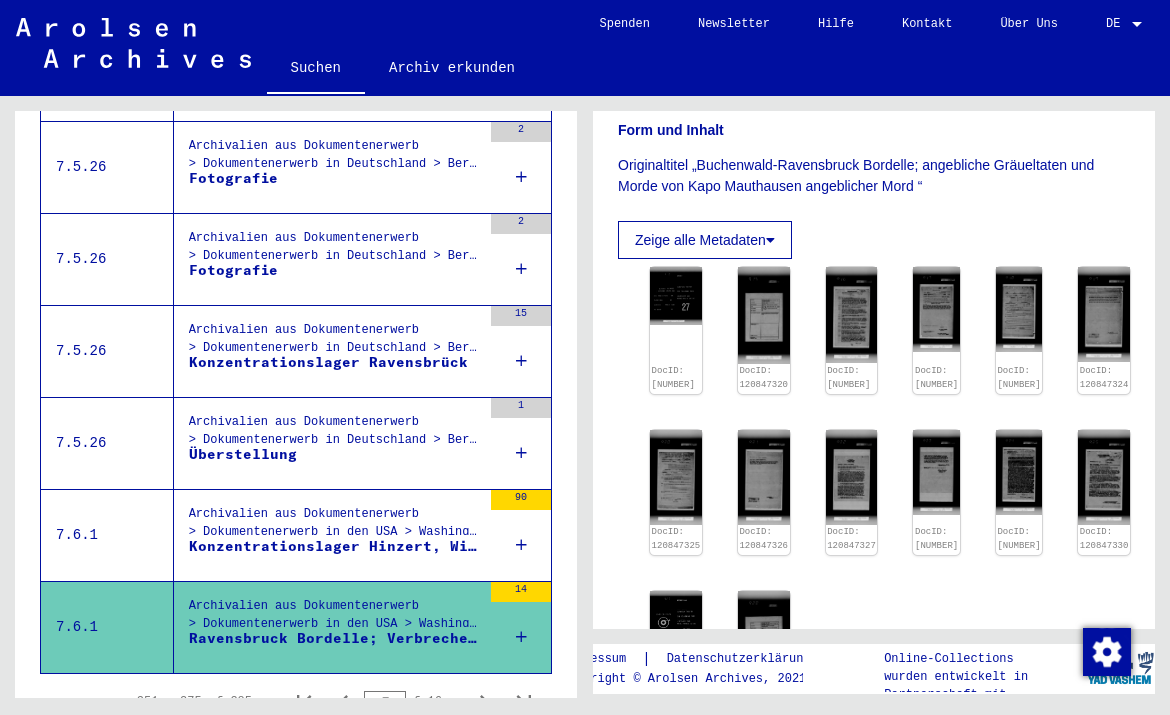 scroll, scrollTop: 612, scrollLeft: 0, axis: vertical 